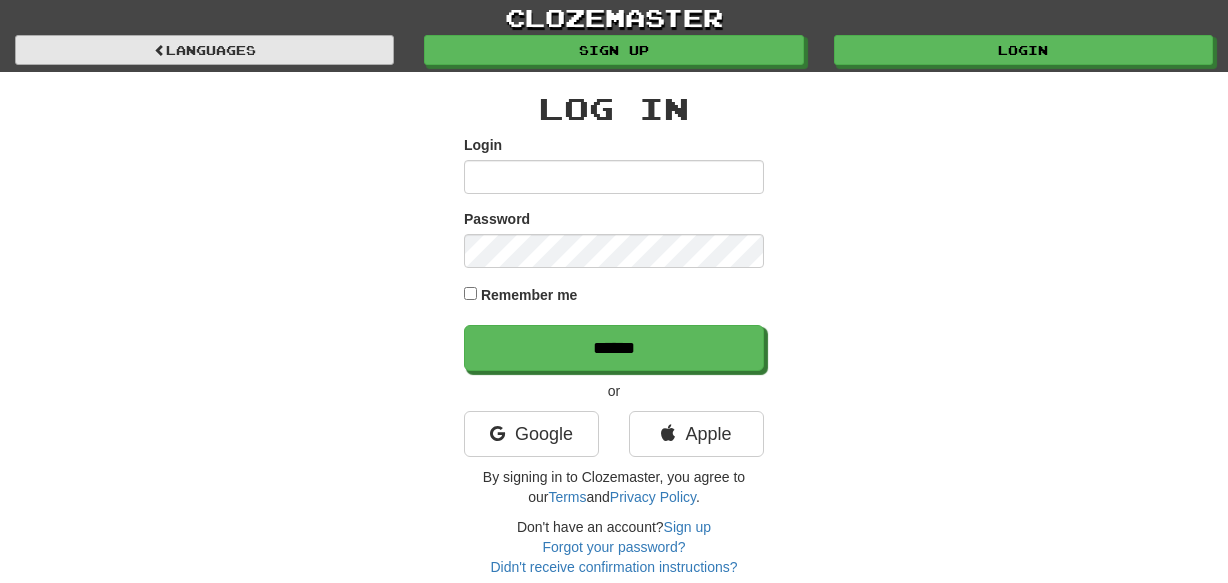 scroll, scrollTop: 0, scrollLeft: 0, axis: both 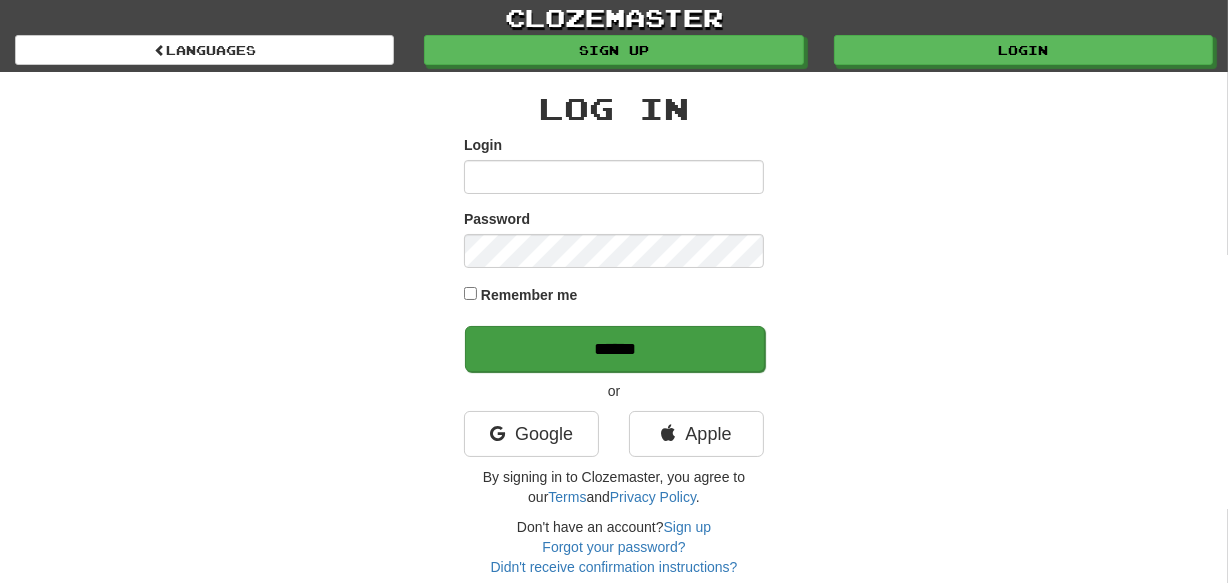 type on "********" 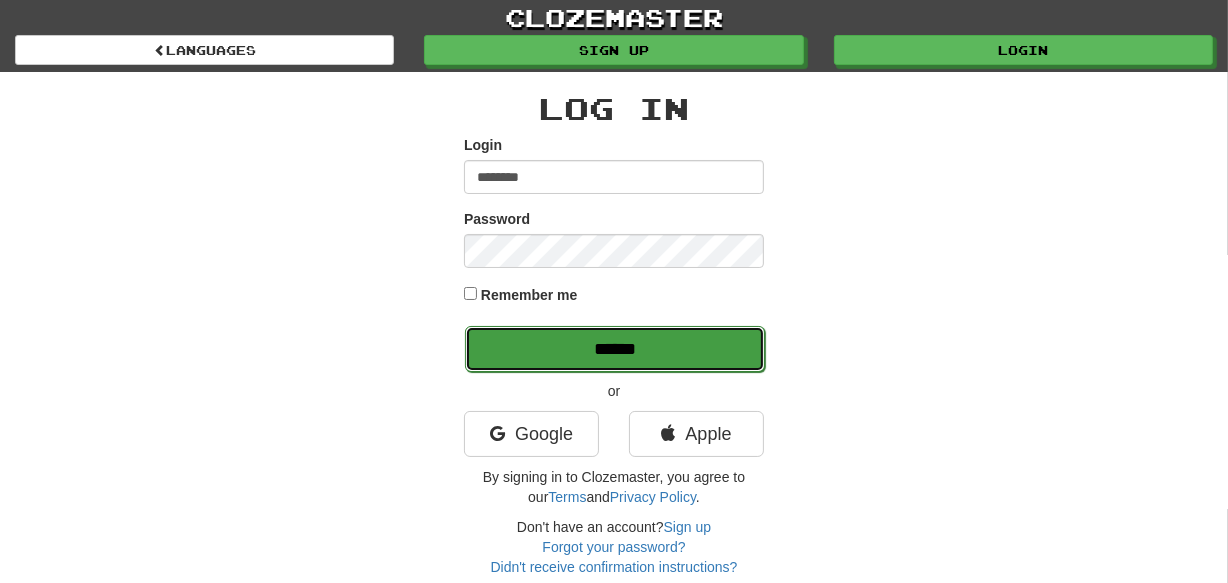 click on "******" at bounding box center [615, 349] 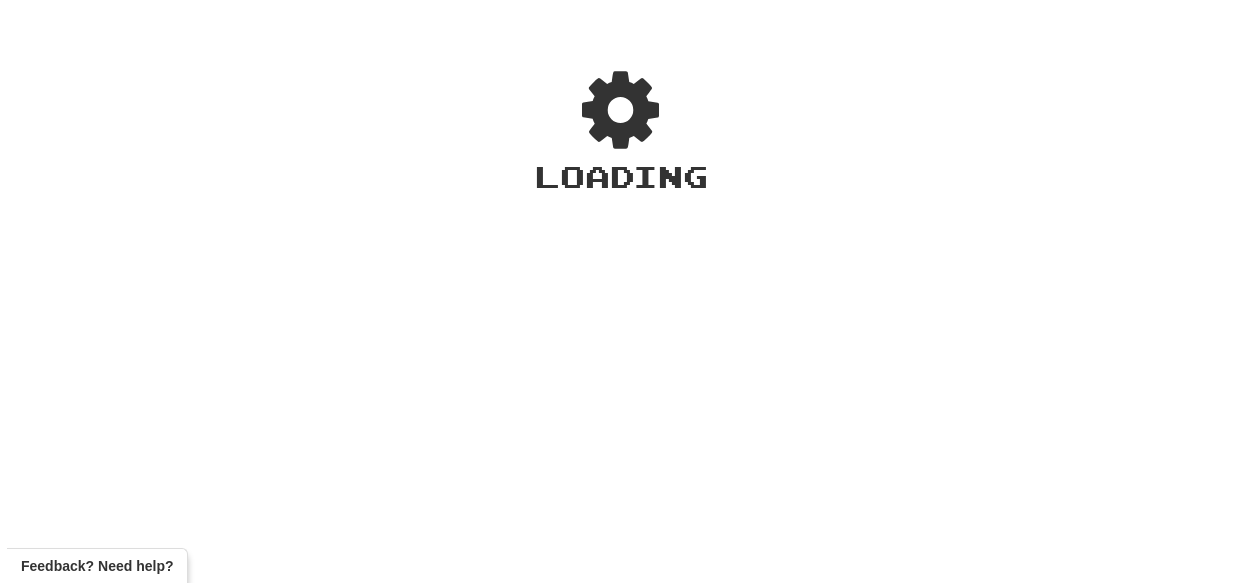 scroll, scrollTop: 0, scrollLeft: 0, axis: both 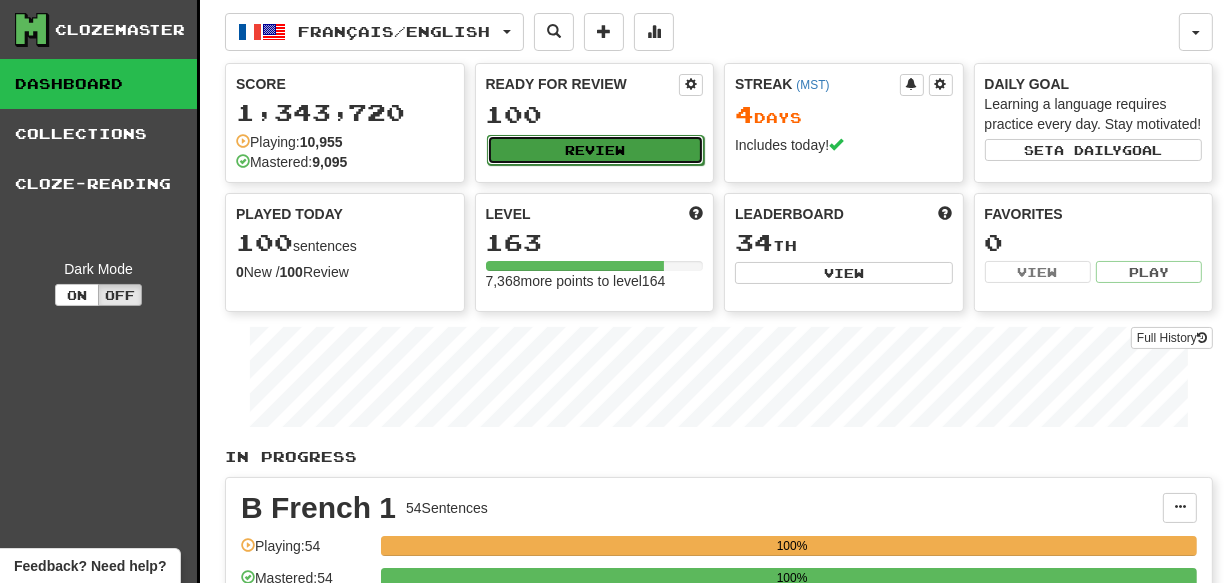 click on "Review" at bounding box center (596, 150) 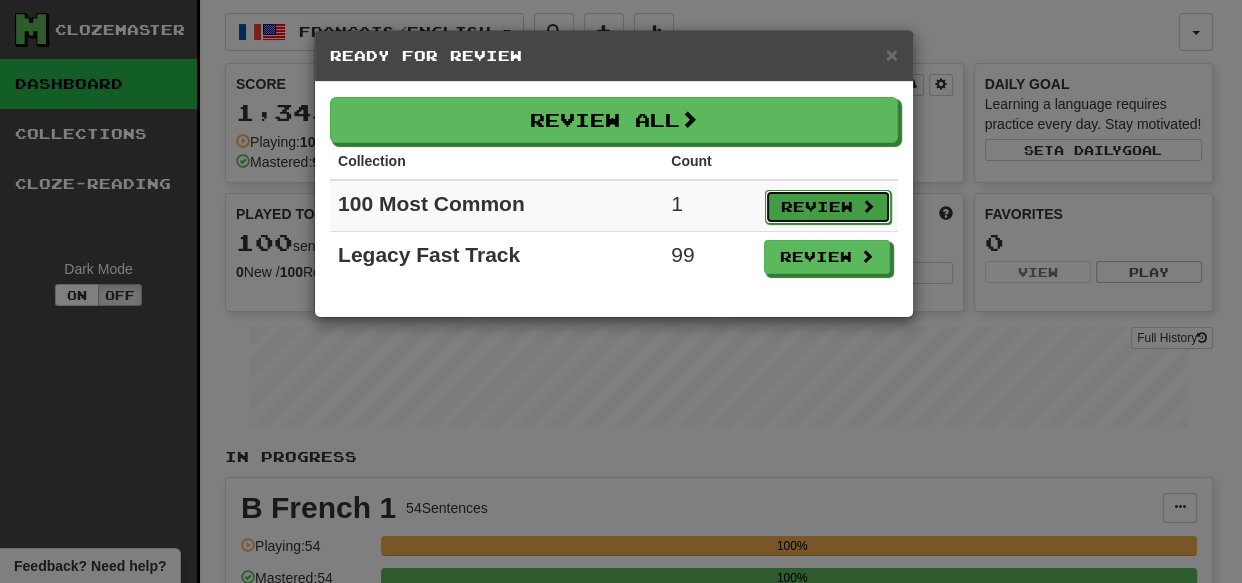 click on "Review" at bounding box center (828, 207) 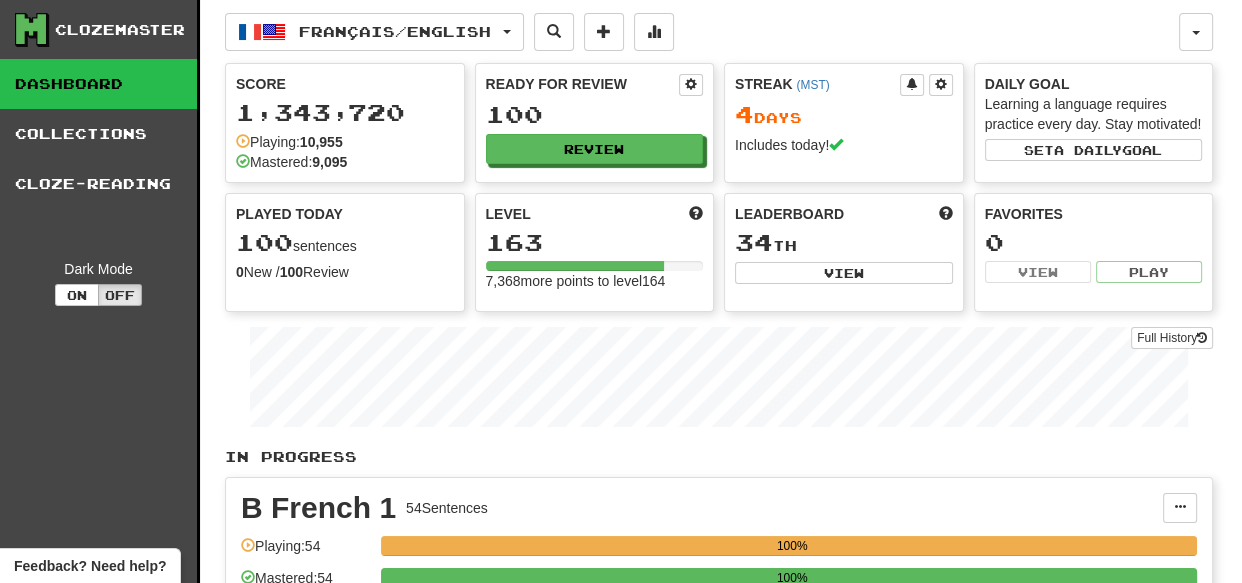 select on "***" 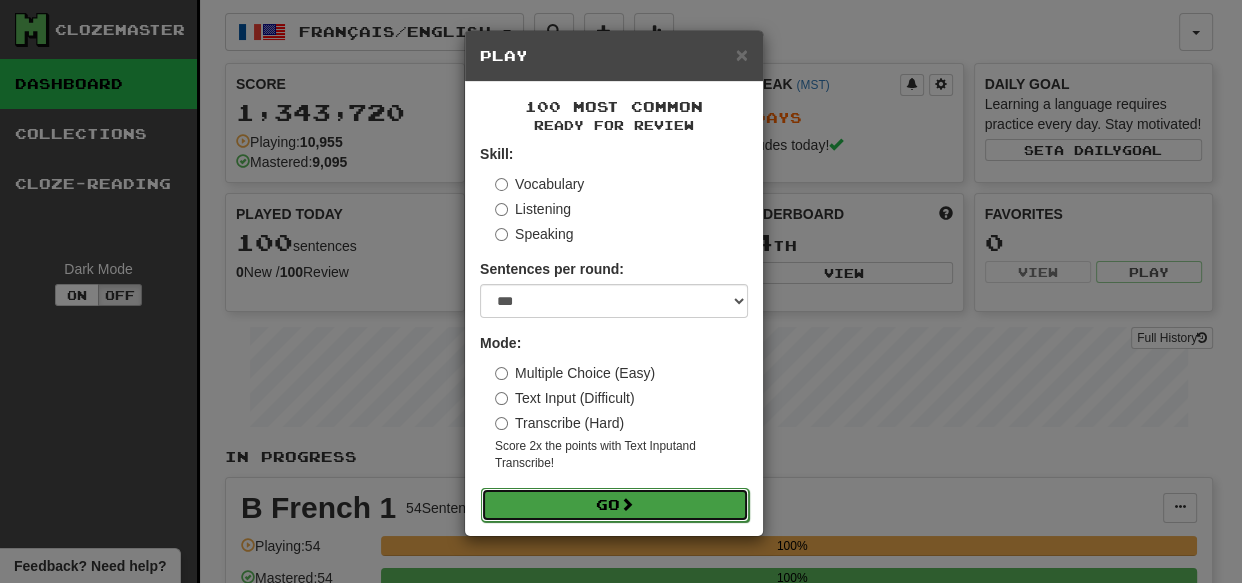 click on "Go" at bounding box center [615, 505] 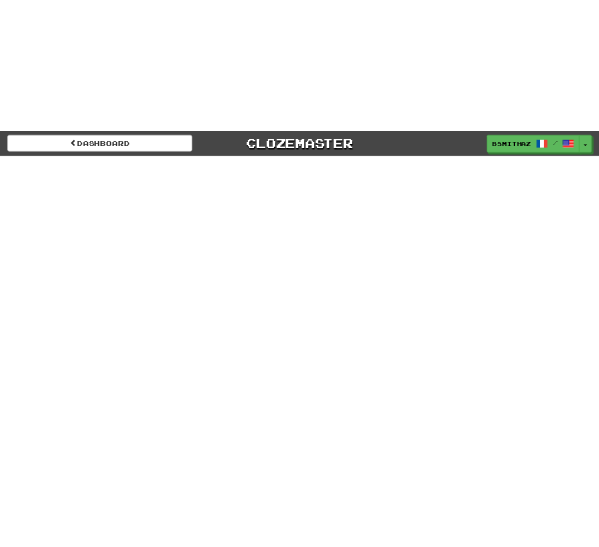 scroll, scrollTop: 0, scrollLeft: 0, axis: both 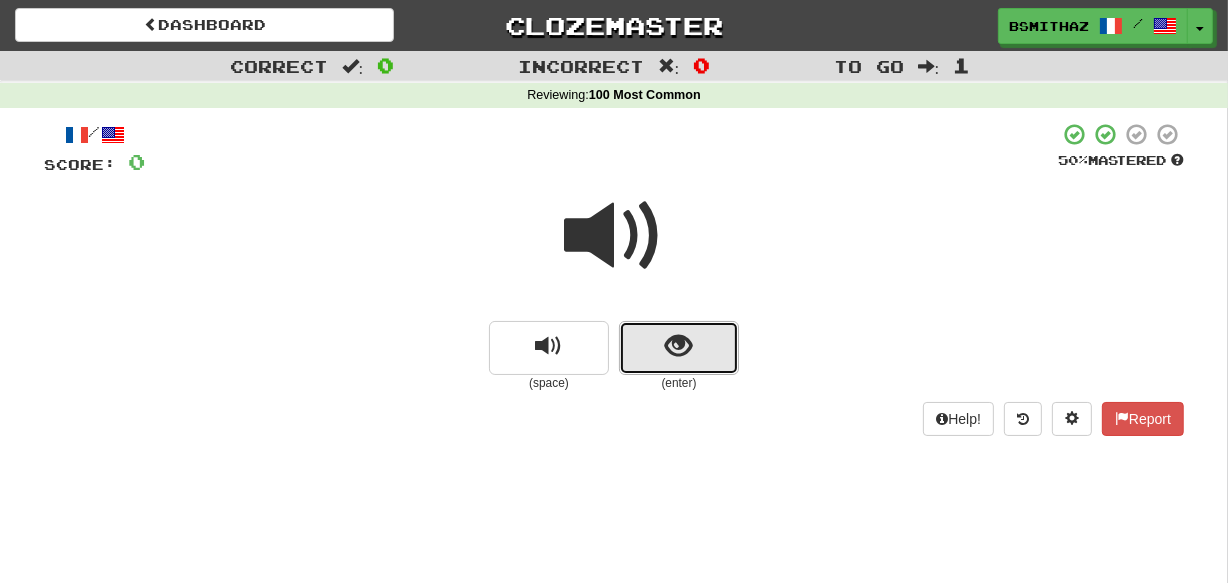 click at bounding box center (679, 346) 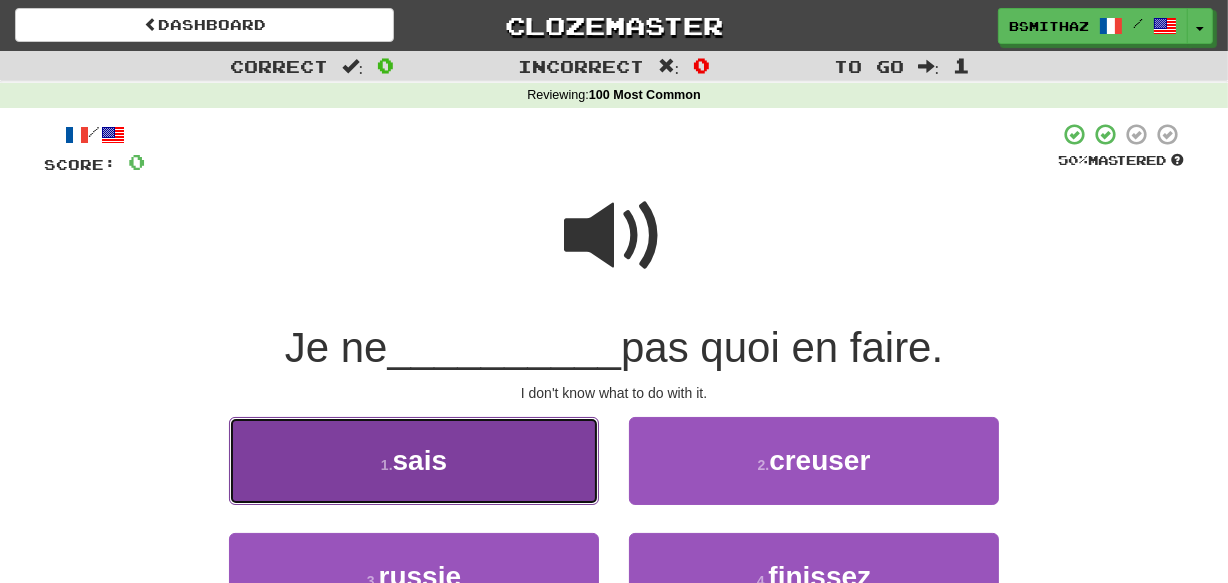 click on "1 .  sais" at bounding box center [414, 460] 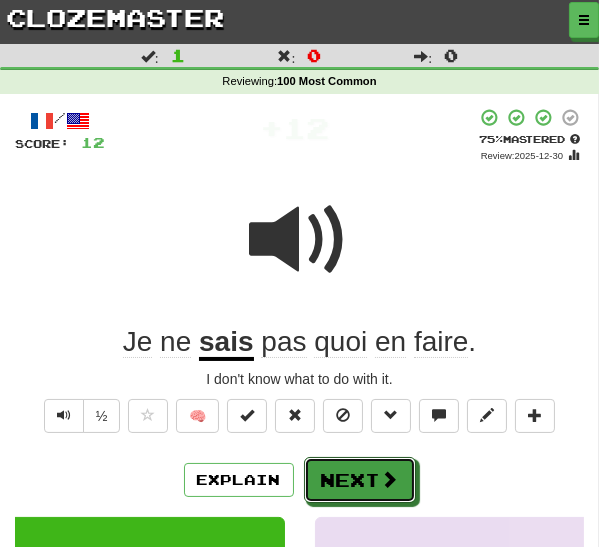 drag, startPoint x: 390, startPoint y: 469, endPoint x: 420, endPoint y: 453, distance: 34 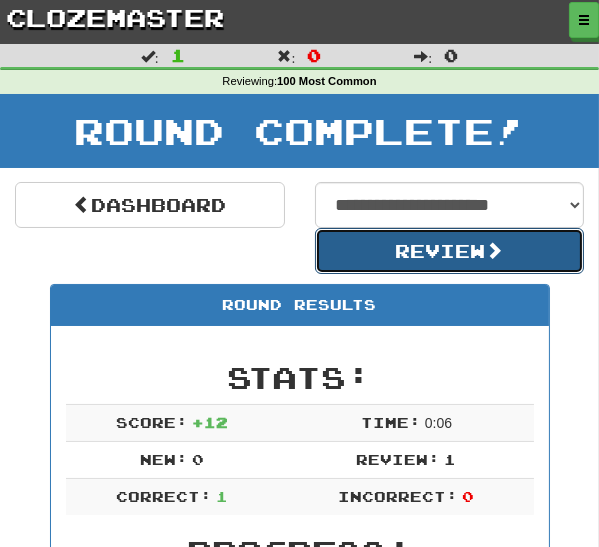 click on "Review" at bounding box center (450, 251) 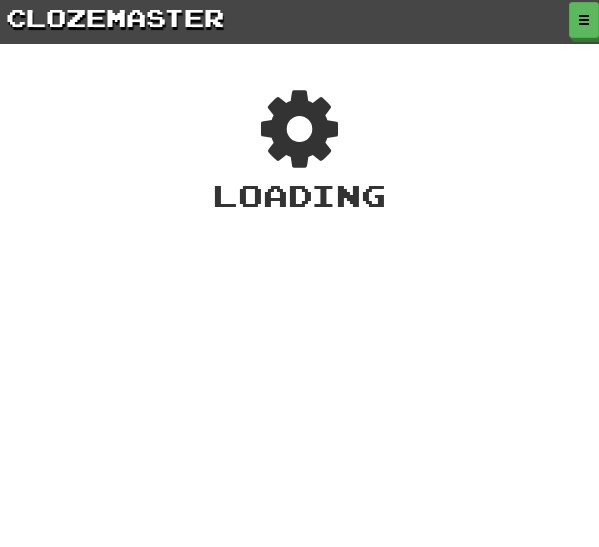 scroll, scrollTop: 0, scrollLeft: 0, axis: both 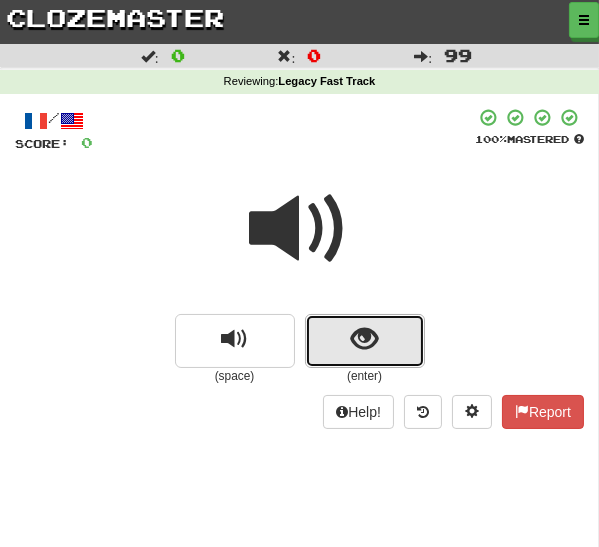 click at bounding box center (365, 341) 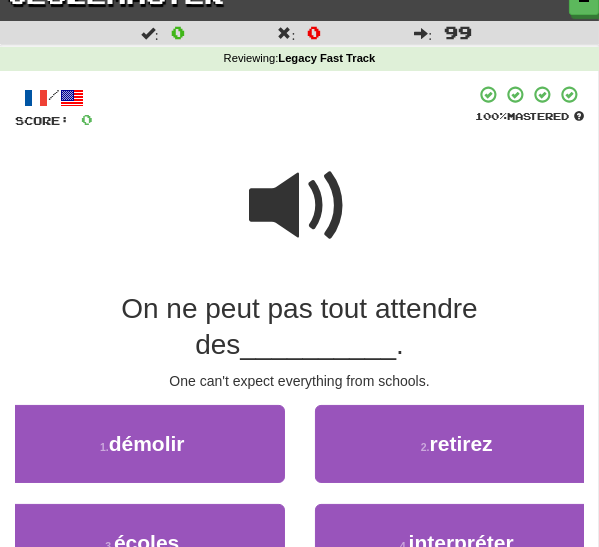 scroll, scrollTop: 36, scrollLeft: 0, axis: vertical 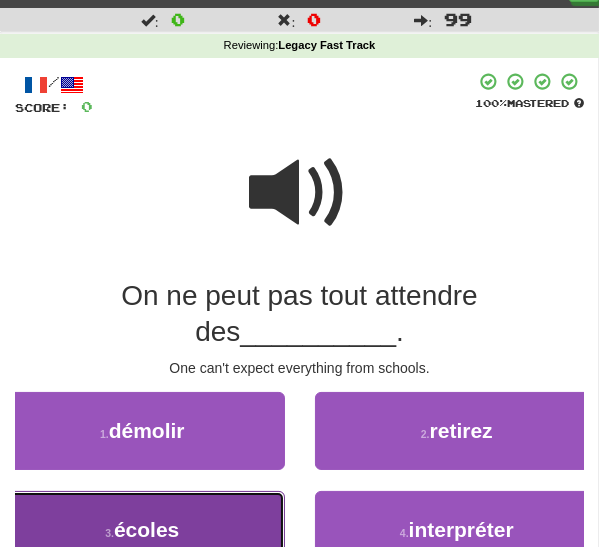 click on "3 .  écoles" at bounding box center (142, 530) 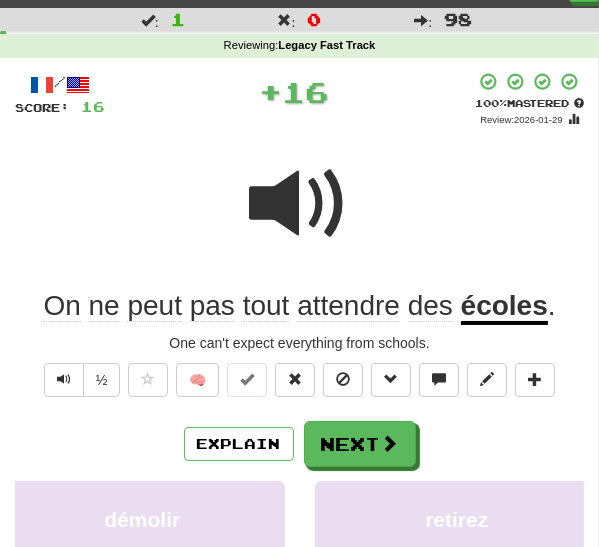 click on "attendre" 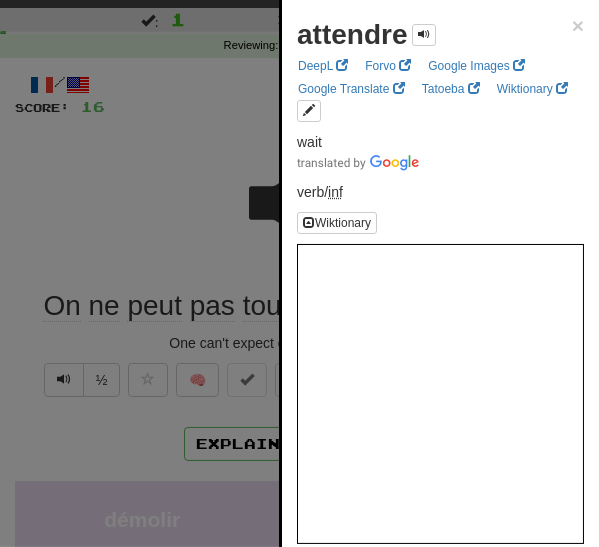 click at bounding box center [299, 273] 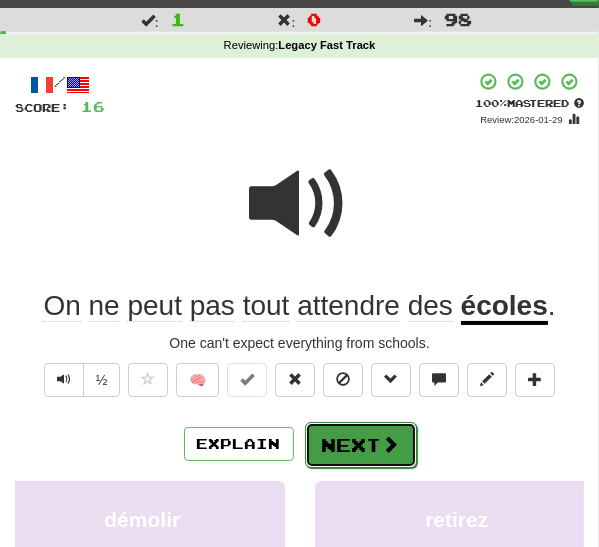 click on "Next" at bounding box center (361, 445) 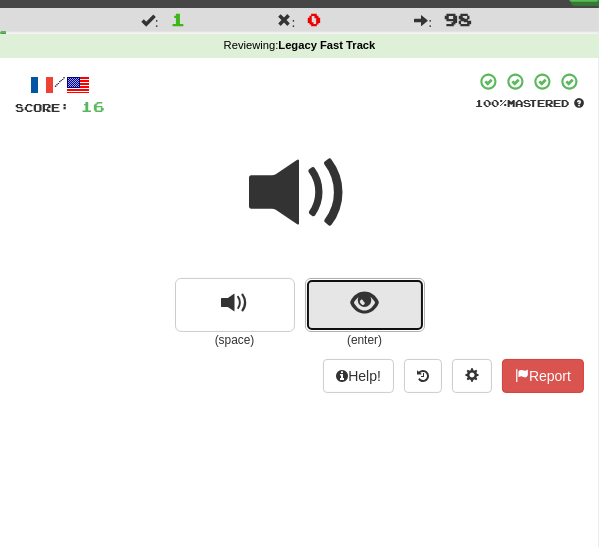 click at bounding box center (365, 305) 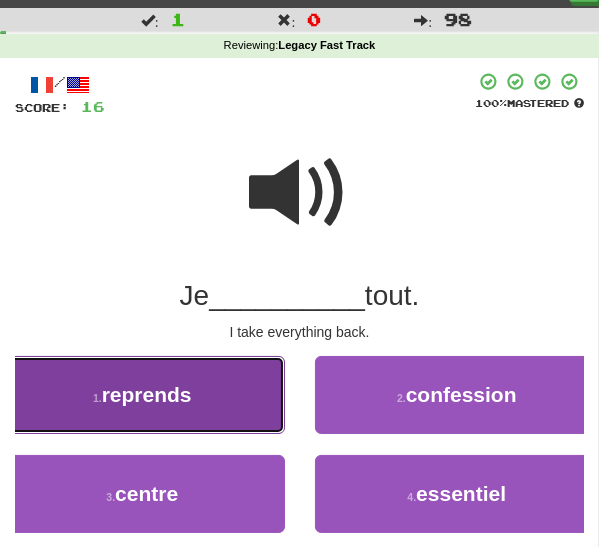 click on "1 .  reprends" at bounding box center [142, 395] 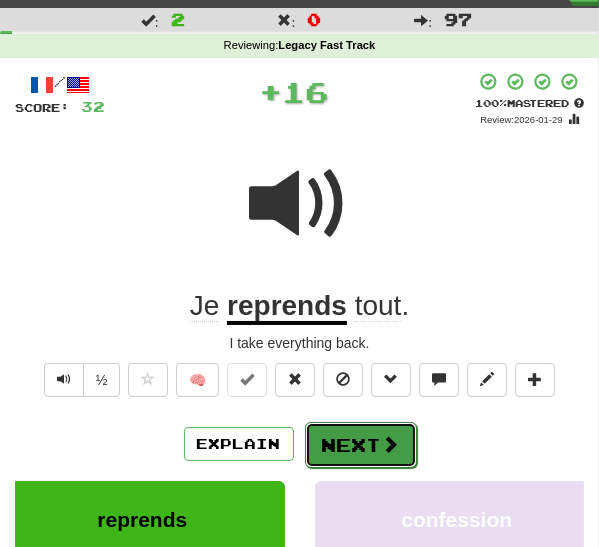 click on "Next" at bounding box center (361, 445) 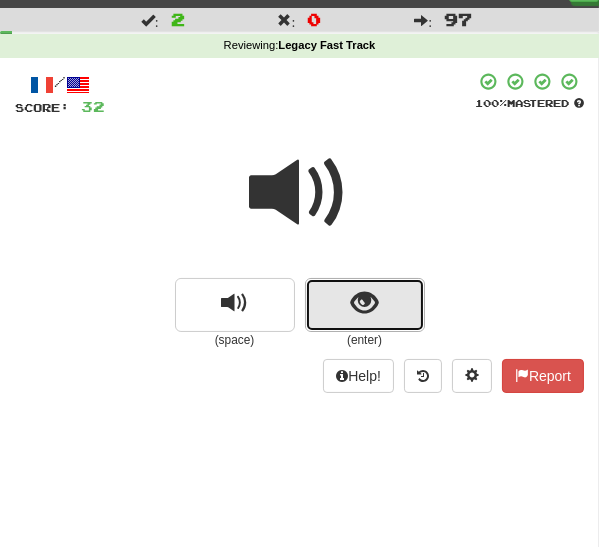 click at bounding box center [364, 303] 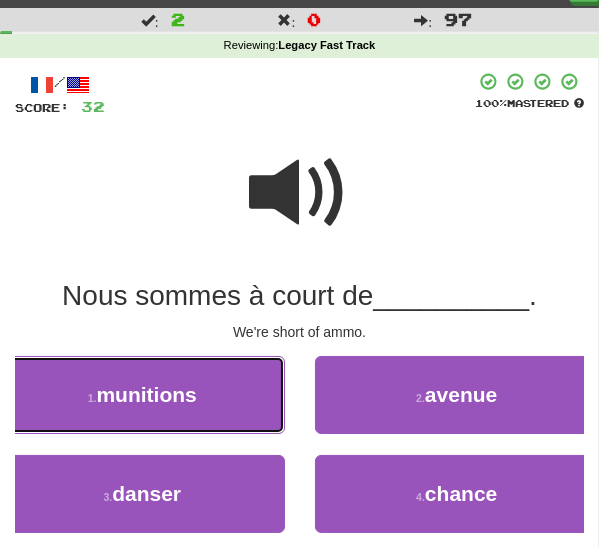 click on "1 .  munitions" at bounding box center (142, 395) 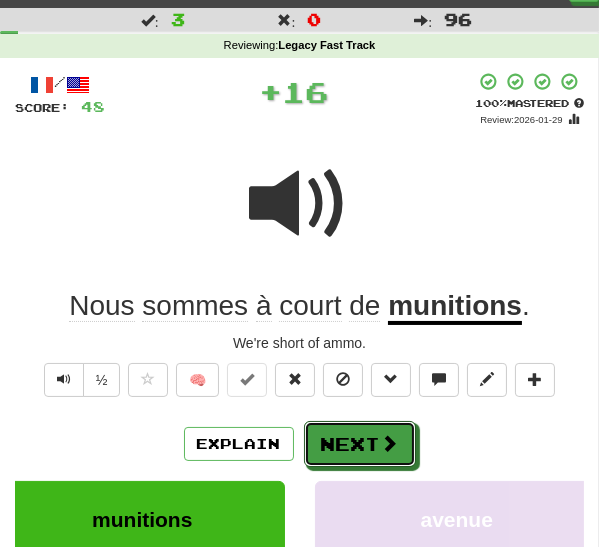 click on "Next" at bounding box center (360, 444) 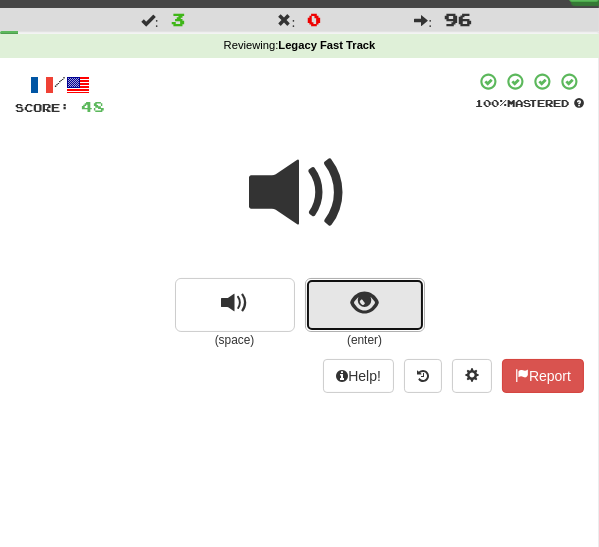 click at bounding box center [364, 303] 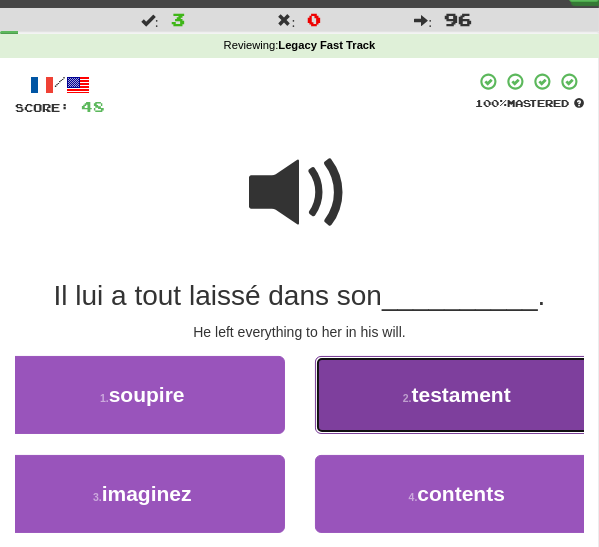 click on "2 ." at bounding box center (407, 398) 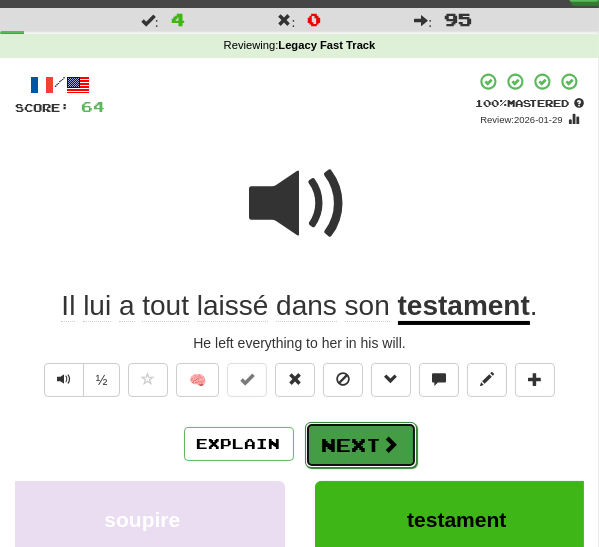 click on "Next" at bounding box center (361, 445) 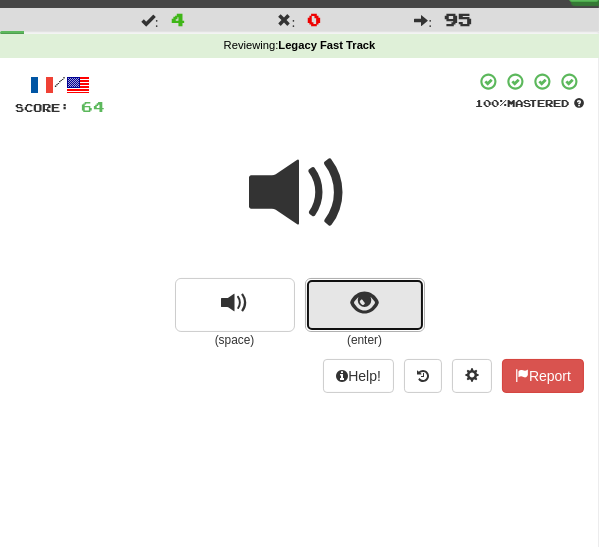 click at bounding box center (365, 305) 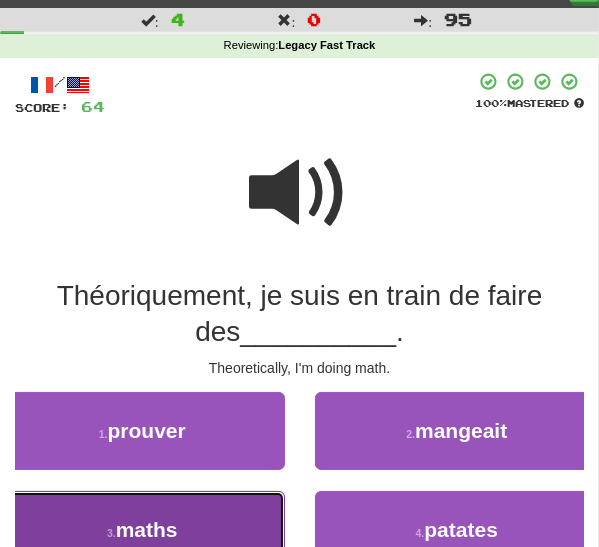 click on "3 .  maths" at bounding box center (142, 530) 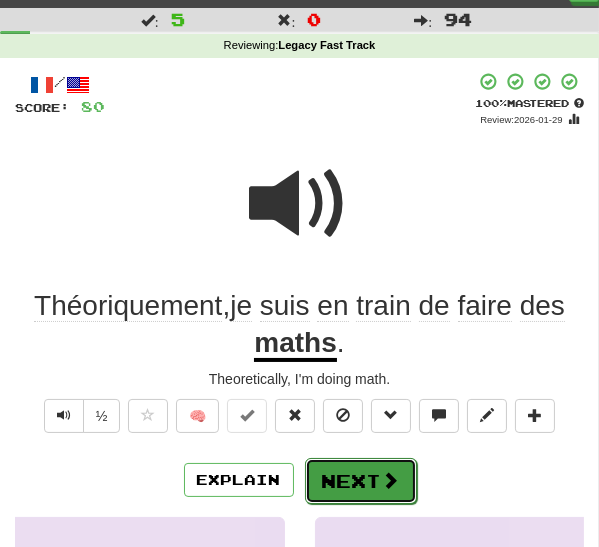 click on "Next" at bounding box center [361, 481] 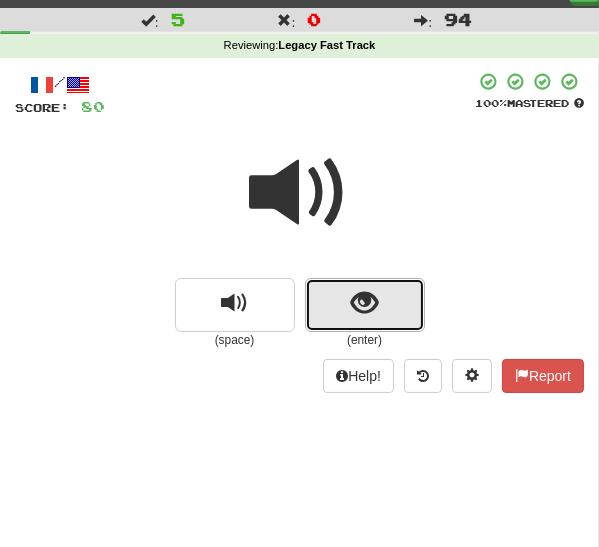 click at bounding box center [365, 305] 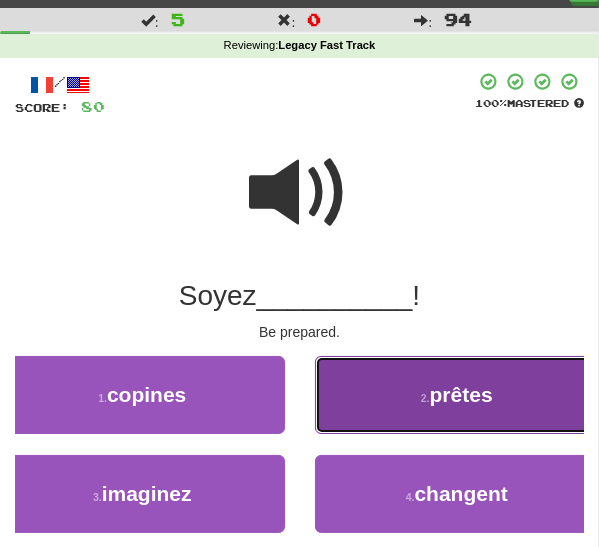 click on "prêtes" at bounding box center (461, 394) 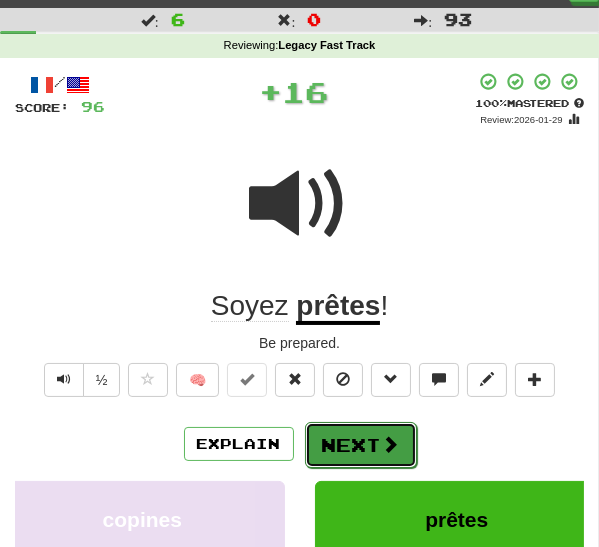 click on "Next" at bounding box center (361, 445) 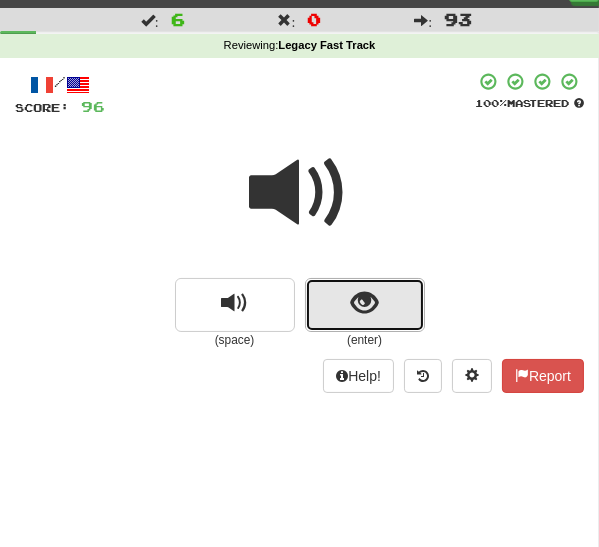 click at bounding box center (364, 303) 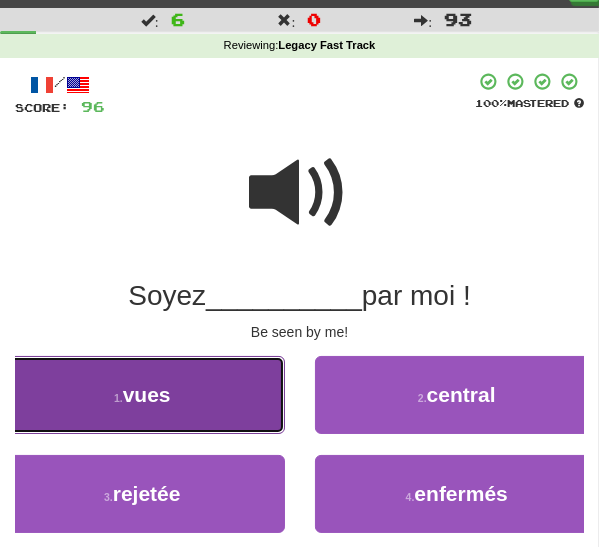 click on "1 .  vues" at bounding box center (142, 395) 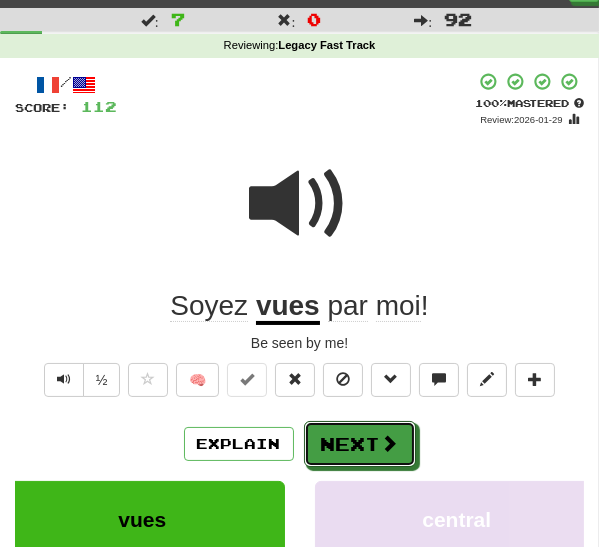 click on "Next" at bounding box center (360, 444) 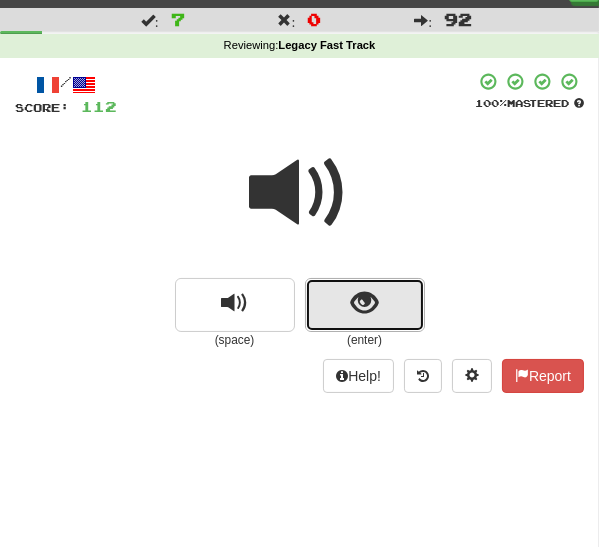 click at bounding box center (364, 303) 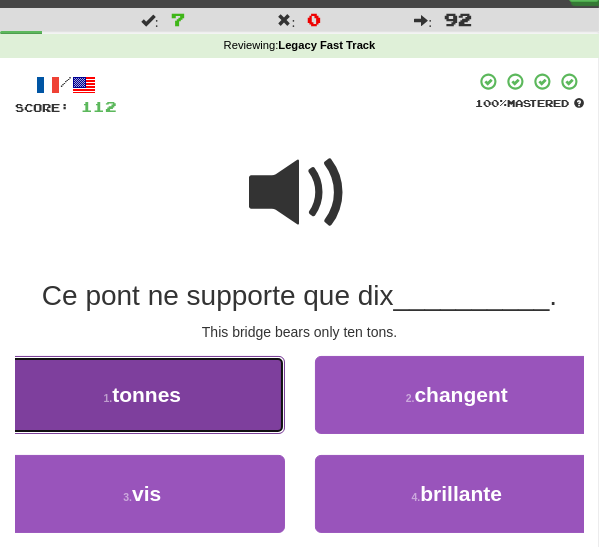 click on "1 .  tonnes" at bounding box center (142, 395) 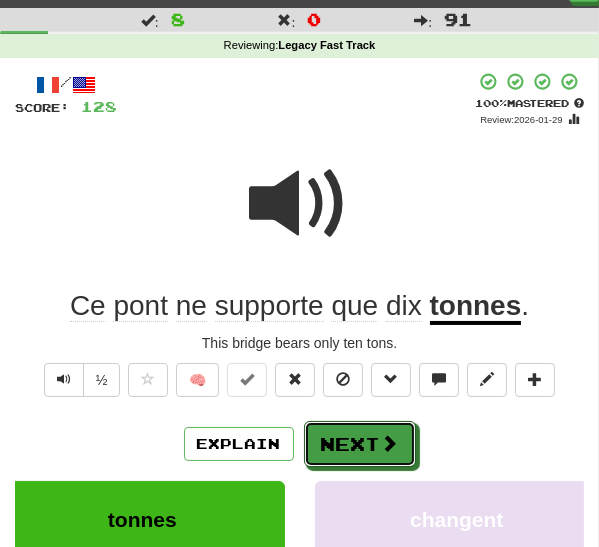 click on "Next" at bounding box center [360, 444] 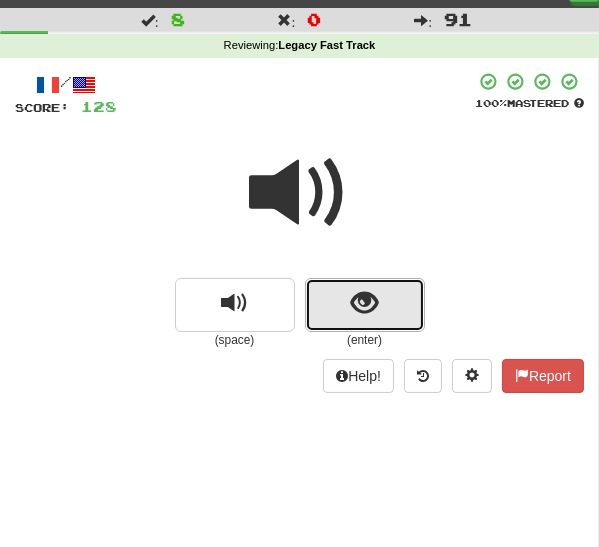 click at bounding box center (364, 303) 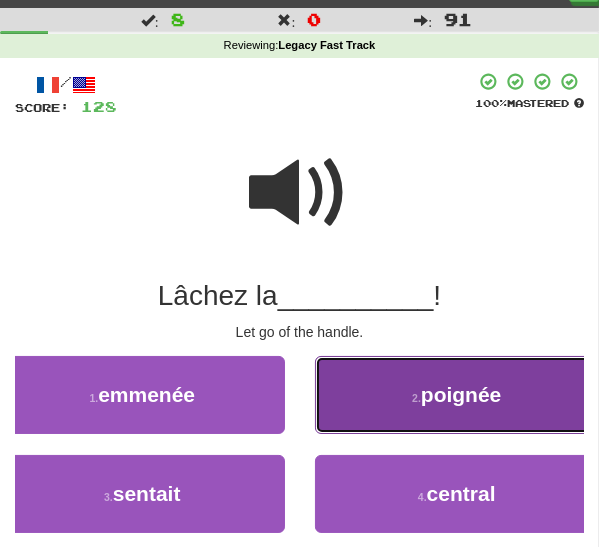 click on "2 .  poignée" at bounding box center (457, 395) 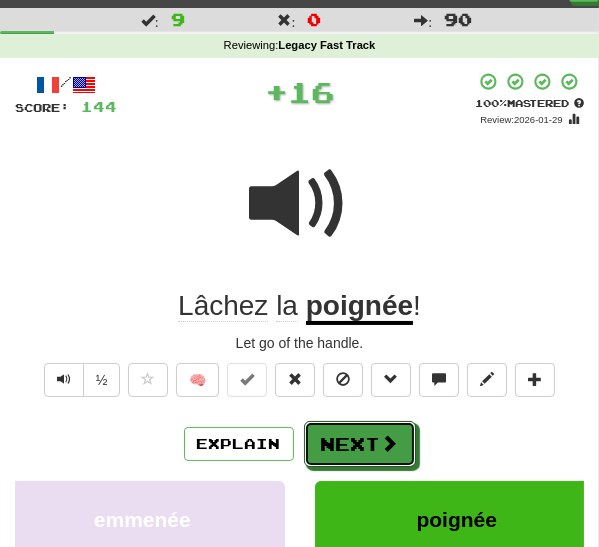 click on "Next" at bounding box center [360, 444] 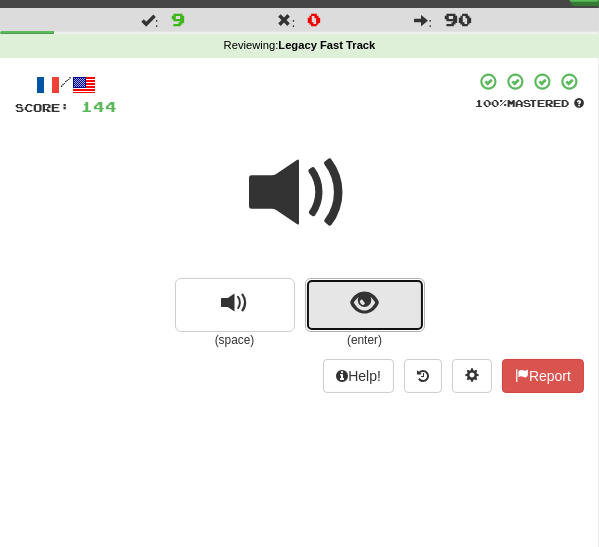 click at bounding box center (364, 303) 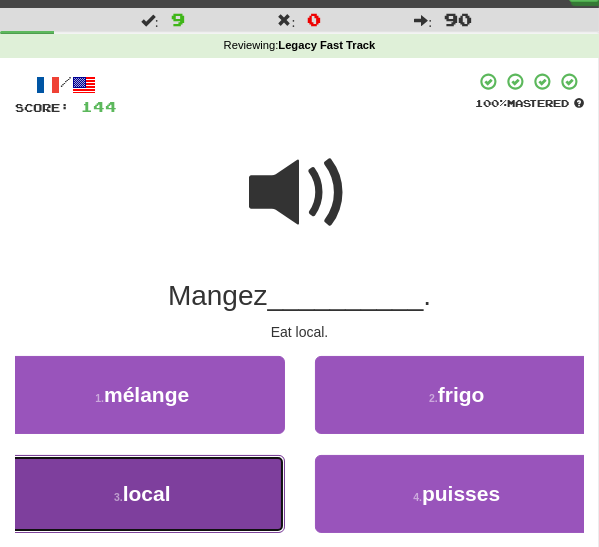 click on "3 .  local" at bounding box center (142, 494) 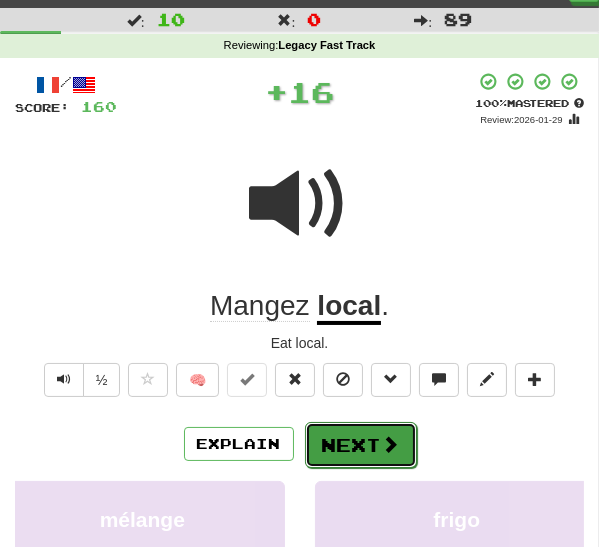 click on "Next" at bounding box center (361, 445) 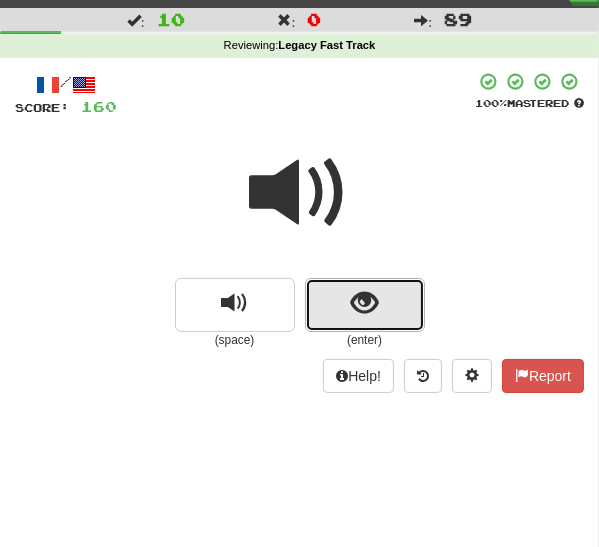 click at bounding box center [364, 303] 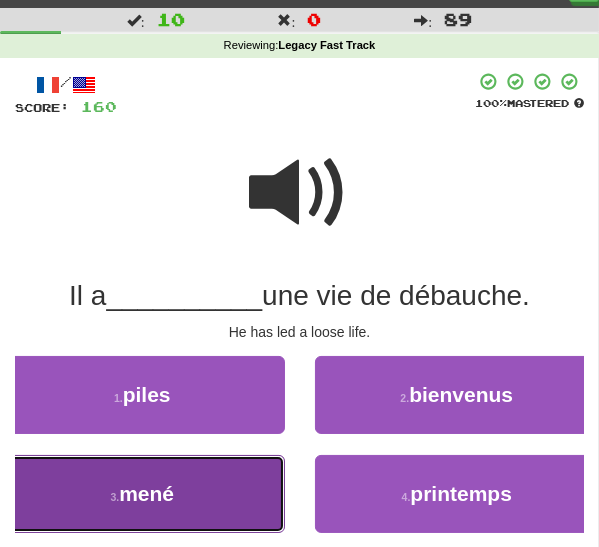 click on "mené" at bounding box center (146, 493) 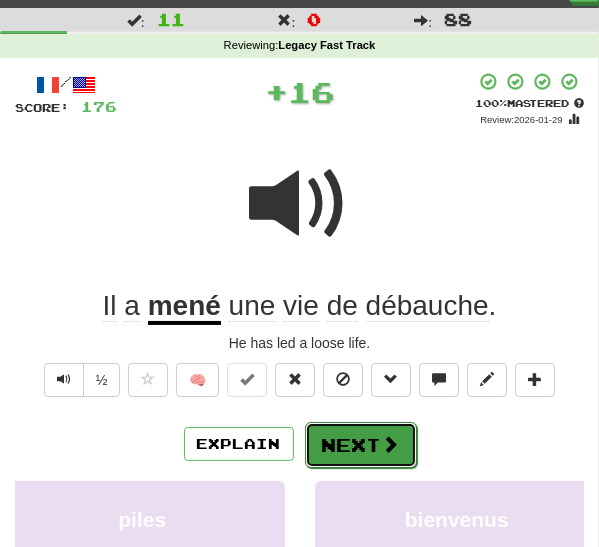 click on "Next" at bounding box center [361, 445] 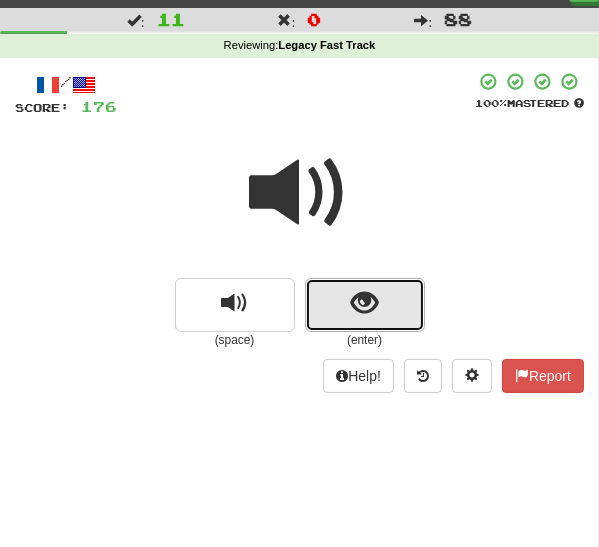 click at bounding box center (365, 305) 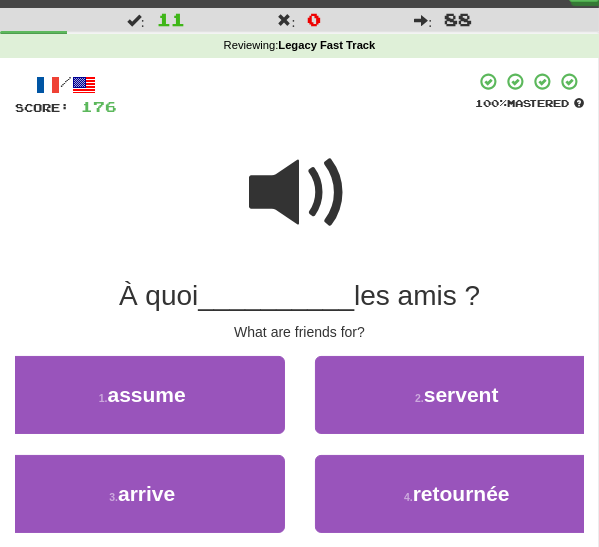 click at bounding box center [300, 193] 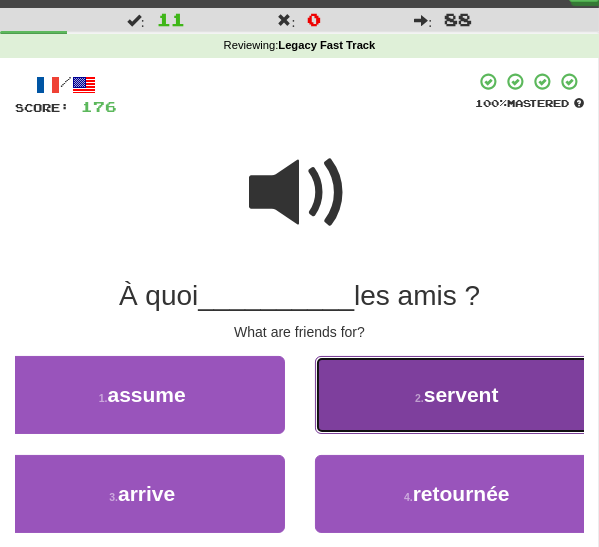 click on "2 .  servent" at bounding box center (457, 395) 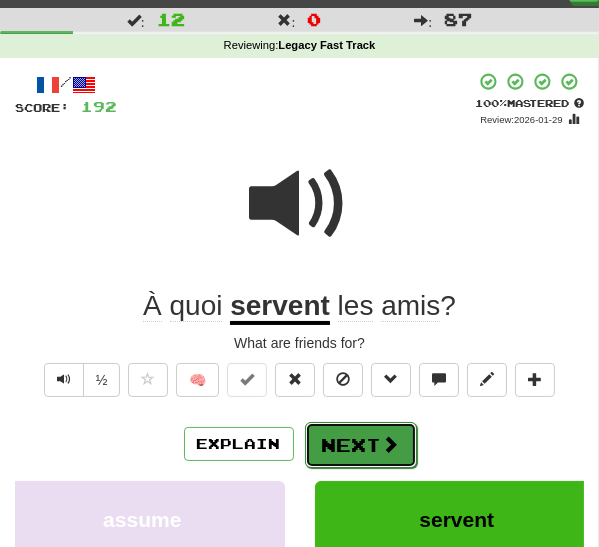 click at bounding box center (391, 444) 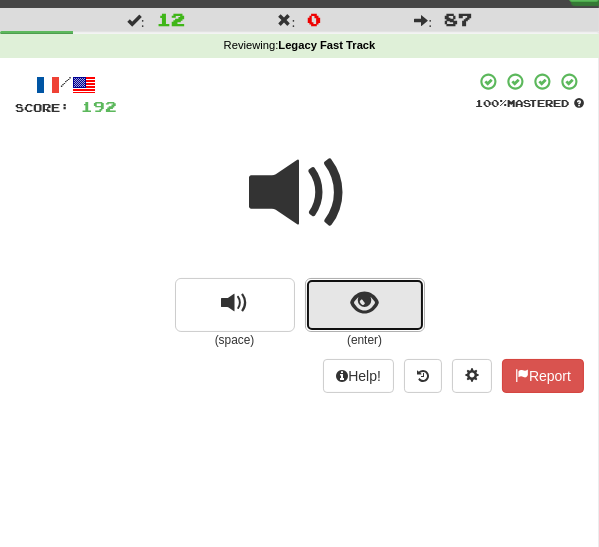 click at bounding box center (365, 305) 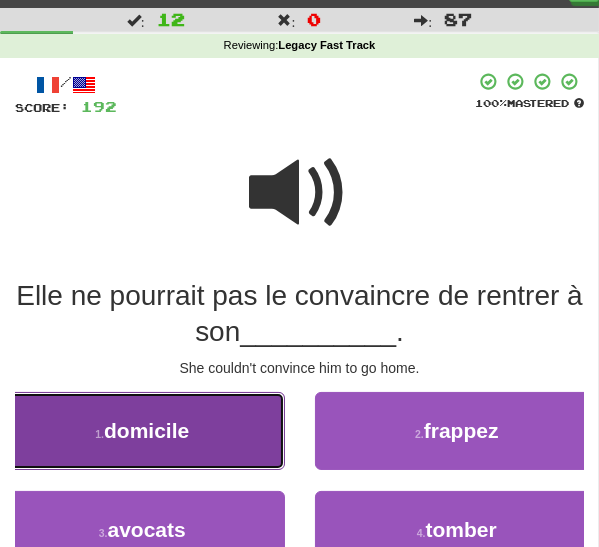 click on "1 .  domicile" at bounding box center [142, 431] 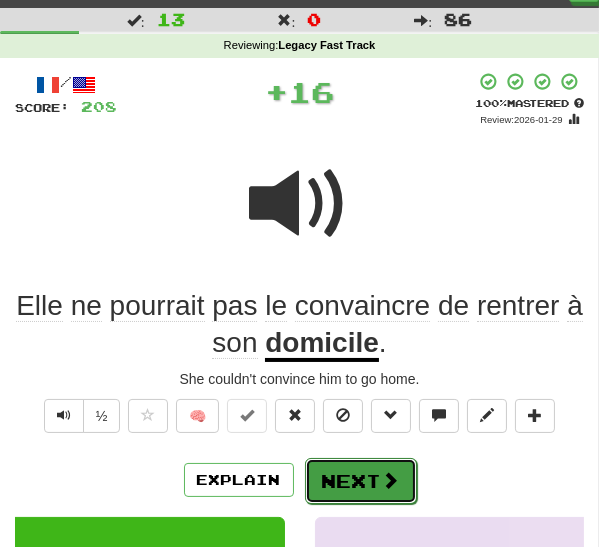 click on "Next" at bounding box center [361, 481] 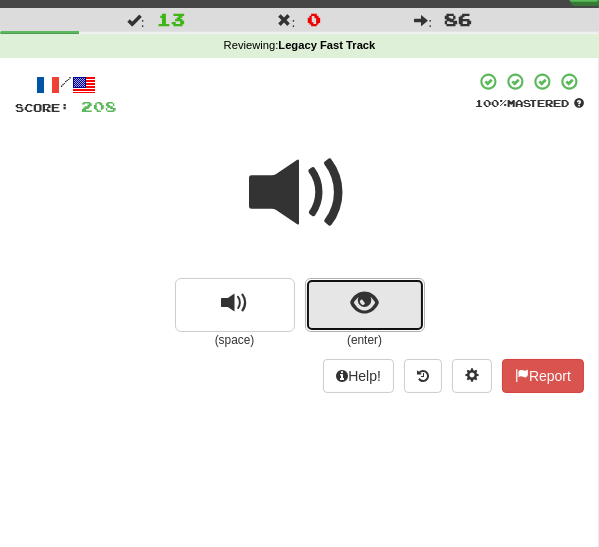 click at bounding box center [365, 305] 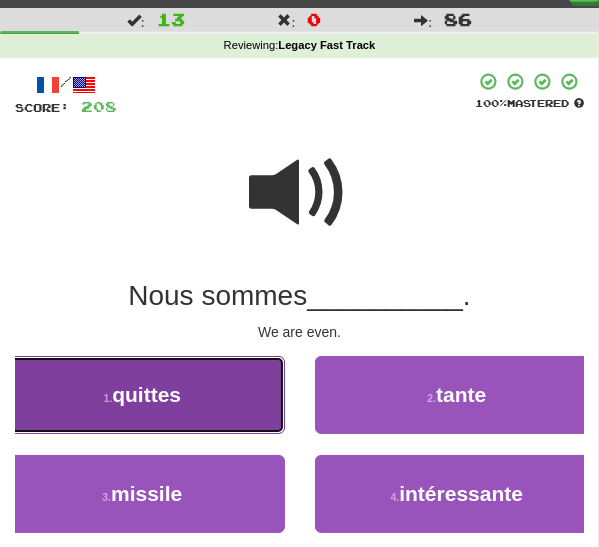 click on "1 .  quittes" at bounding box center [142, 395] 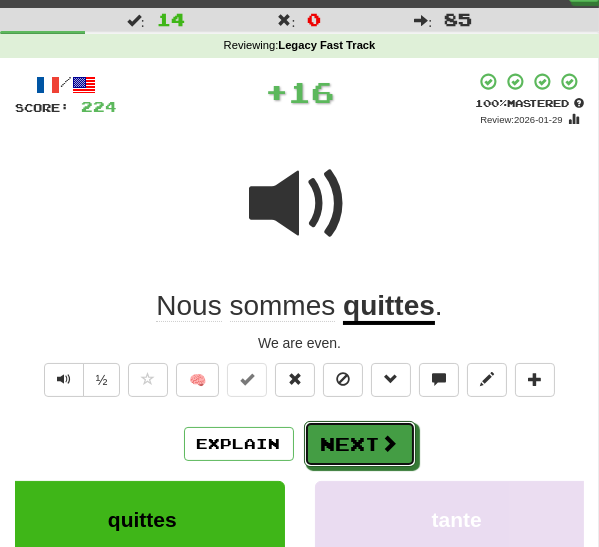 click on "Next" at bounding box center (360, 444) 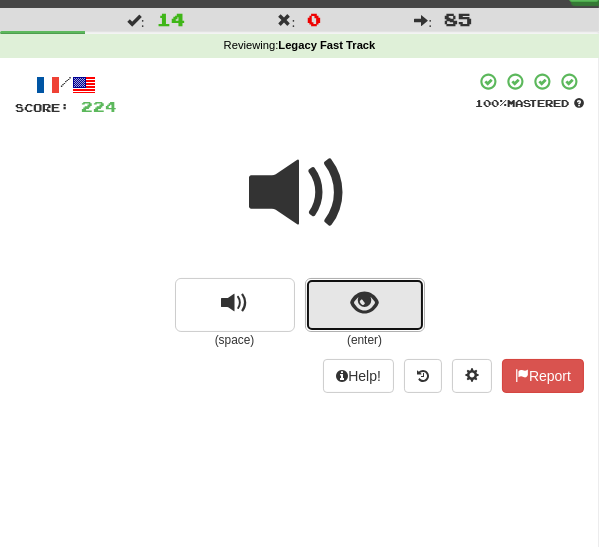 click at bounding box center (364, 303) 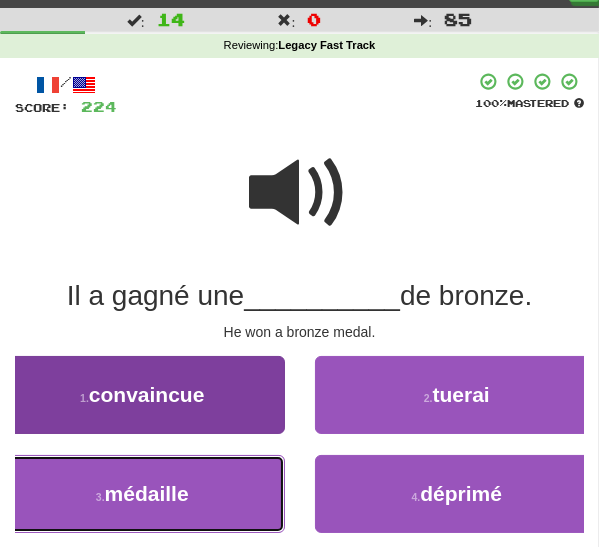 drag, startPoint x: 218, startPoint y: 495, endPoint x: 248, endPoint y: 486, distance: 31.320919 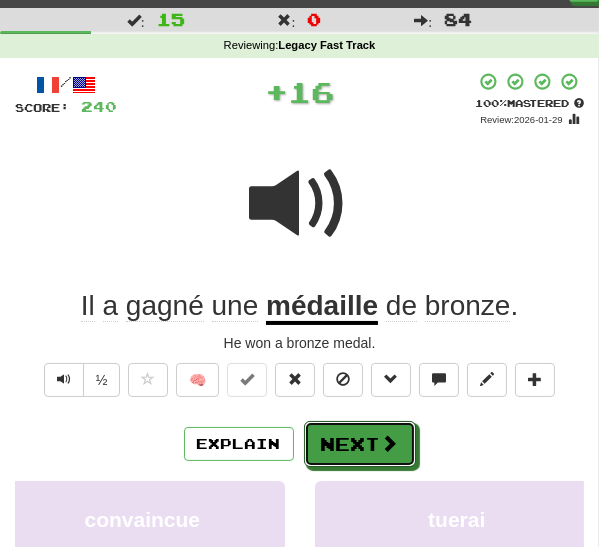 click on "Next" at bounding box center [360, 444] 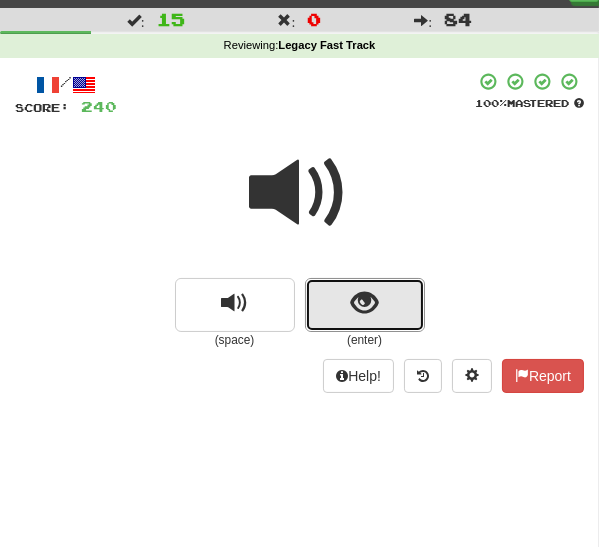 click at bounding box center [365, 305] 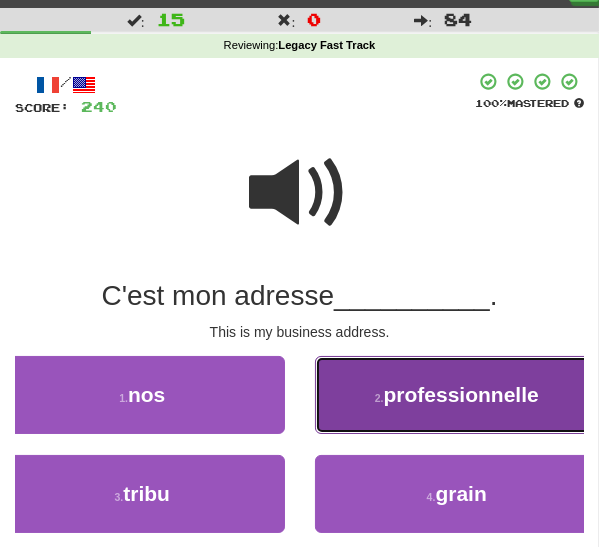 click on "2 .  professionnelle" at bounding box center [457, 395] 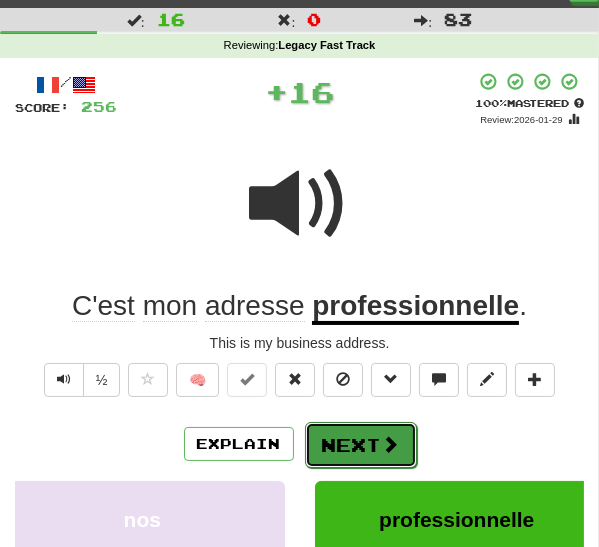 click on "Next" at bounding box center (361, 445) 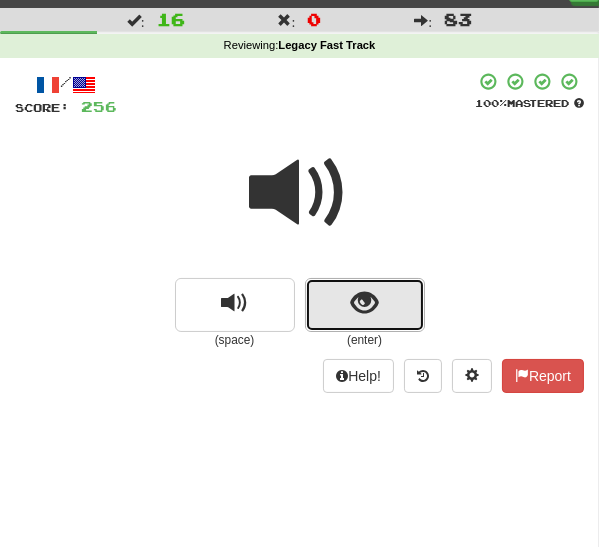 click at bounding box center (365, 305) 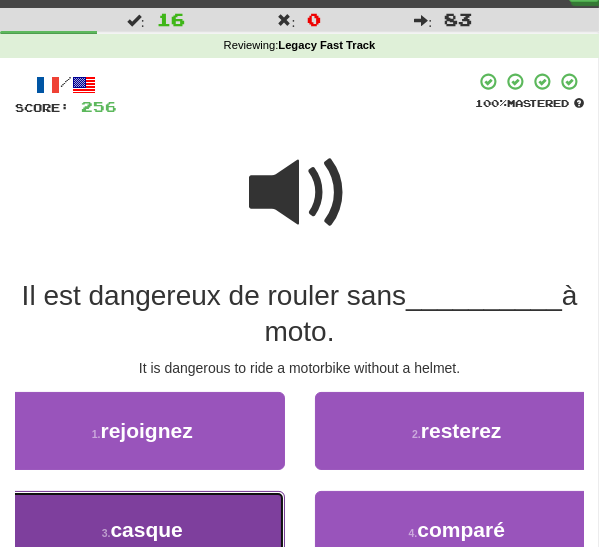 click on "casque" at bounding box center [146, 529] 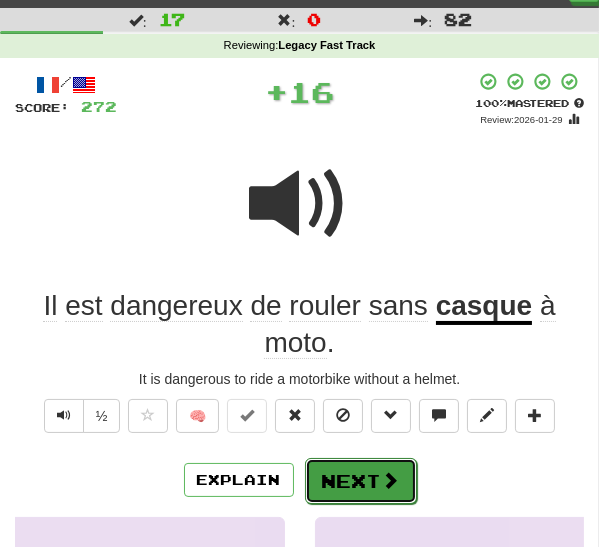 click on "Next" at bounding box center [361, 481] 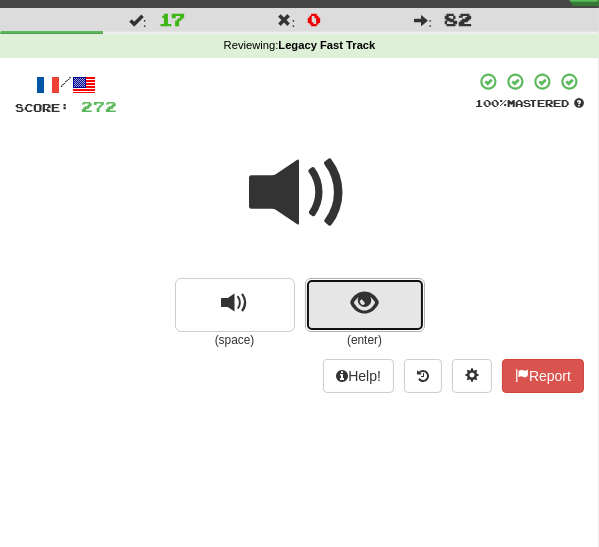 click at bounding box center (364, 303) 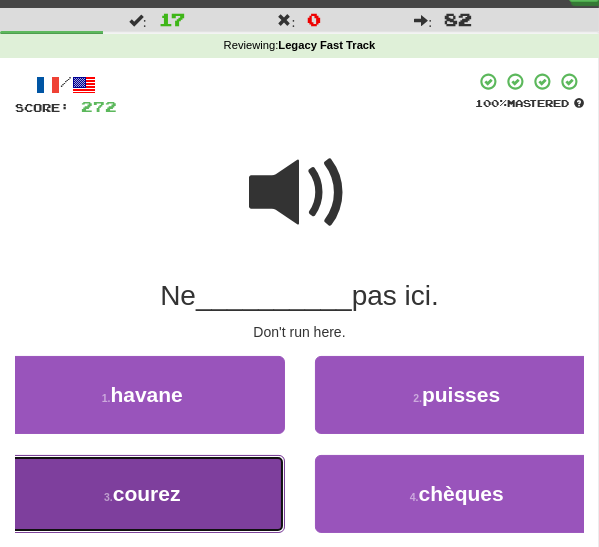 click on "3 .  courez" at bounding box center (142, 494) 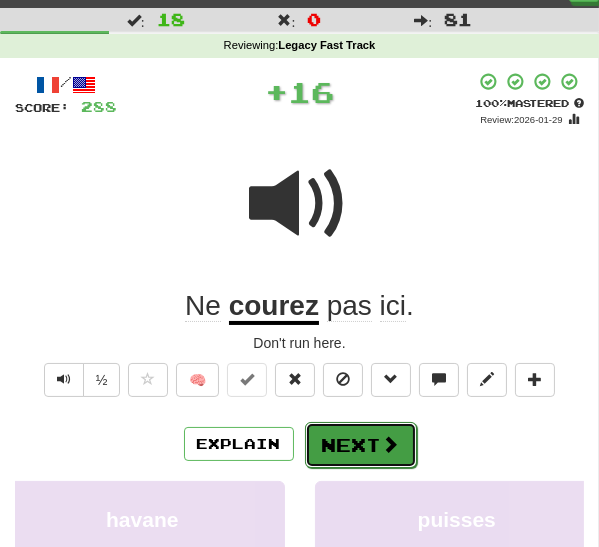click on "Next" at bounding box center (361, 445) 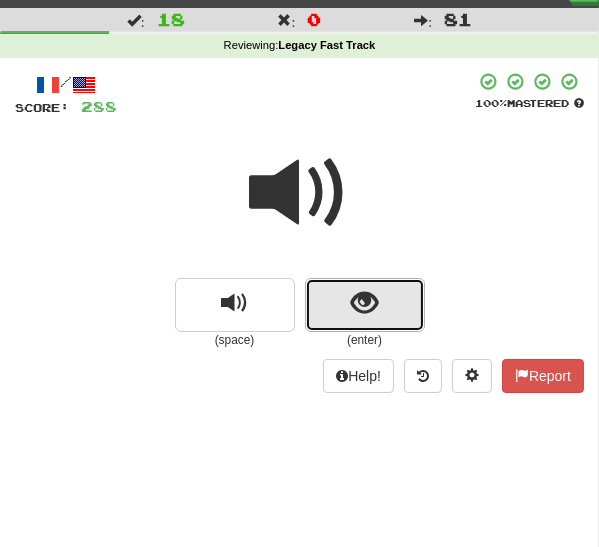 click at bounding box center (364, 303) 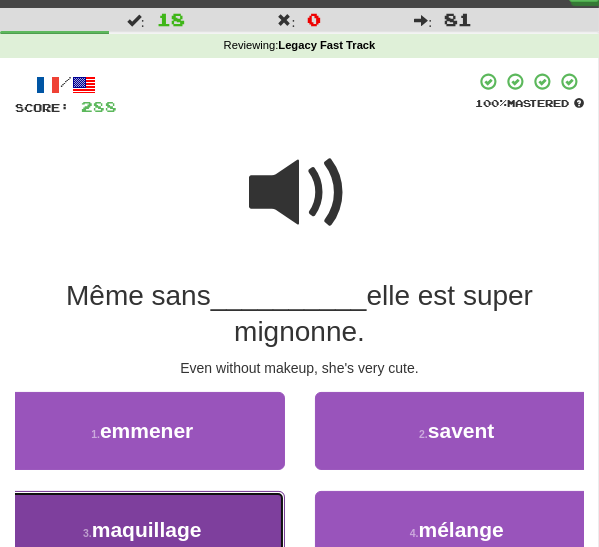 click on "3 .  maquillage" at bounding box center (142, 530) 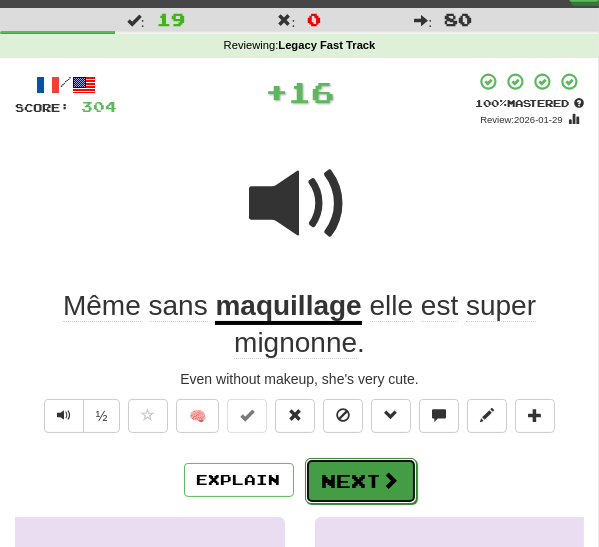 click on "Next" at bounding box center [361, 481] 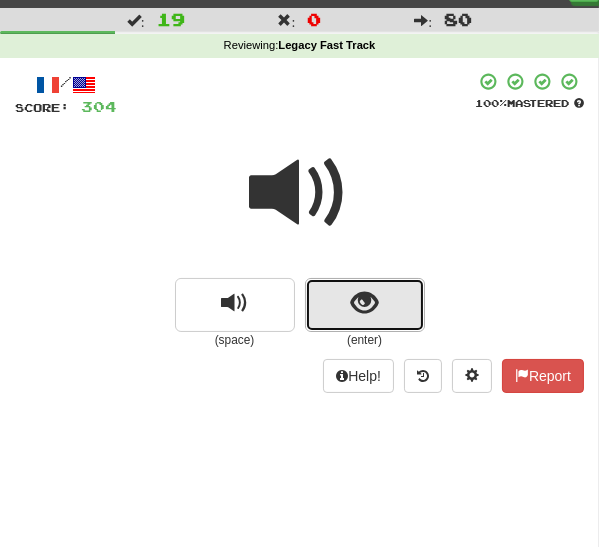 click at bounding box center (365, 305) 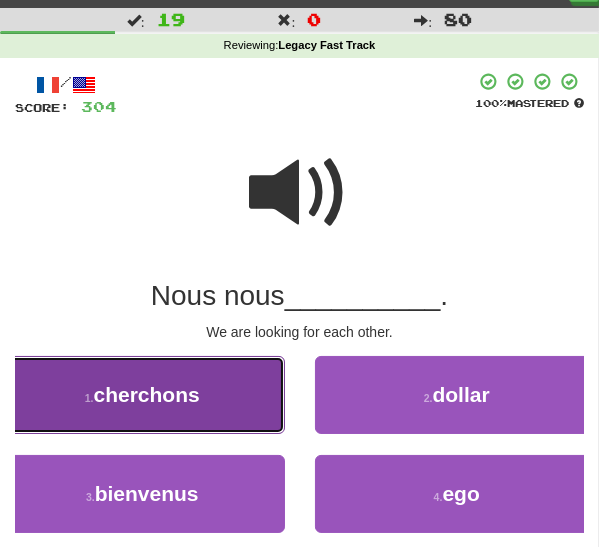 click on "1 .  cherchons" at bounding box center (142, 395) 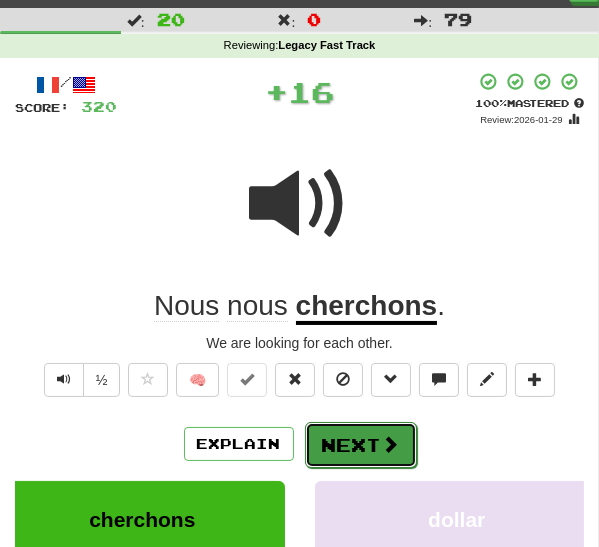 click on "Next" at bounding box center (361, 445) 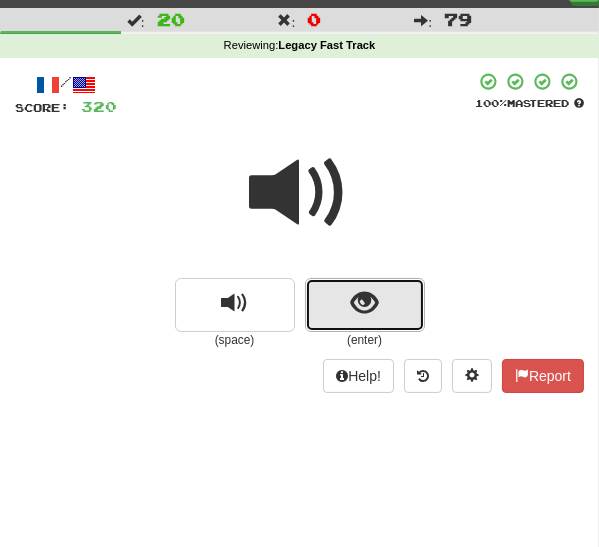 click at bounding box center [364, 303] 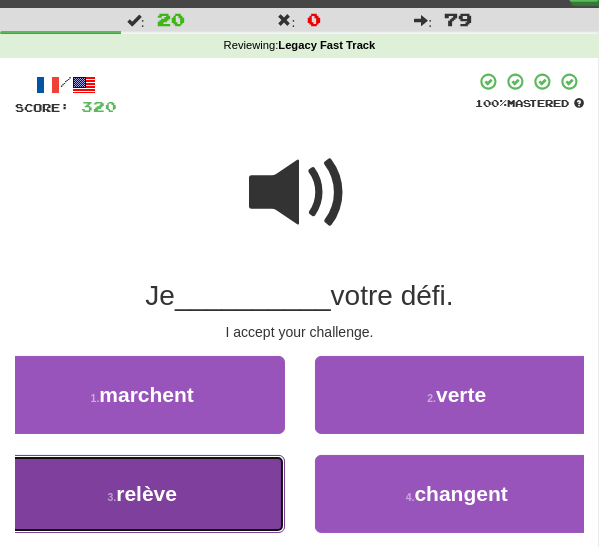 click on "3 .  relève" at bounding box center [142, 494] 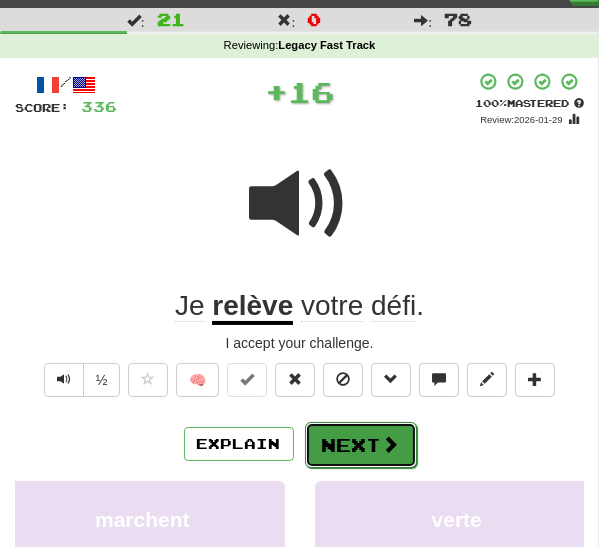 click on "Next" at bounding box center (361, 445) 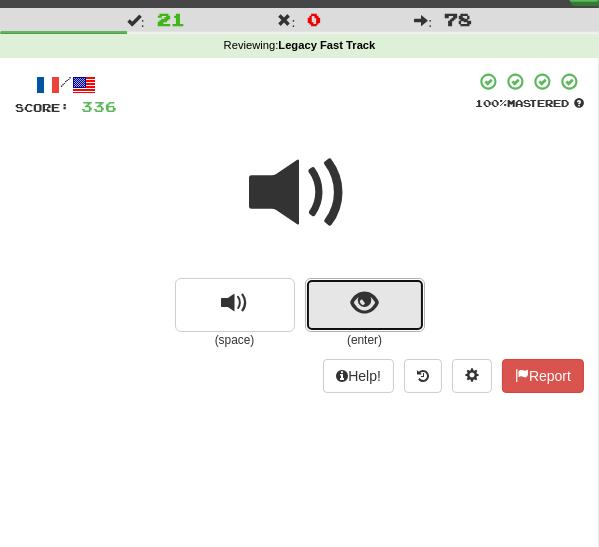 click at bounding box center [364, 303] 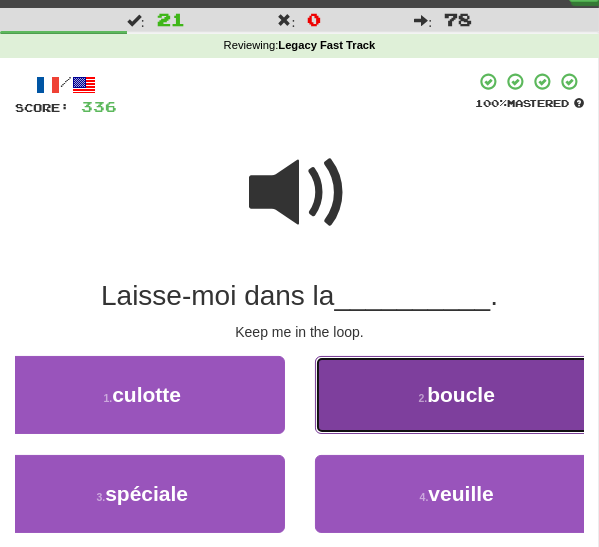 click on "2 .  boucle" at bounding box center [457, 395] 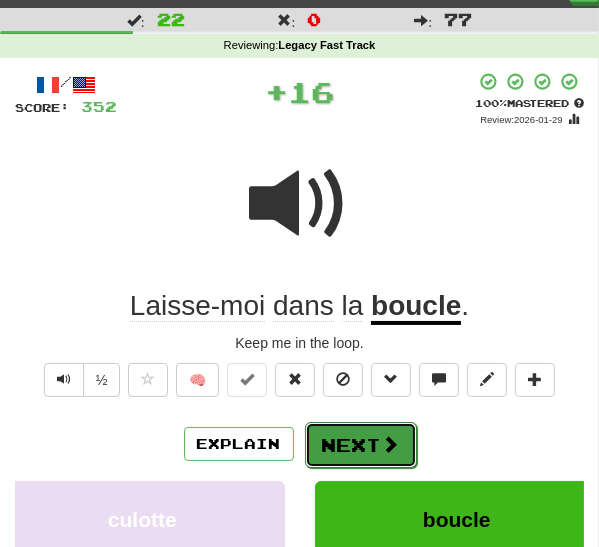 click on "Next" at bounding box center [361, 445] 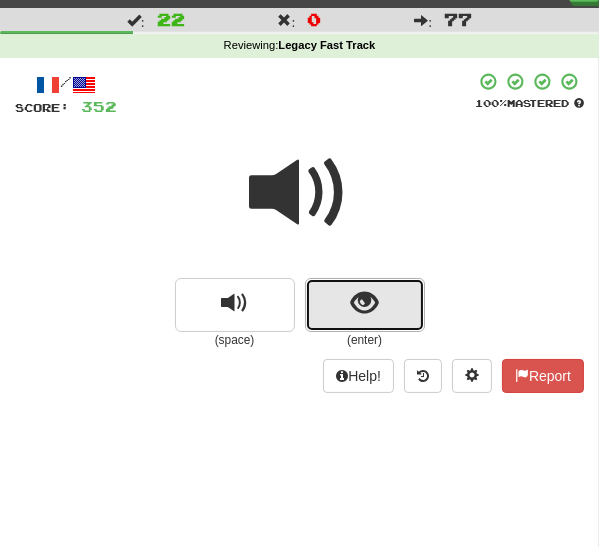 click at bounding box center [365, 305] 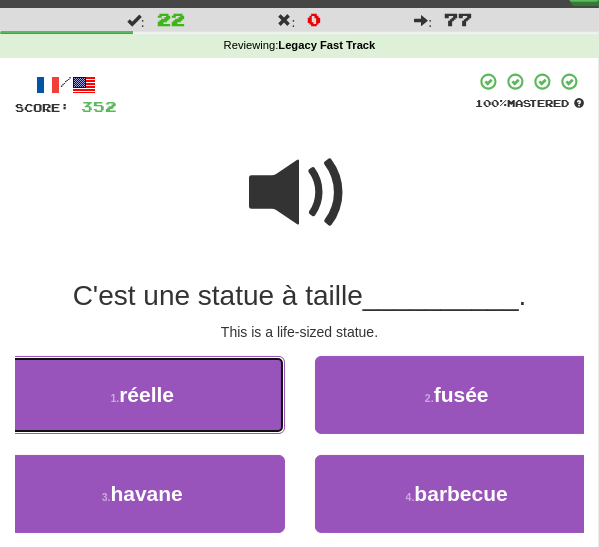 click on "1 .  réelle" at bounding box center [142, 395] 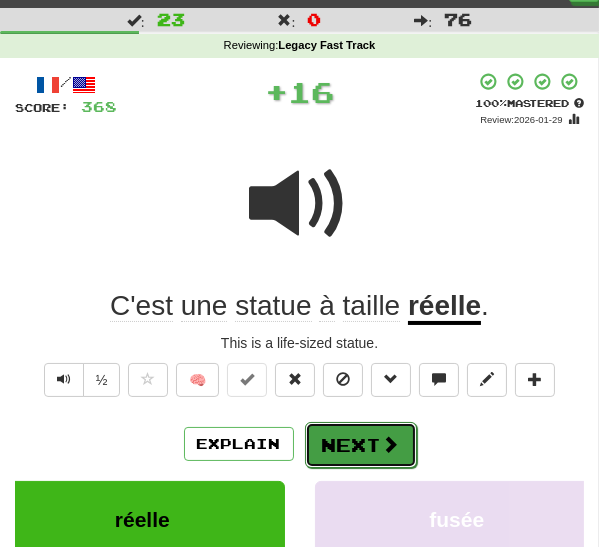 click on "Next" at bounding box center [361, 445] 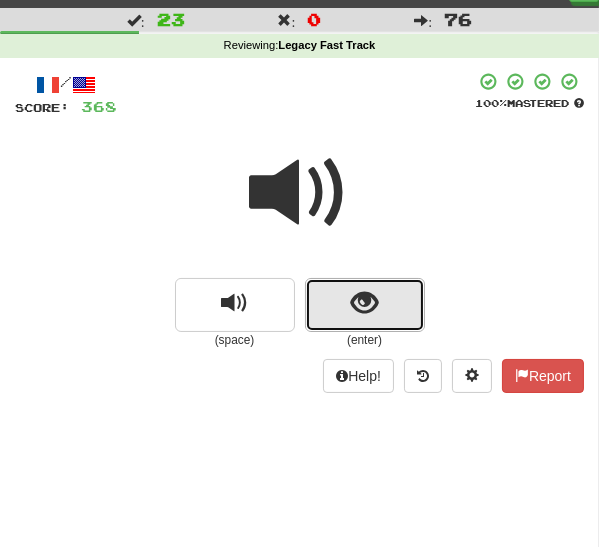 click at bounding box center [365, 305] 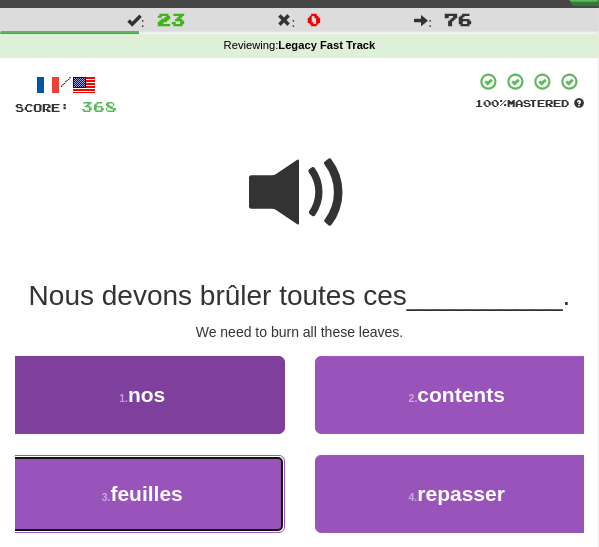 click on "3 .  feuilles" at bounding box center [142, 494] 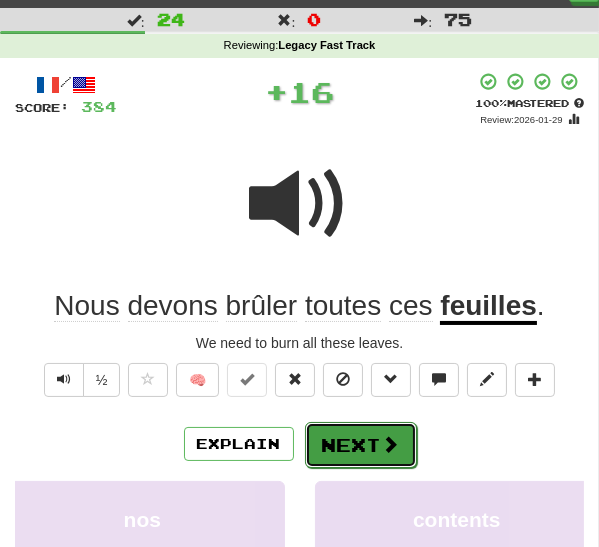 click on "Next" at bounding box center (361, 445) 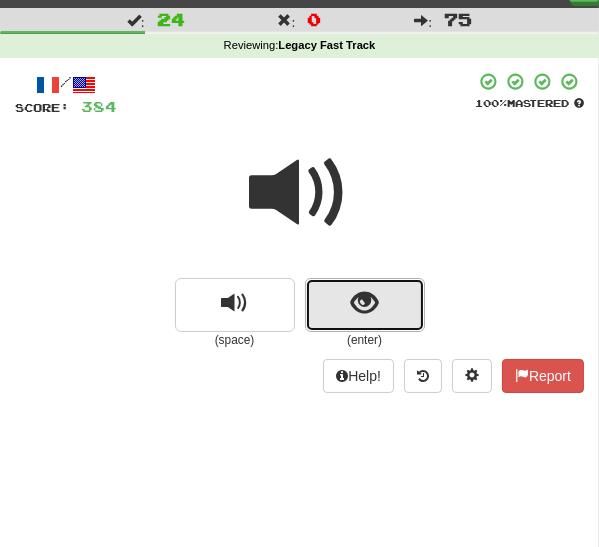 click at bounding box center [365, 305] 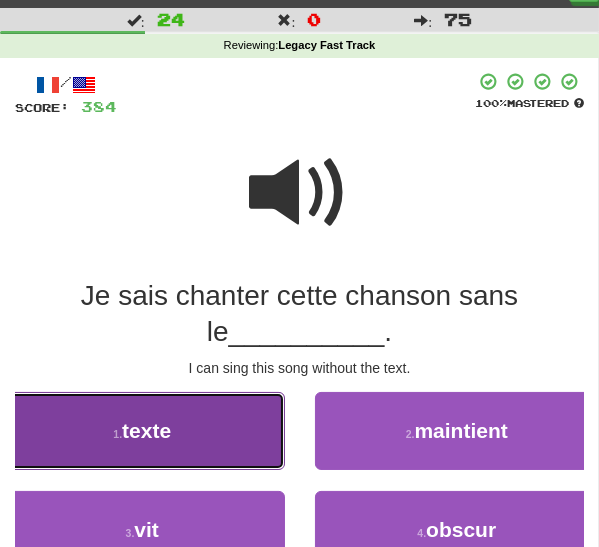 click on "1 .  texte" at bounding box center [142, 431] 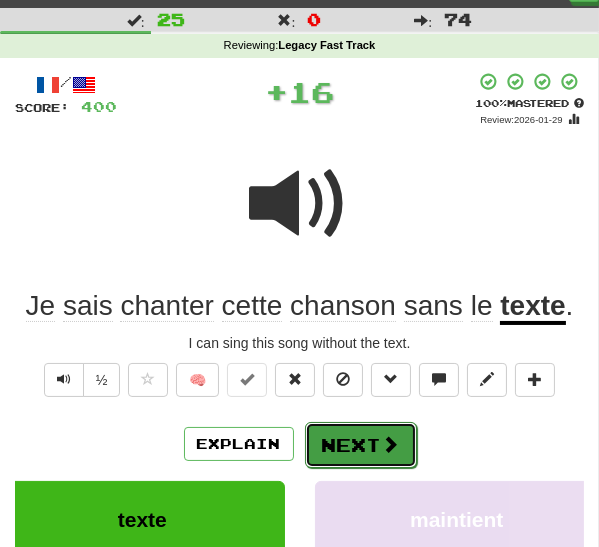 click on "Next" at bounding box center [361, 445] 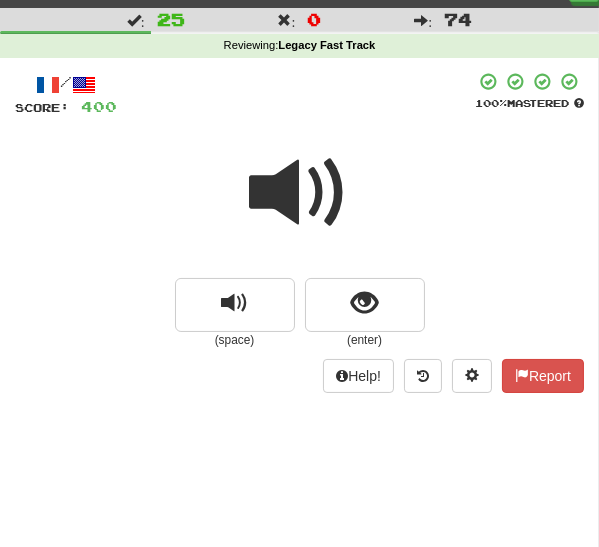 click at bounding box center (300, 193) 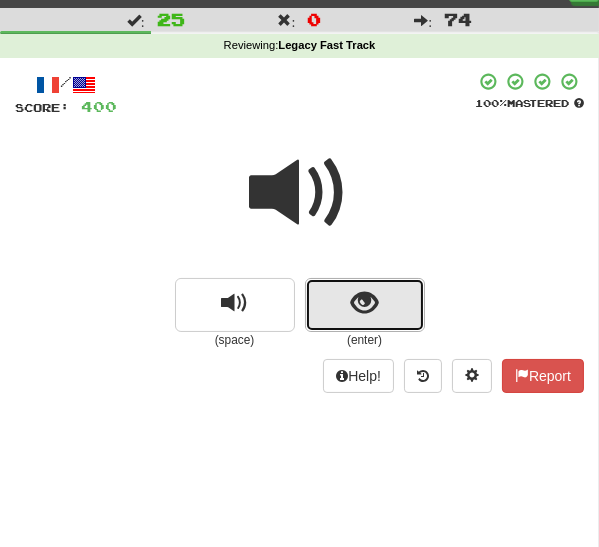 click at bounding box center [365, 305] 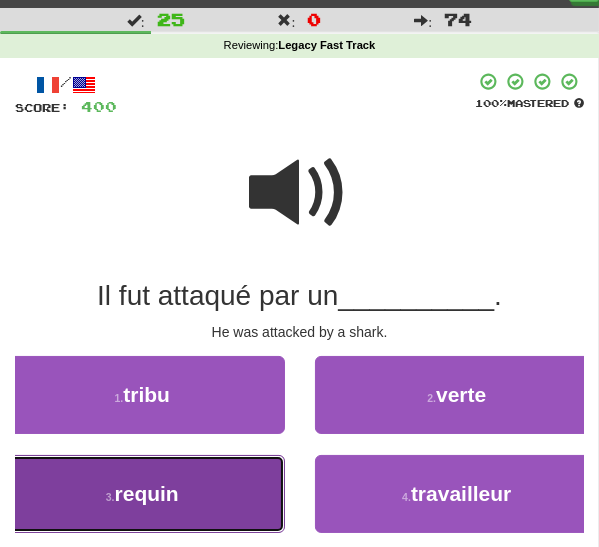 click on "3 .  requin" at bounding box center (142, 494) 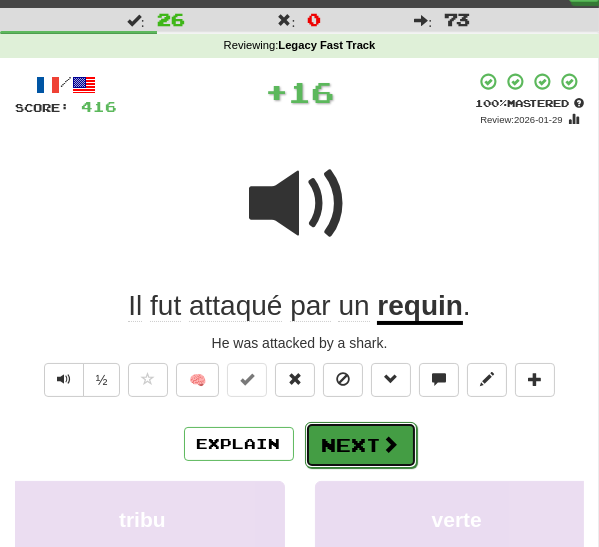 click on "Next" at bounding box center (361, 445) 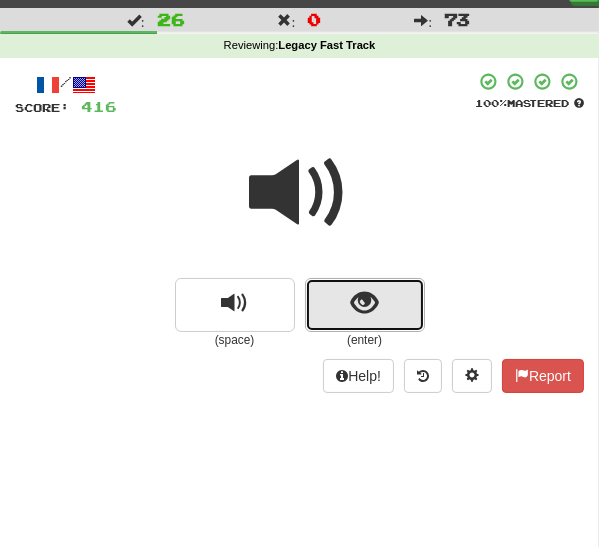 click at bounding box center (364, 303) 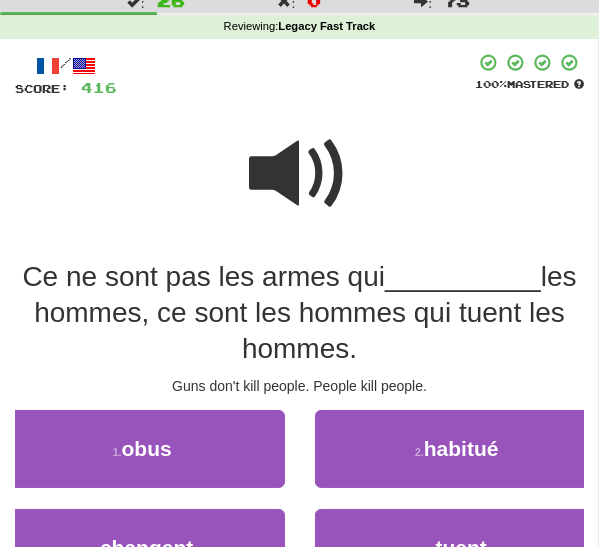 scroll, scrollTop: 72, scrollLeft: 0, axis: vertical 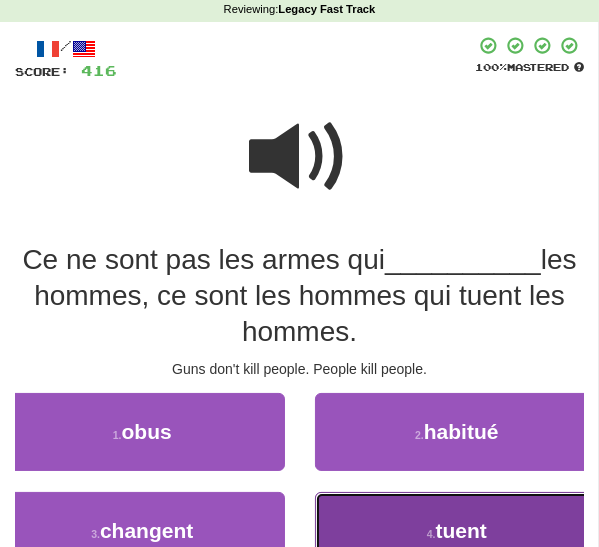 click on "4 .  tuent" at bounding box center [457, 531] 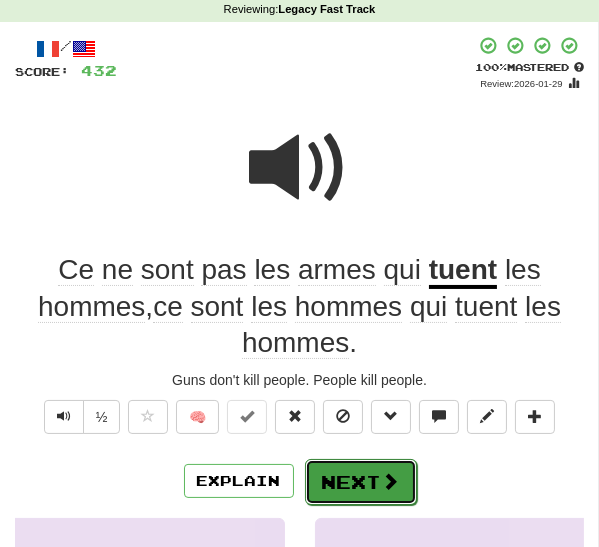 click on "Next" at bounding box center [361, 482] 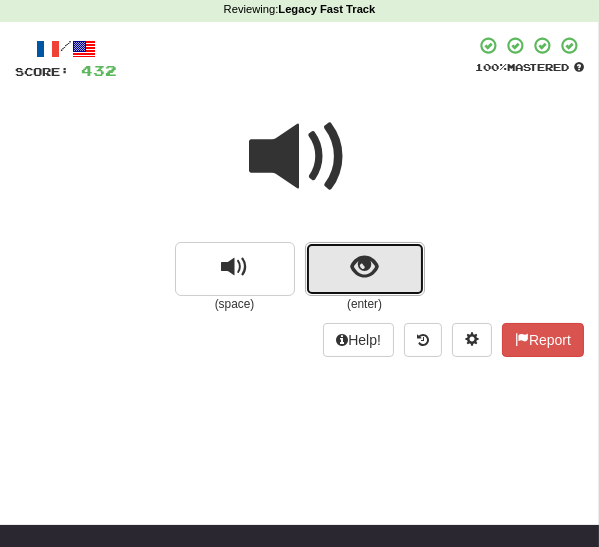 click at bounding box center [364, 267] 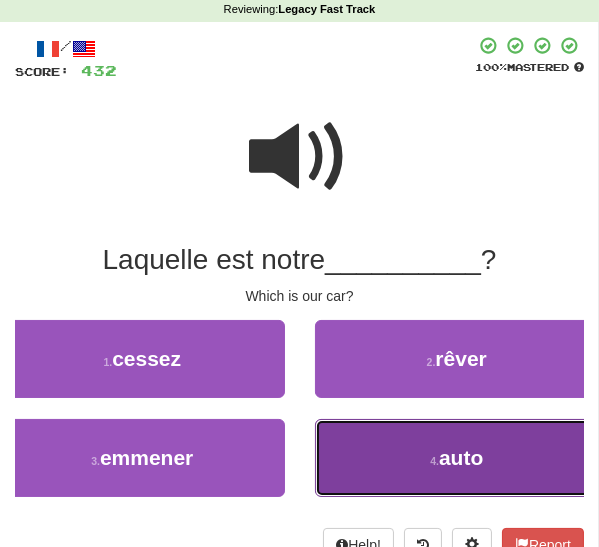 click on "4 .  auto" at bounding box center [457, 458] 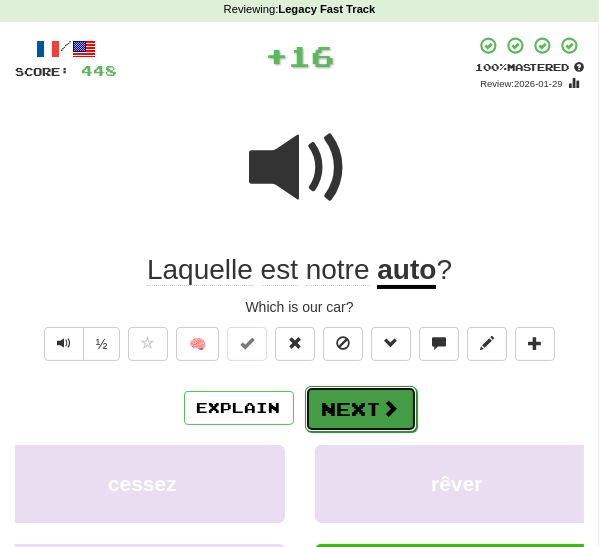 click on "Next" at bounding box center [361, 409] 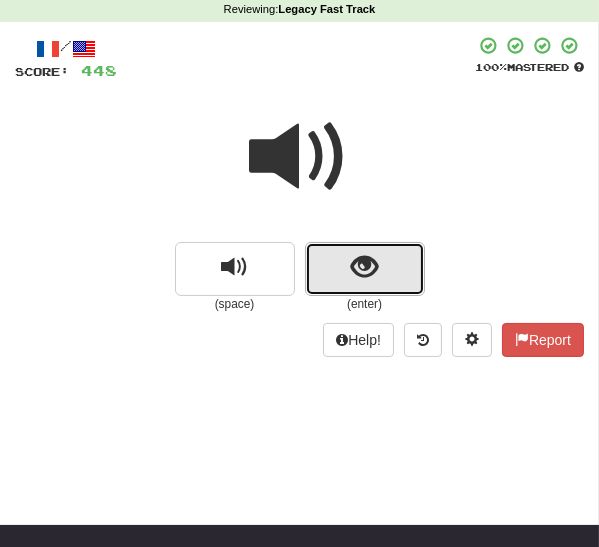 click at bounding box center [365, 269] 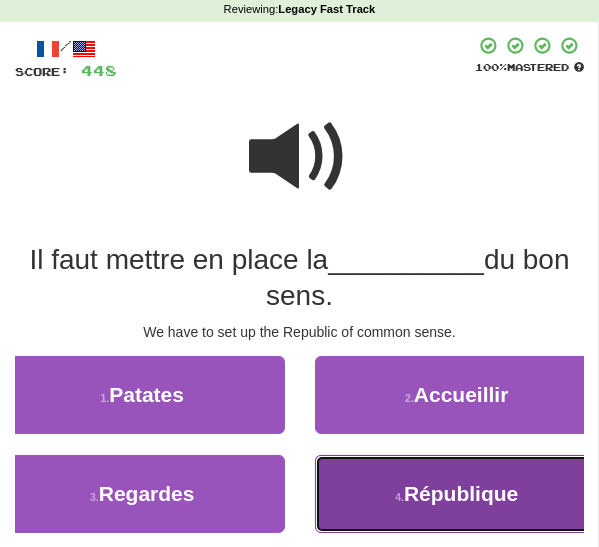 click on "4 .  République" at bounding box center (457, 494) 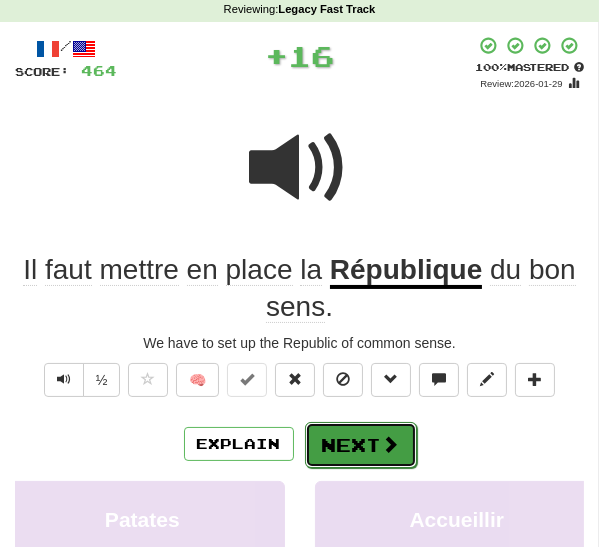 click on "Next" at bounding box center [361, 445] 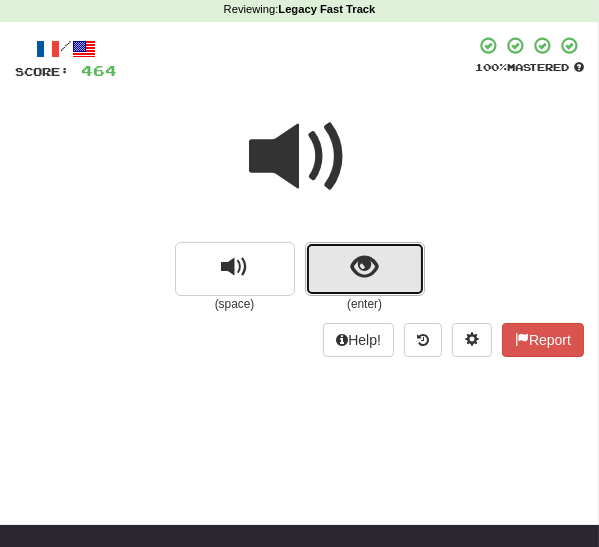 click at bounding box center [364, 267] 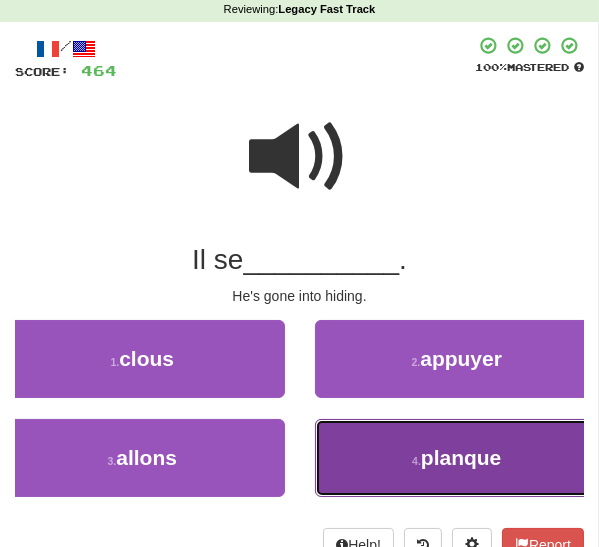 click on "4 .  planque" at bounding box center (457, 458) 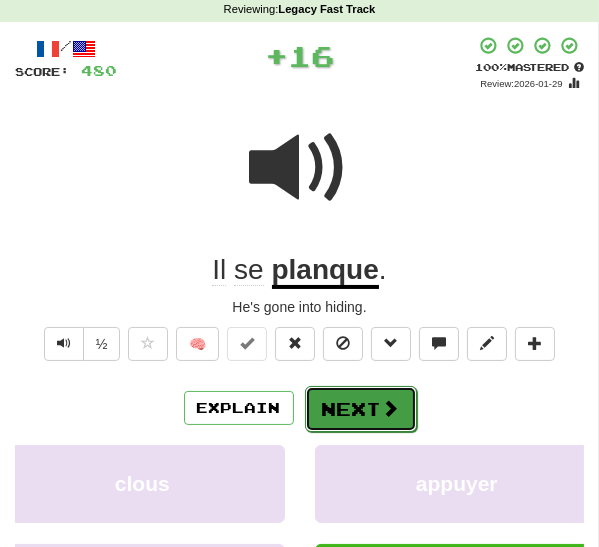 click on "Next" at bounding box center (361, 409) 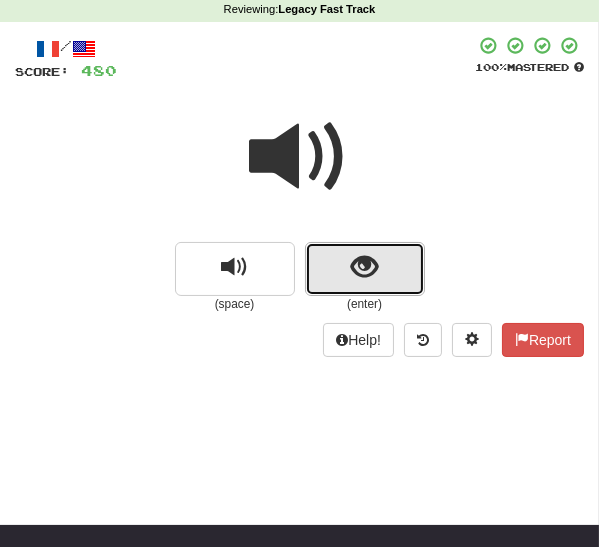 click at bounding box center [365, 269] 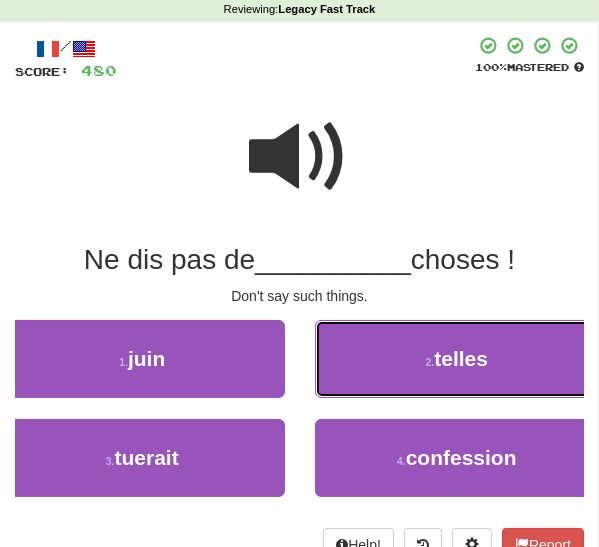 click on "2 .  telles" at bounding box center (457, 359) 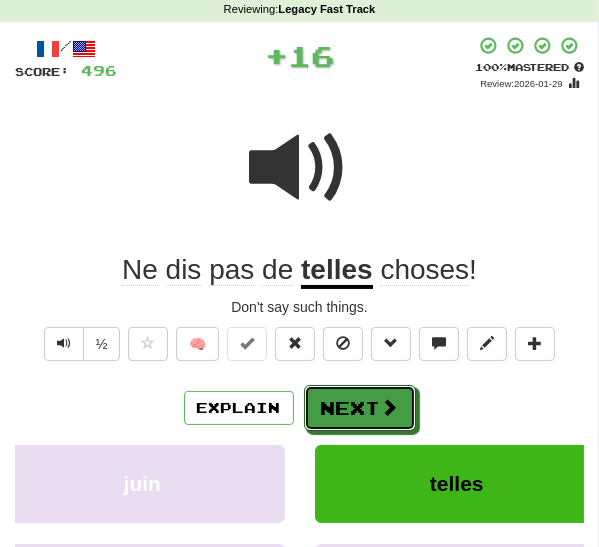 click on "Next" at bounding box center (360, 408) 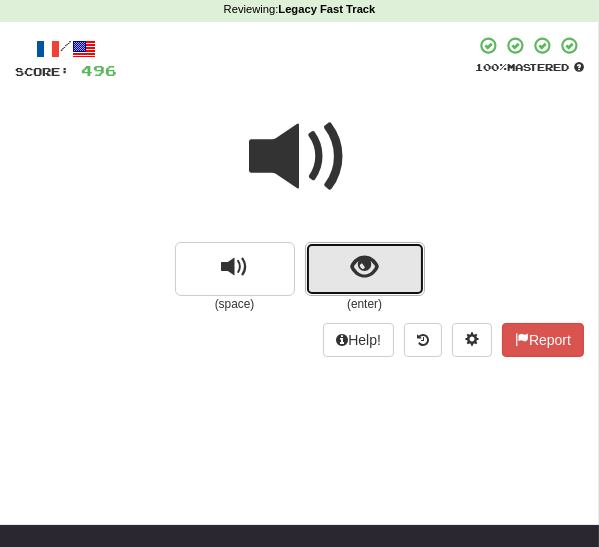 click at bounding box center (364, 267) 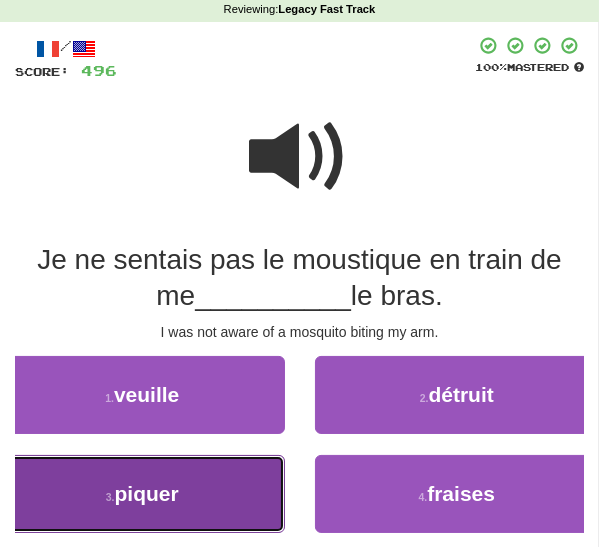 click on "3 .  piquer" at bounding box center (142, 494) 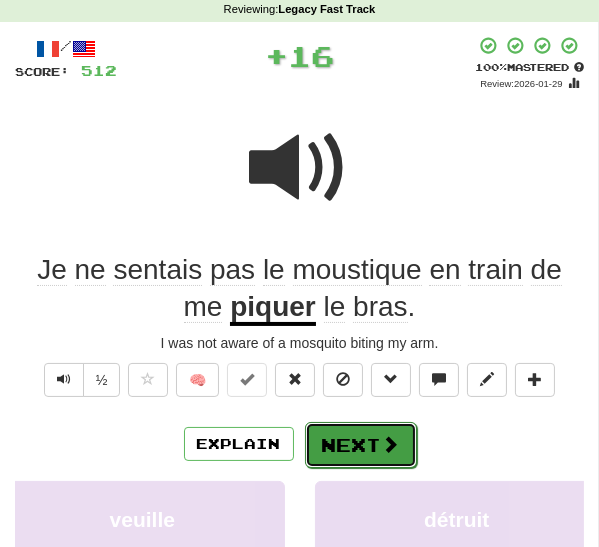 click on "Next" at bounding box center [361, 445] 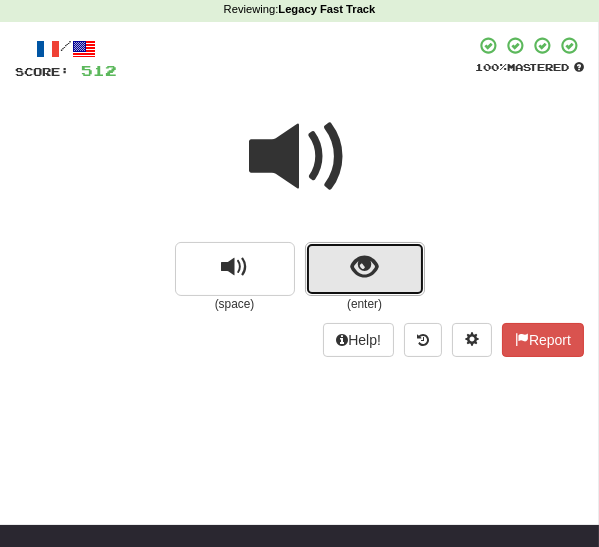 click at bounding box center (364, 267) 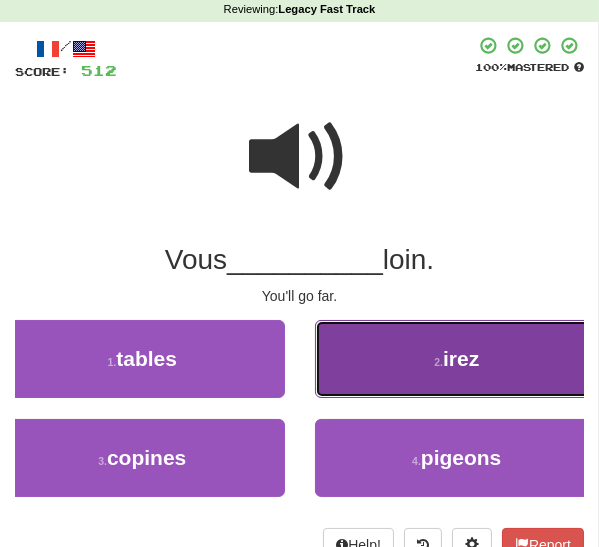 click on "2 .  irez" at bounding box center [457, 359] 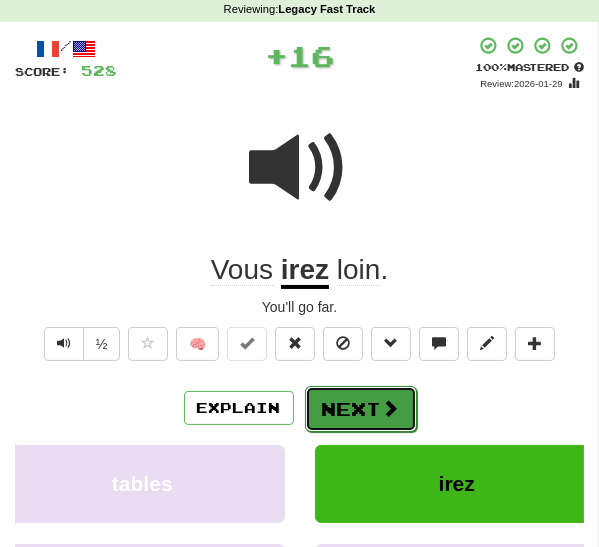 click on "Next" at bounding box center [361, 409] 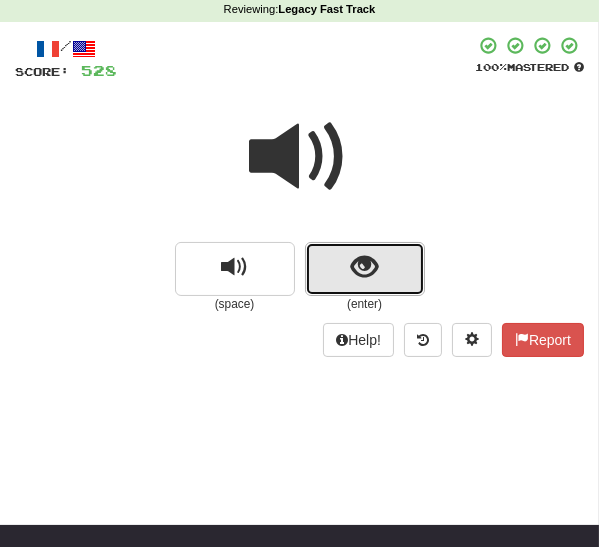 click at bounding box center (364, 267) 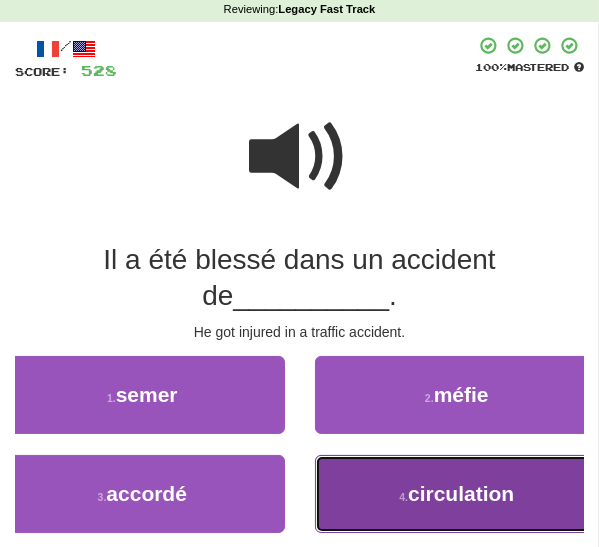 click on "4 .  circulation" at bounding box center (457, 494) 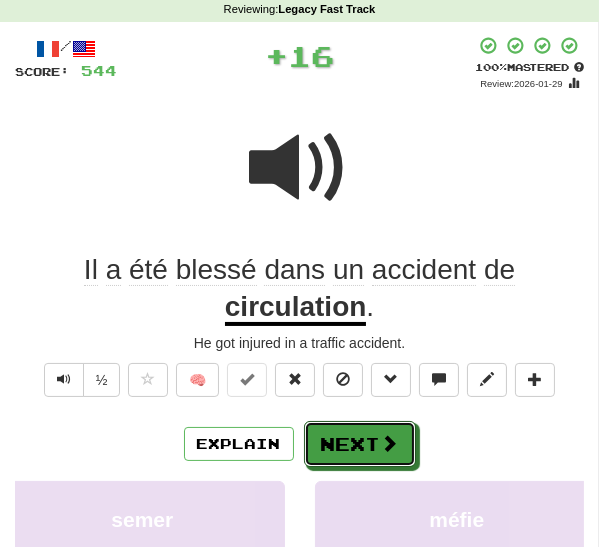 click on "Next" at bounding box center [360, 444] 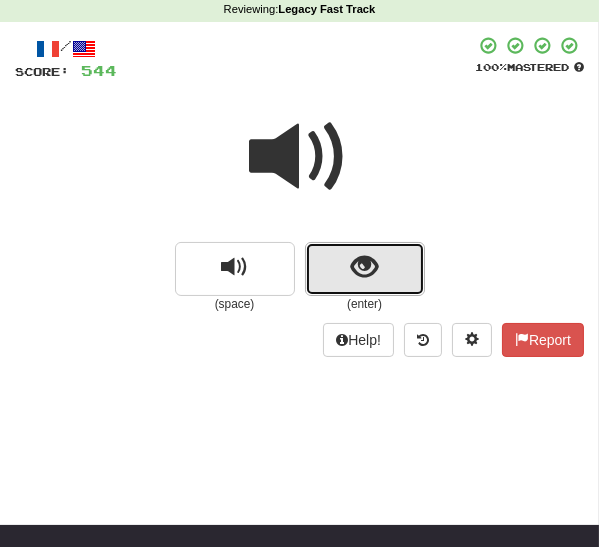 click at bounding box center [365, 269] 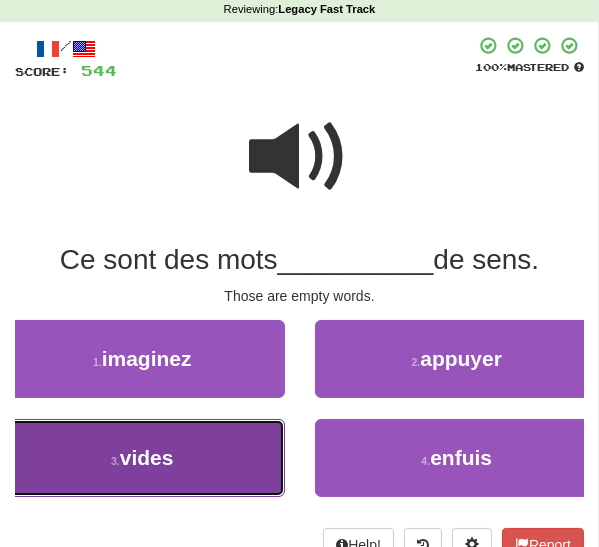 click on "3 .  vides" at bounding box center [142, 458] 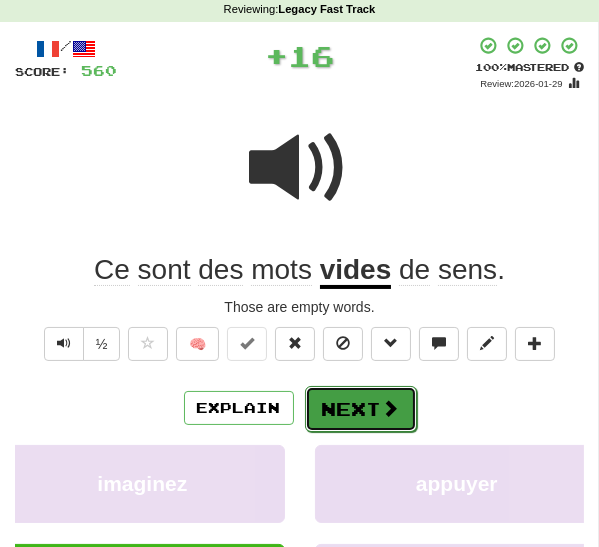 click on "Next" at bounding box center (361, 409) 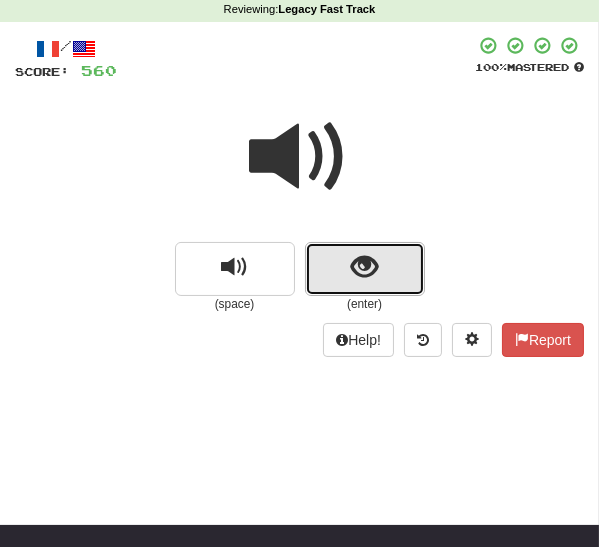 click at bounding box center [364, 267] 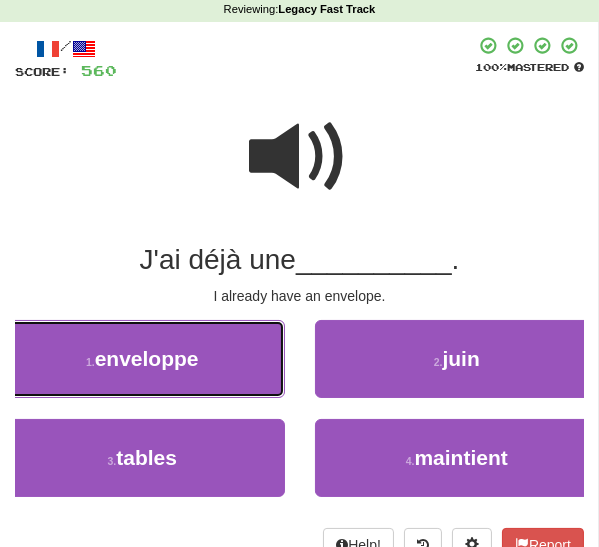 click on "1 .  enveloppe" at bounding box center [142, 359] 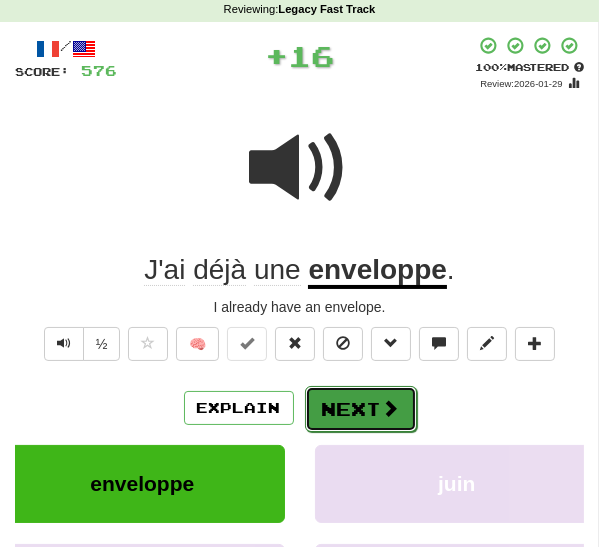 click on "Next" at bounding box center [361, 409] 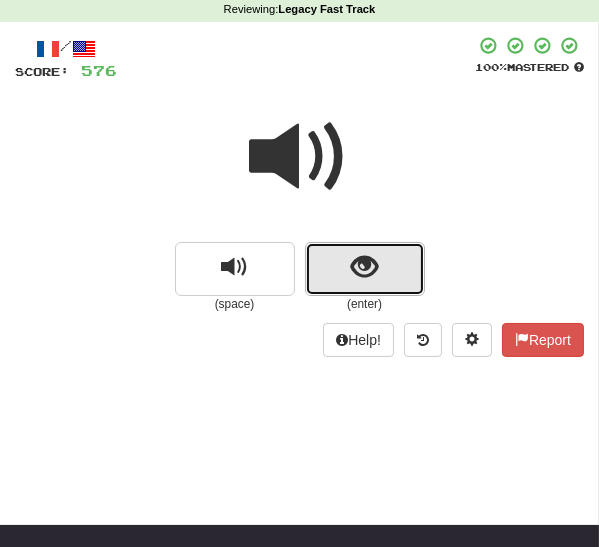 click at bounding box center [365, 269] 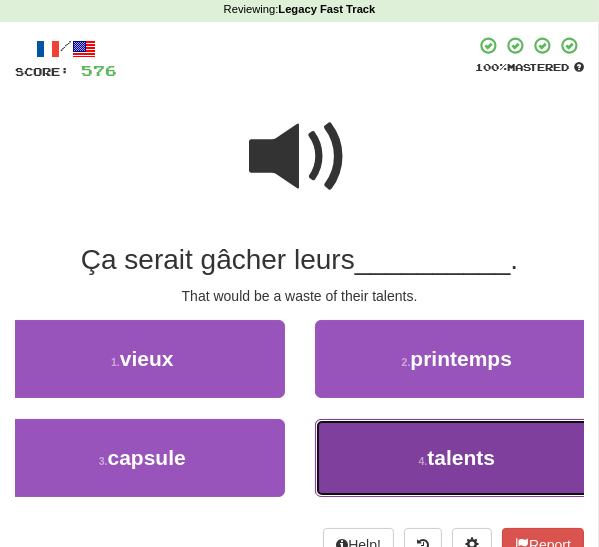 click on "4 .  talents" at bounding box center (457, 458) 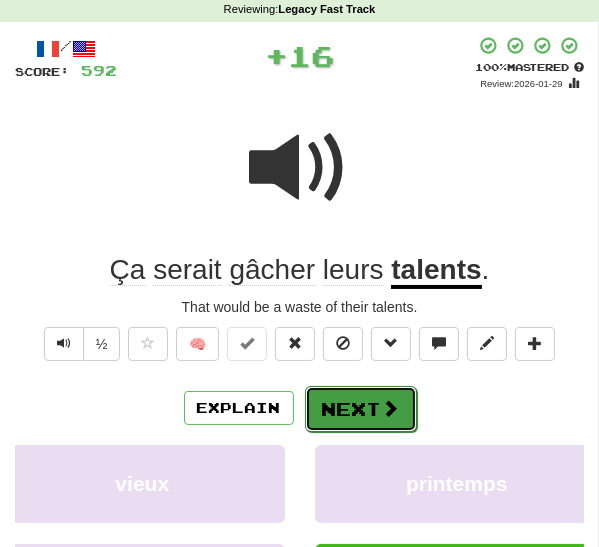 click on "Next" at bounding box center [361, 409] 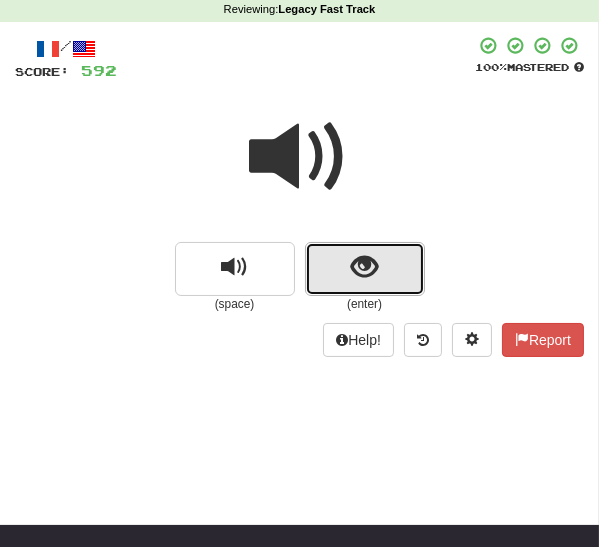 click at bounding box center [365, 269] 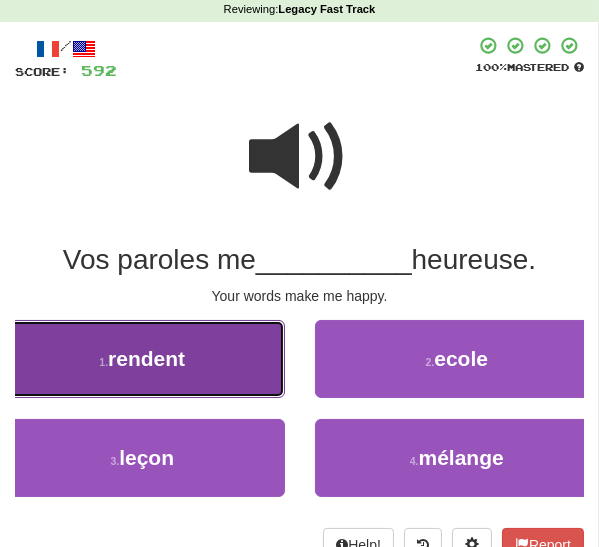 click on "1 .  rendent" at bounding box center [142, 359] 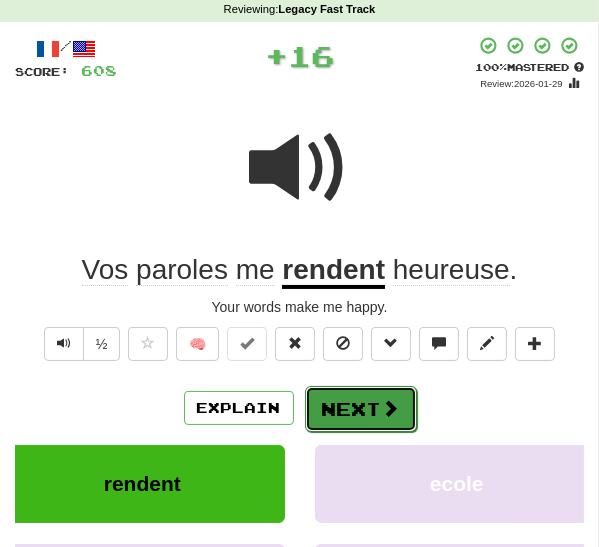 click on "Next" at bounding box center (361, 409) 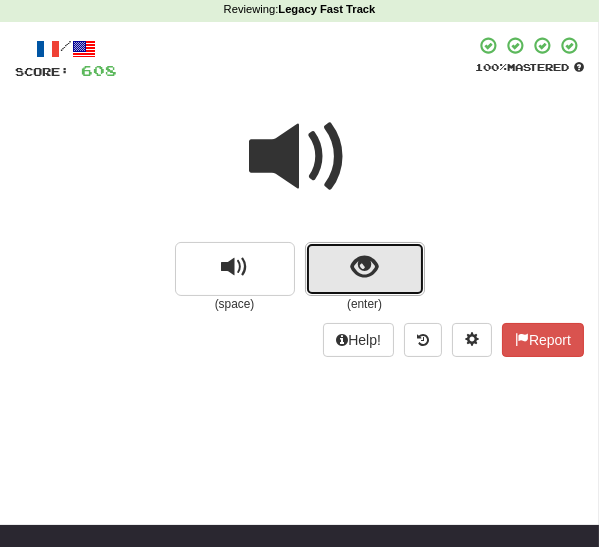 click at bounding box center [365, 269] 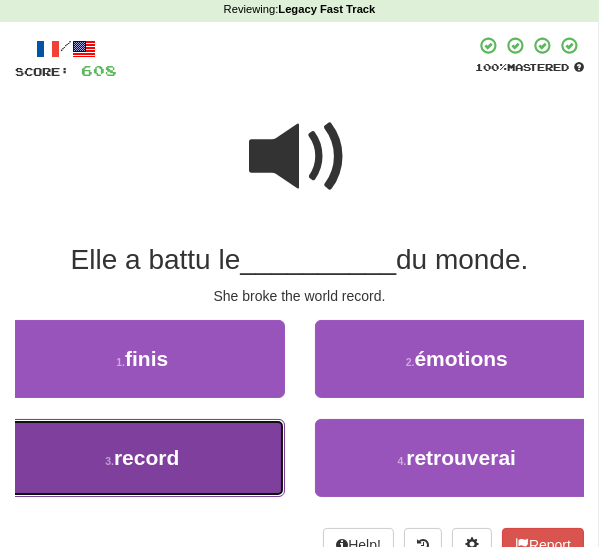 click on "3 .  record" at bounding box center (142, 458) 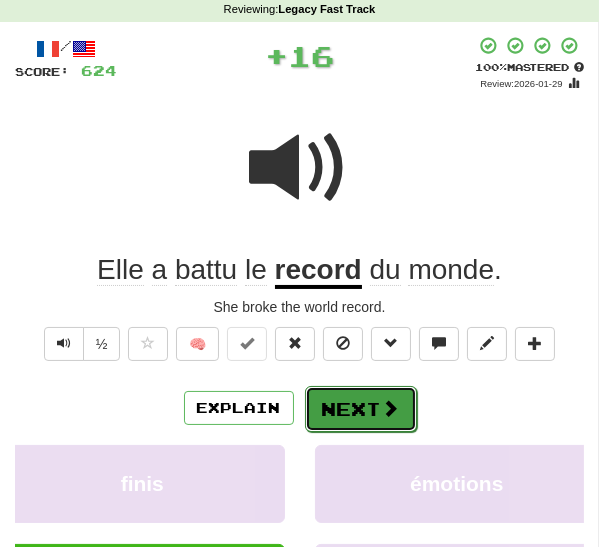 click on "Next" at bounding box center [361, 409] 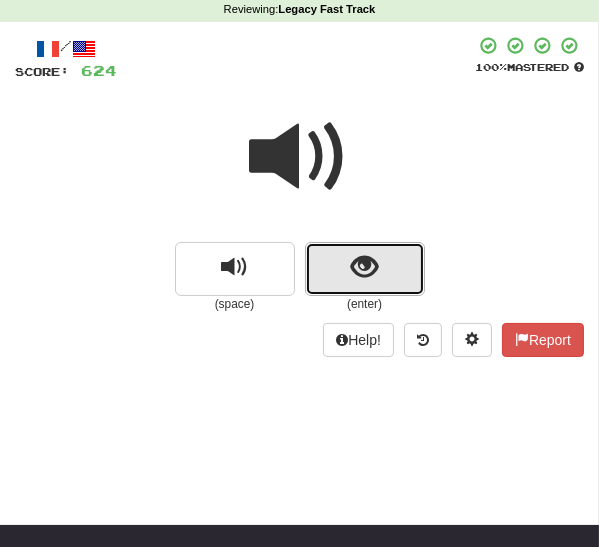 click at bounding box center (365, 269) 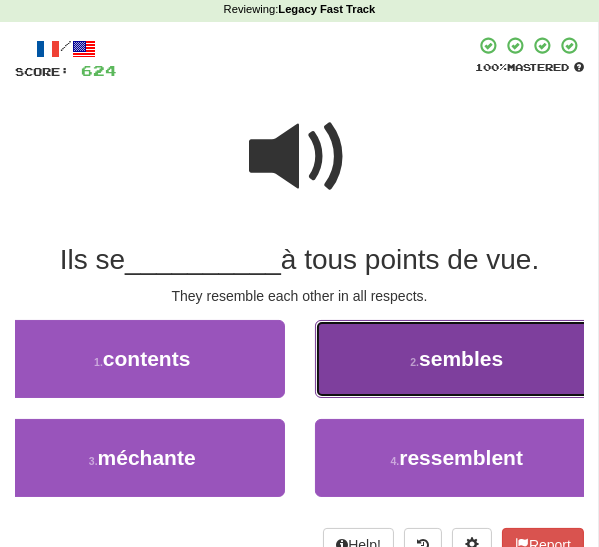 click on "2 .  sembles" at bounding box center [457, 359] 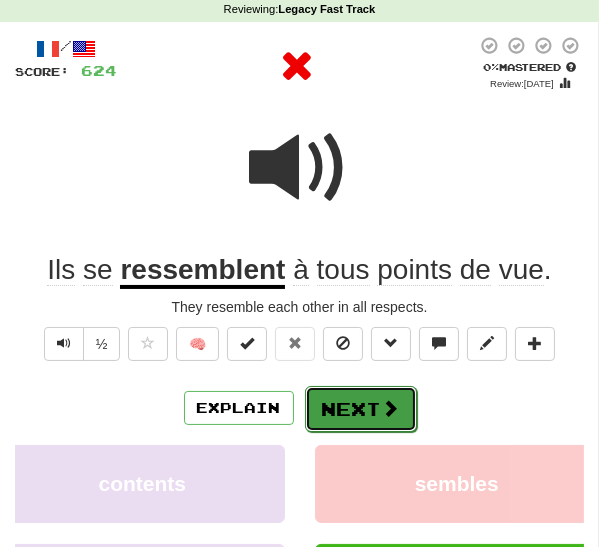 click on "Next" at bounding box center [361, 409] 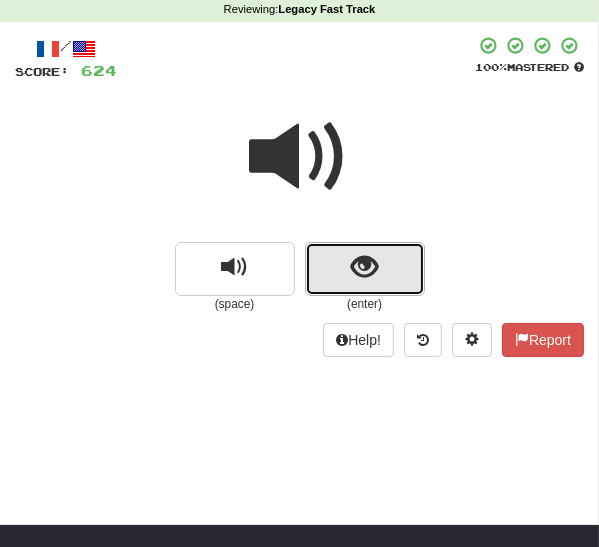 click at bounding box center (364, 267) 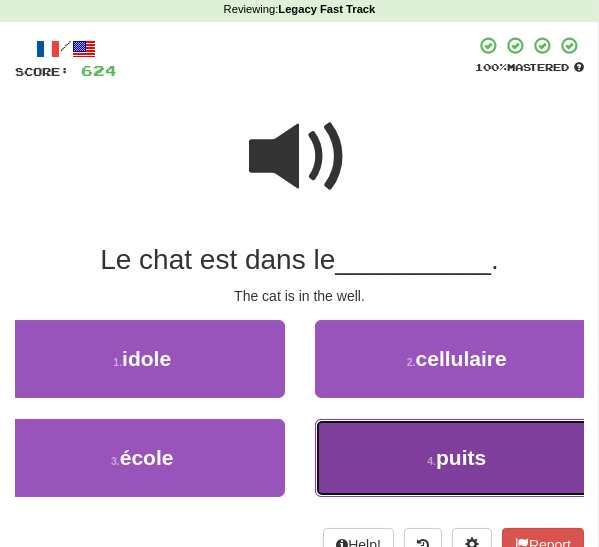 click on "4 .  puits" at bounding box center [457, 458] 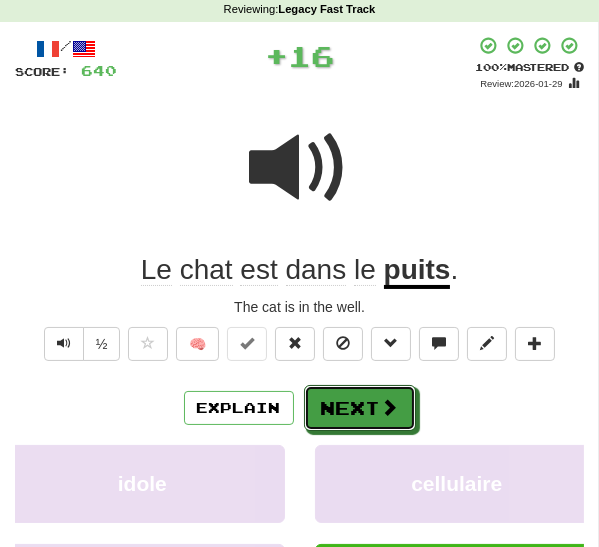 click on "Next" at bounding box center (360, 408) 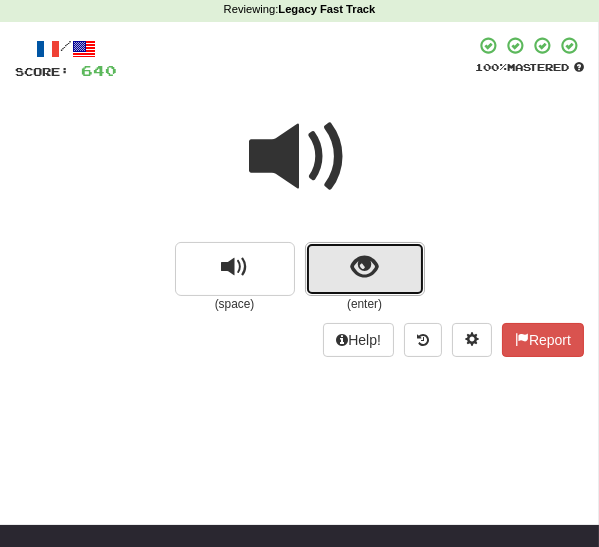 click at bounding box center [364, 267] 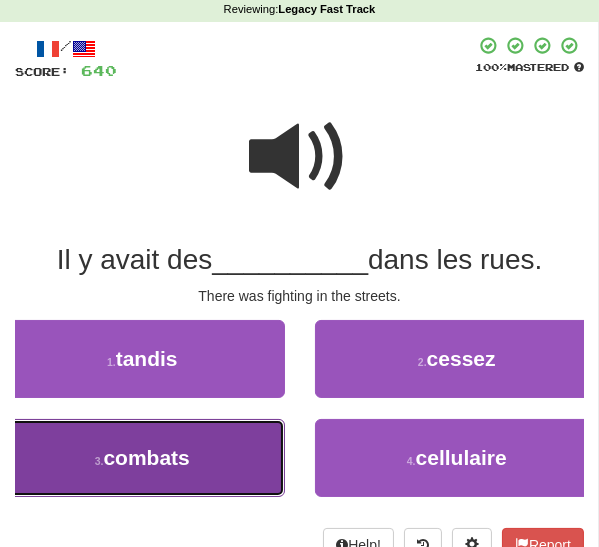 click on "3 .  combats" at bounding box center (142, 458) 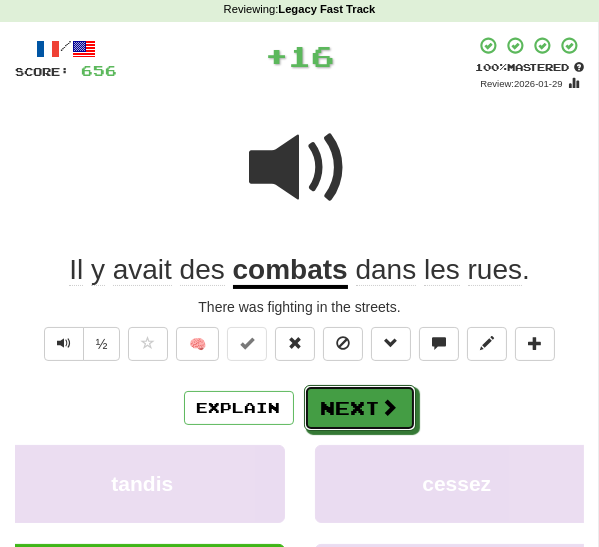 click on "Next" at bounding box center [360, 408] 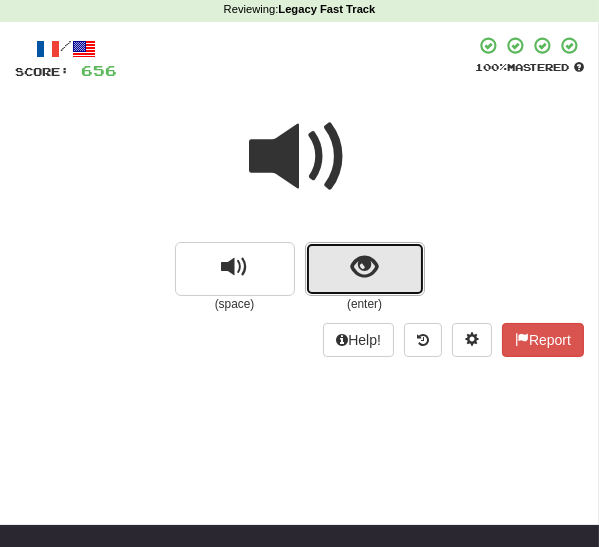 click at bounding box center [365, 269] 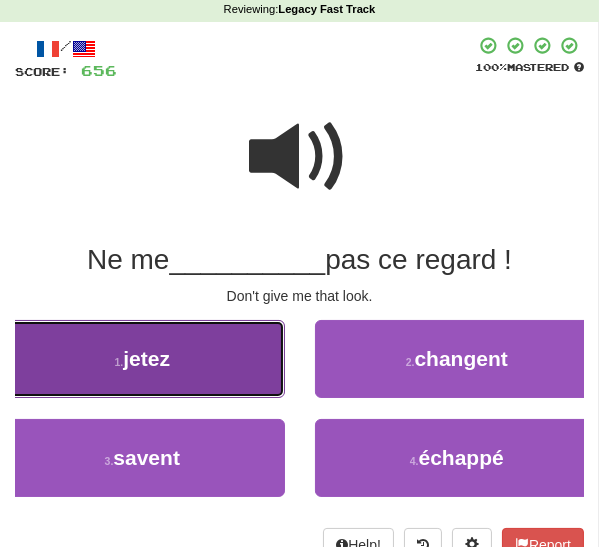click on "1 .  jetez" at bounding box center (142, 359) 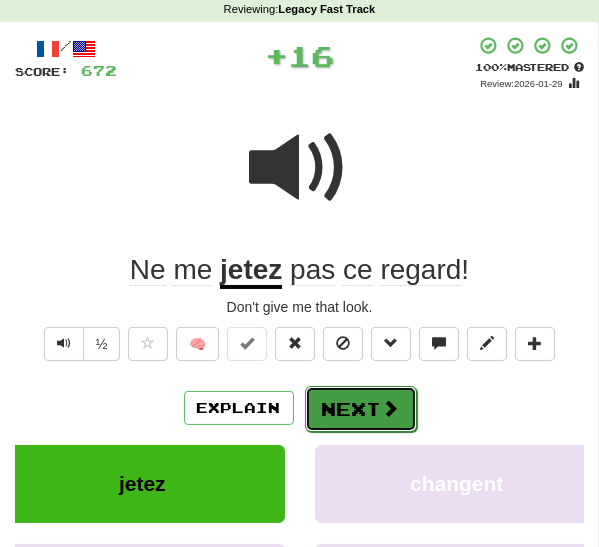 click on "Next" at bounding box center (361, 409) 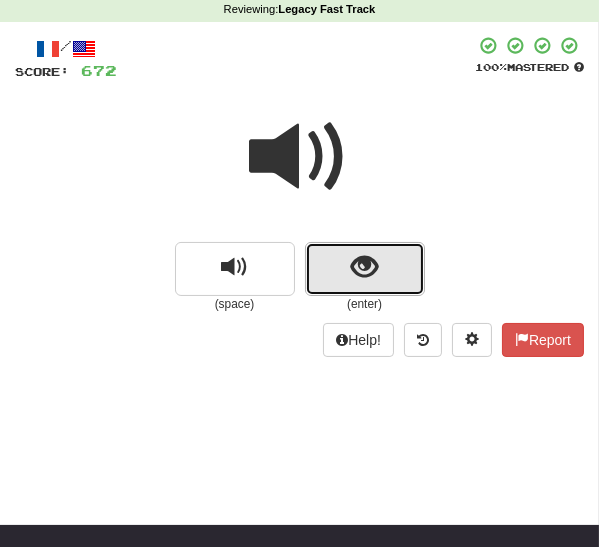 click at bounding box center (365, 269) 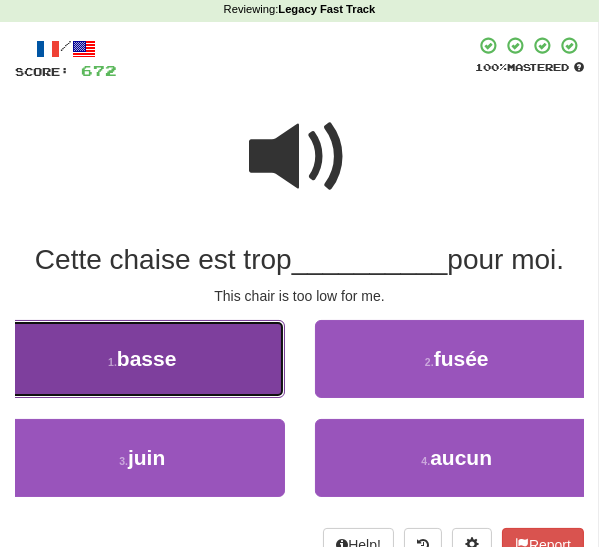 click on "1 .  basse" at bounding box center [142, 359] 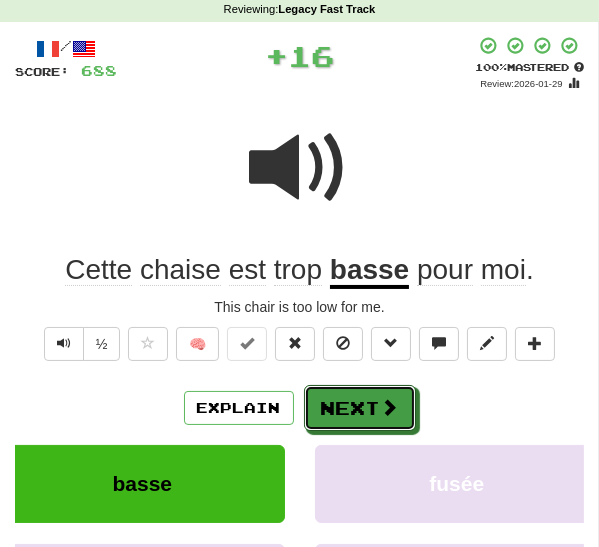 click on "Next" at bounding box center (360, 408) 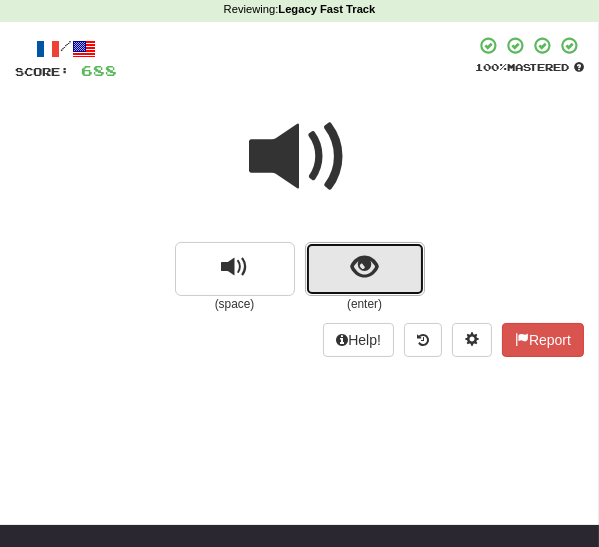 click at bounding box center (365, 269) 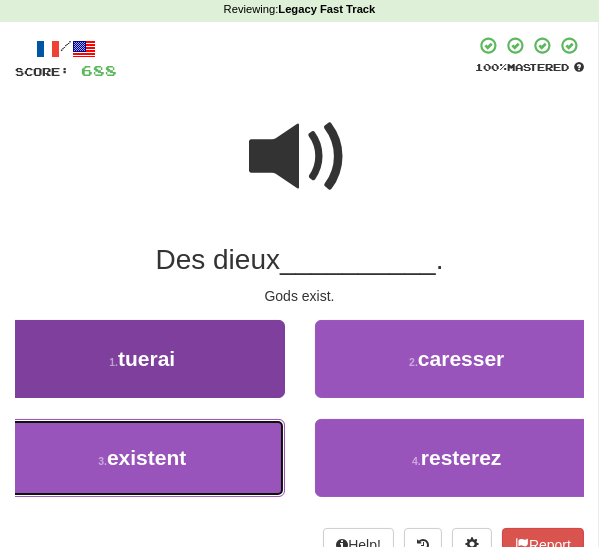 drag, startPoint x: 174, startPoint y: 456, endPoint x: 194, endPoint y: 457, distance: 20.024984 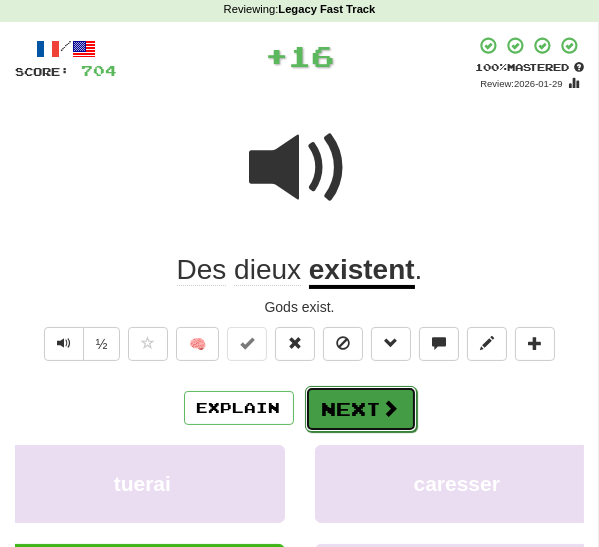 click on "Next" at bounding box center (361, 409) 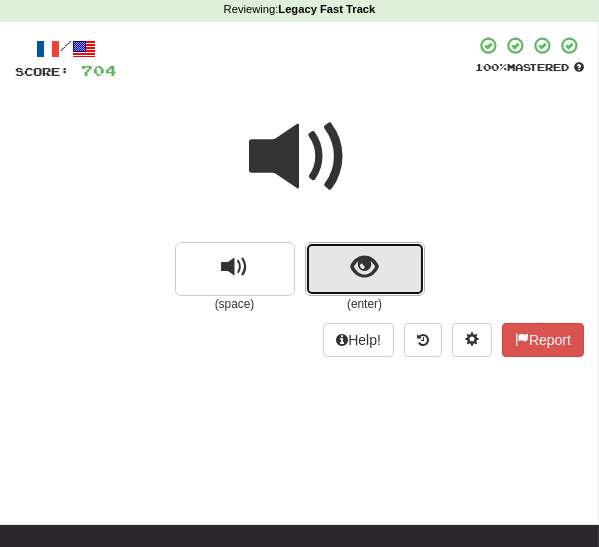 click at bounding box center (365, 269) 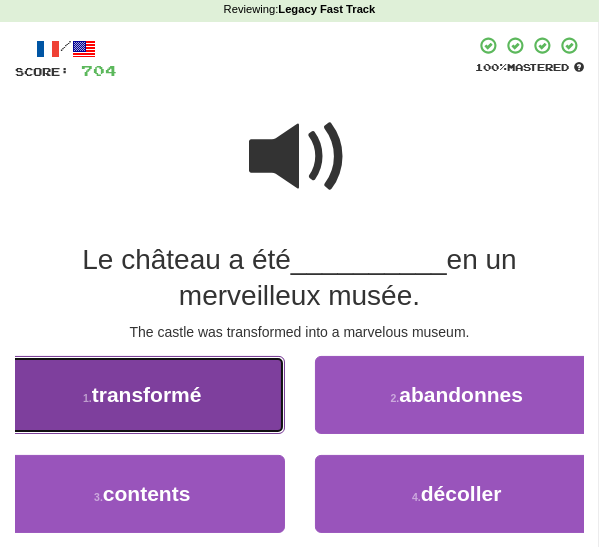 click on "transformé" at bounding box center [147, 394] 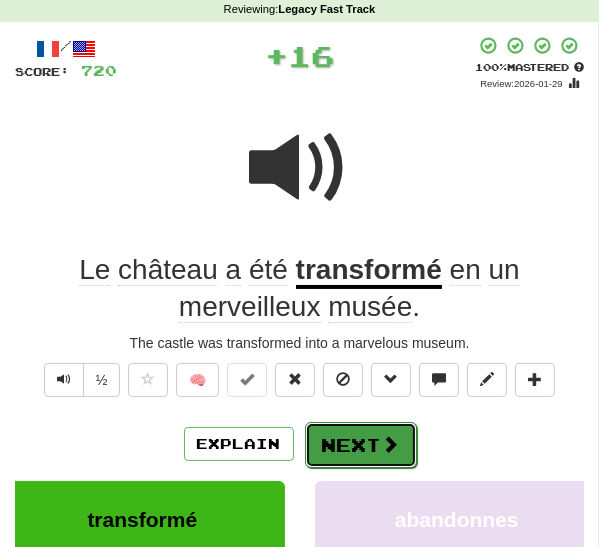 click on "Next" at bounding box center [361, 445] 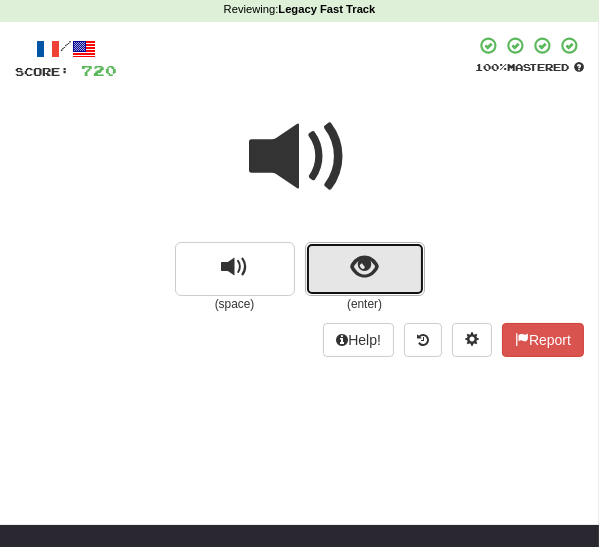 click at bounding box center [365, 269] 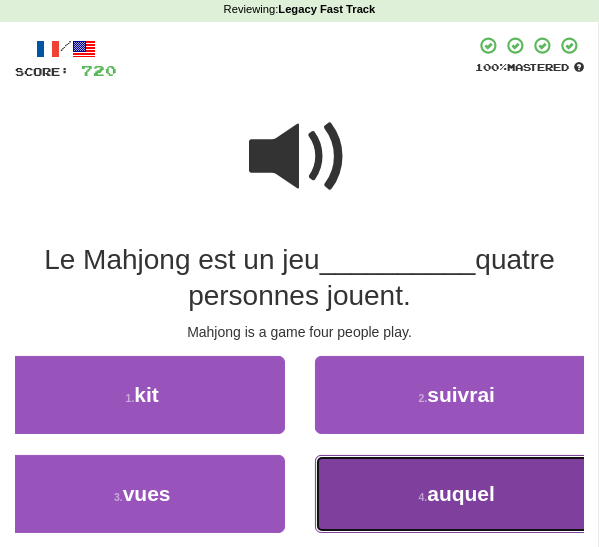 click on "4 .  auquel" at bounding box center (457, 494) 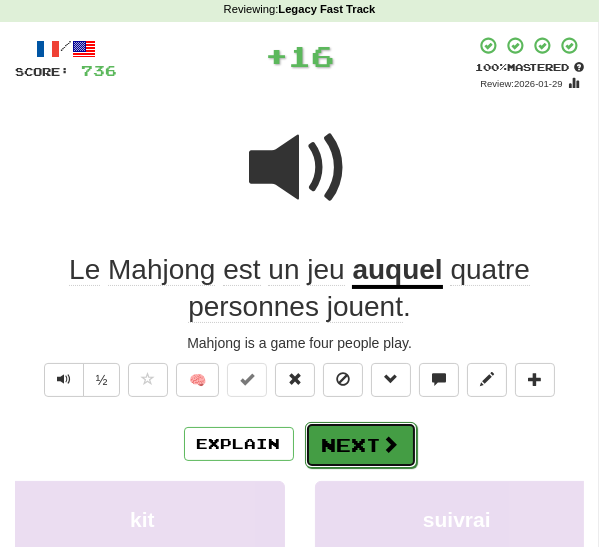 click on "Next" at bounding box center (361, 445) 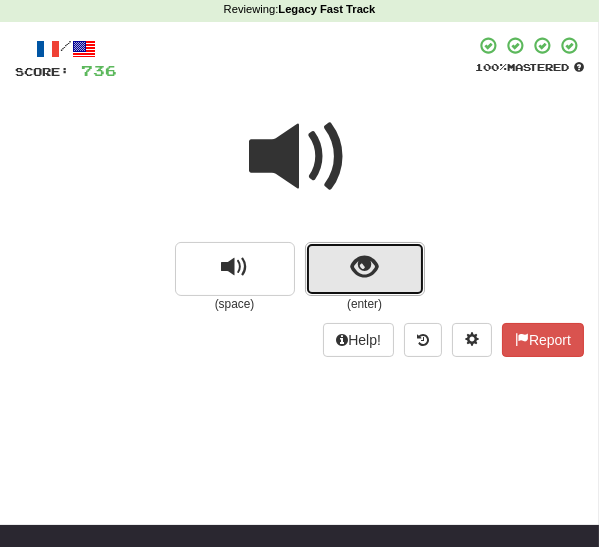 click at bounding box center (364, 267) 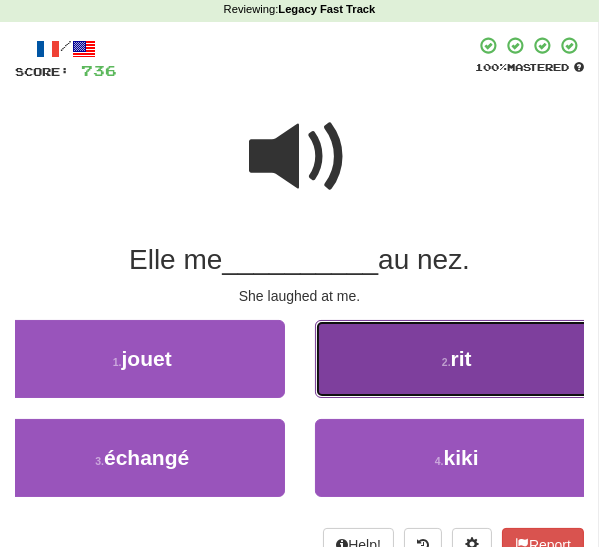 click on "2 .  rit" at bounding box center [457, 359] 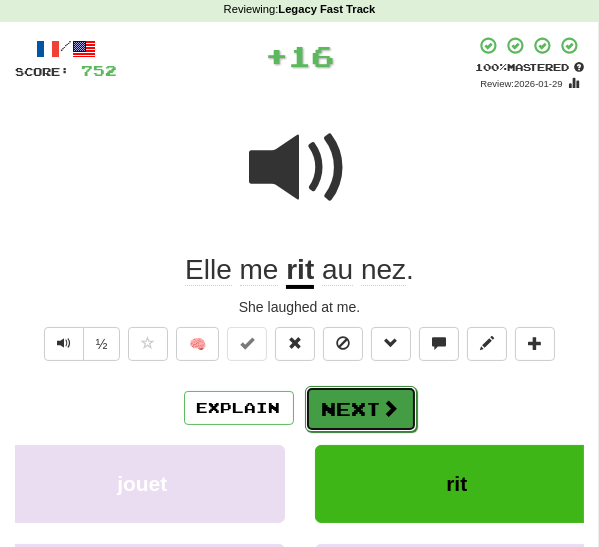 click on "Next" at bounding box center [361, 409] 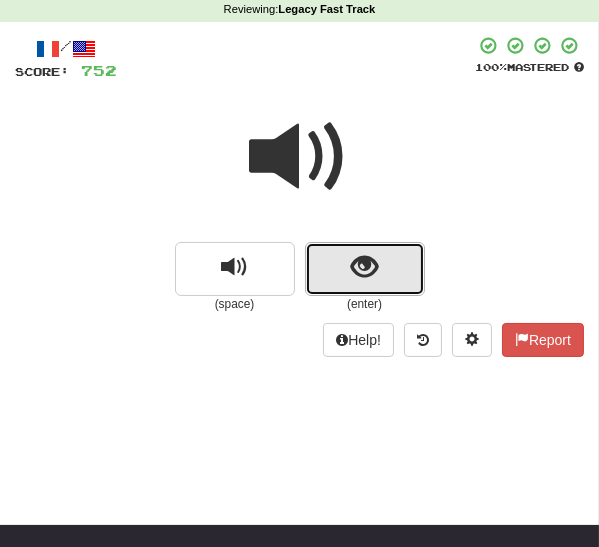 click at bounding box center [365, 269] 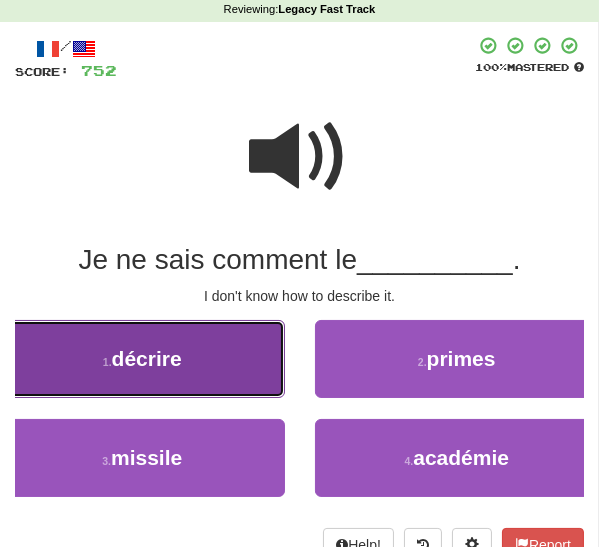 click on "1 .  décrire" at bounding box center (142, 359) 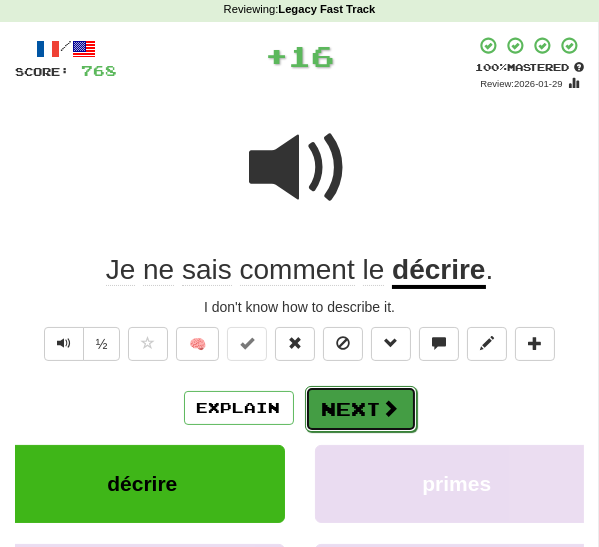 click at bounding box center (391, 408) 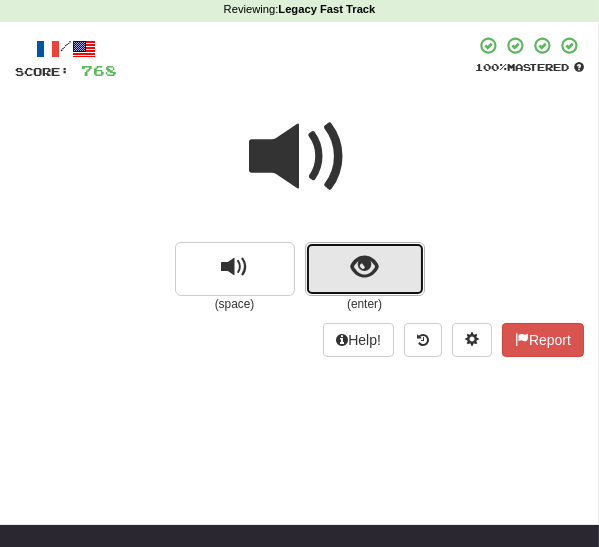 click at bounding box center (365, 269) 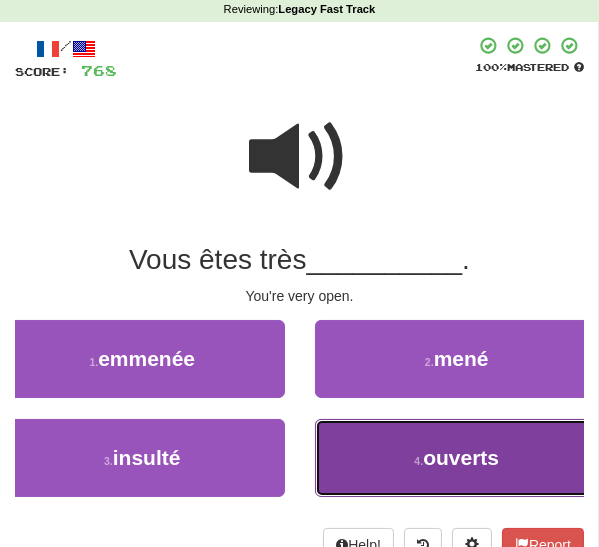 click on "4 .  ouverts" at bounding box center [457, 458] 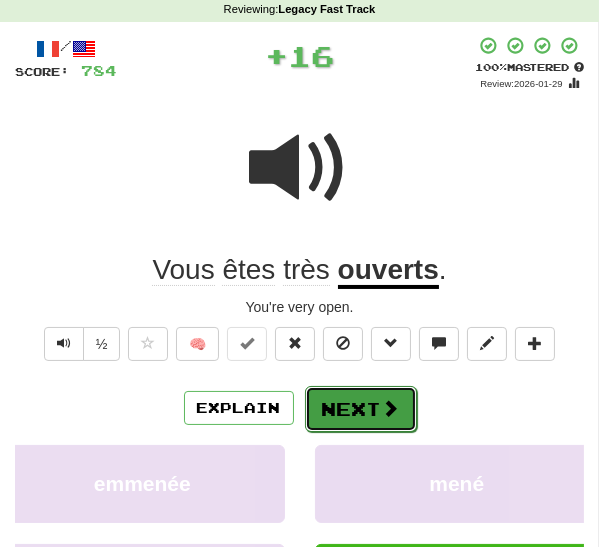 click on "Next" at bounding box center [361, 409] 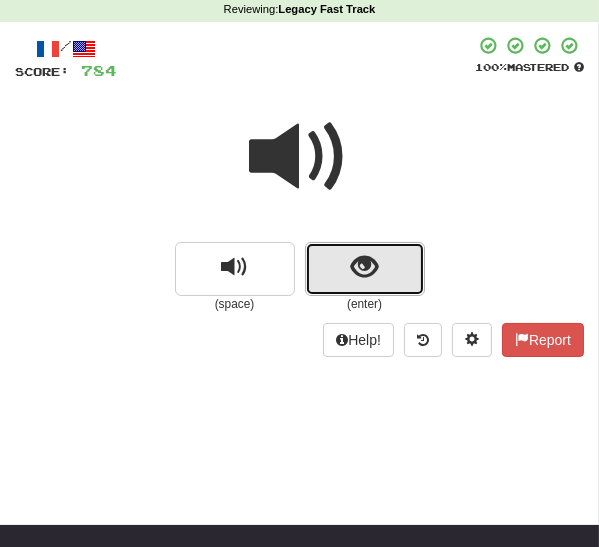 click at bounding box center [364, 267] 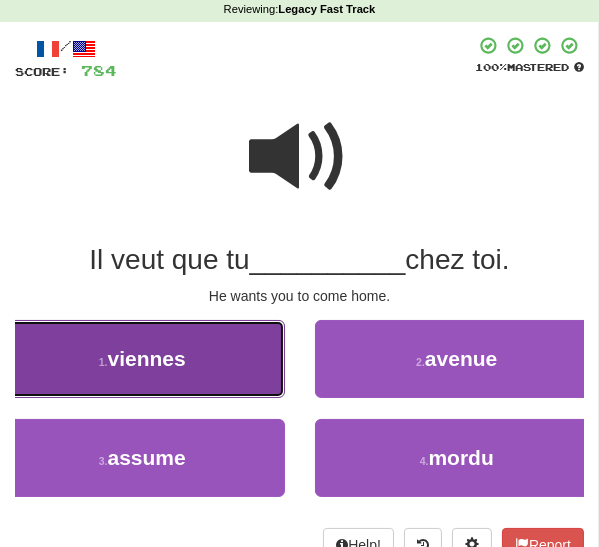 click on "1 .  viennes" at bounding box center [142, 359] 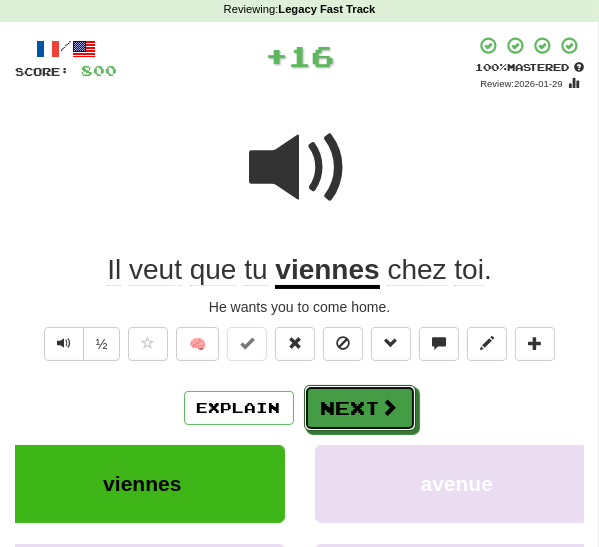 click on "Next" at bounding box center (360, 408) 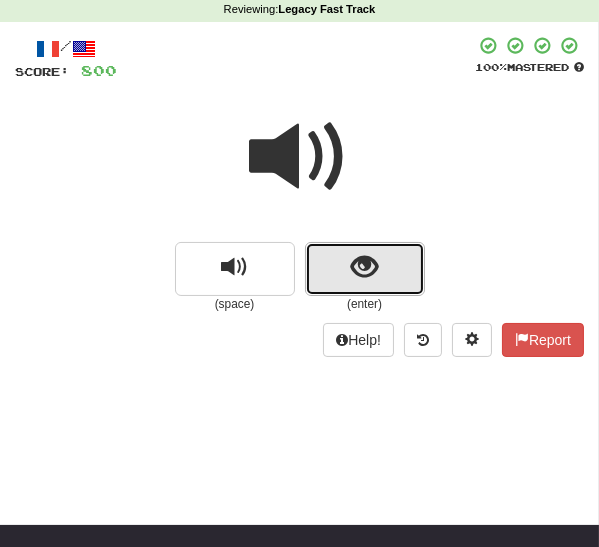 click at bounding box center [364, 267] 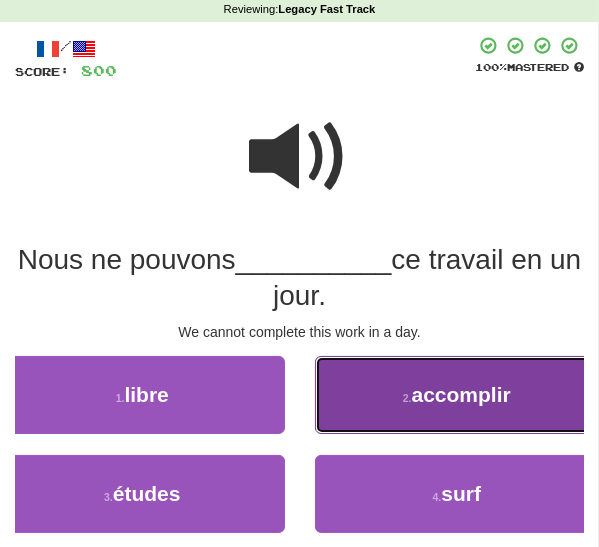 click on "2 .  accomplir" at bounding box center (457, 395) 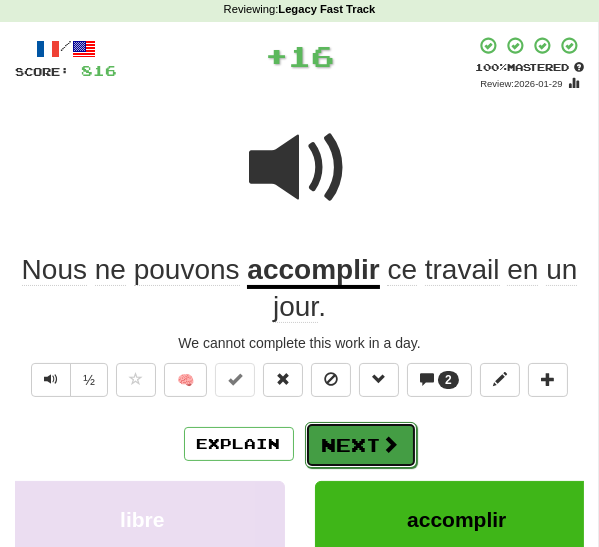 click on "Next" at bounding box center (361, 445) 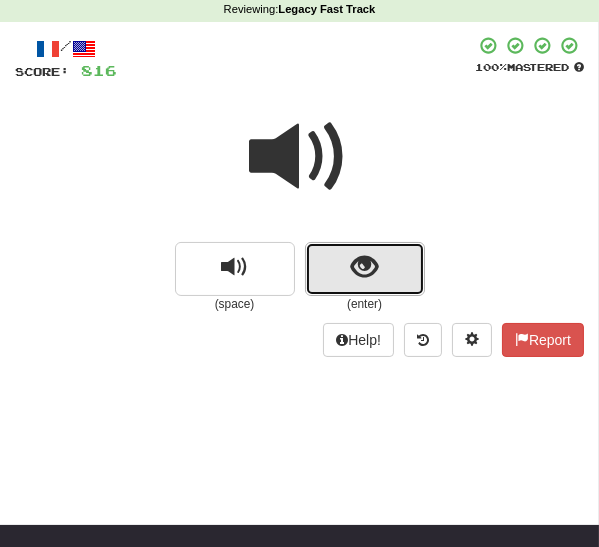 click at bounding box center [365, 269] 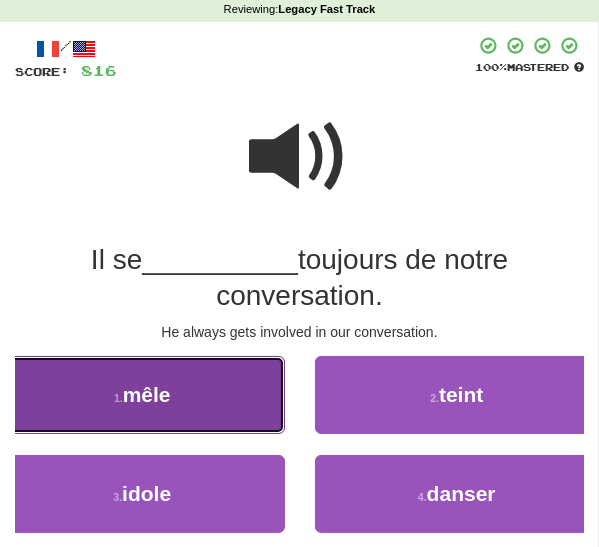 click on "1 .  mêle" at bounding box center [142, 395] 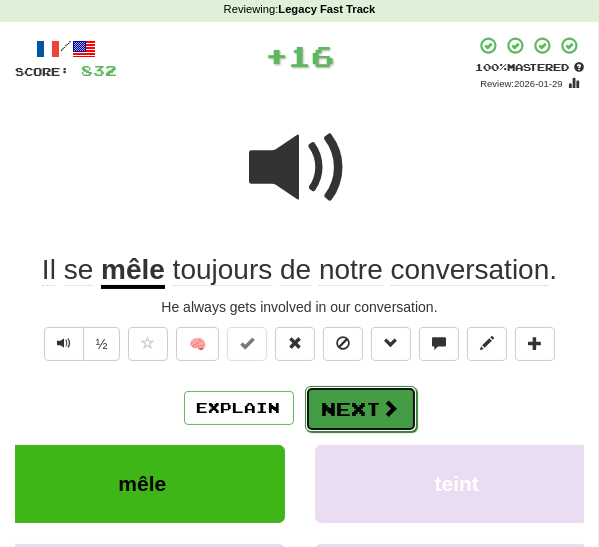 click on "Next" at bounding box center (361, 409) 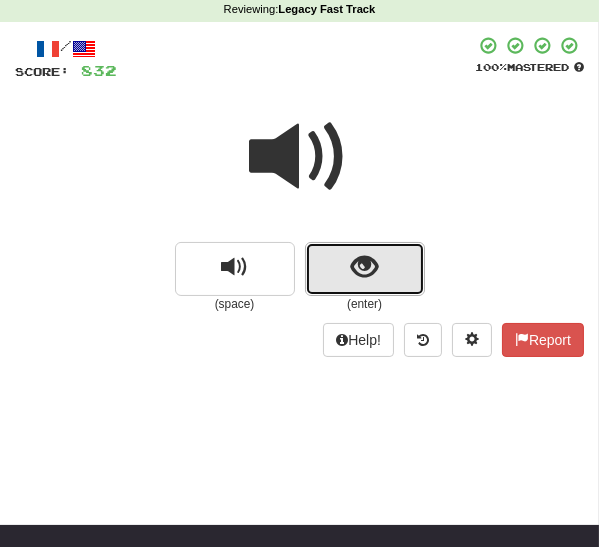 click at bounding box center (365, 269) 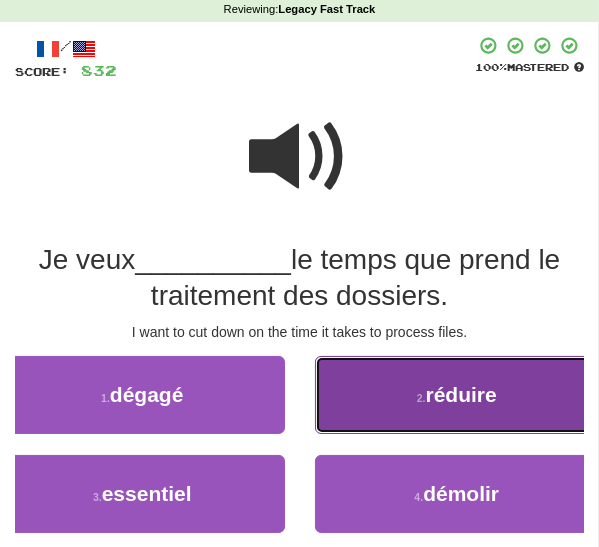 click on "2 .  réduire" at bounding box center [457, 395] 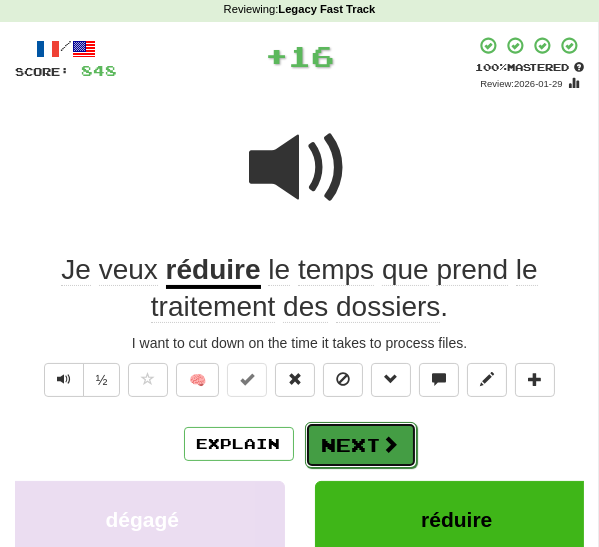 click on "Next" at bounding box center [361, 445] 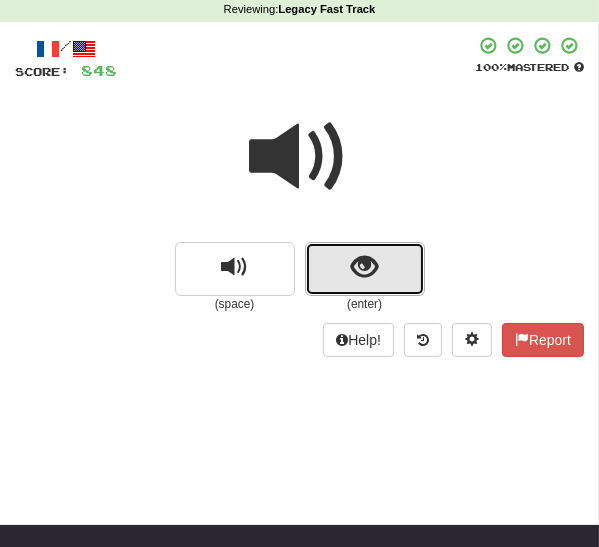 click at bounding box center [365, 269] 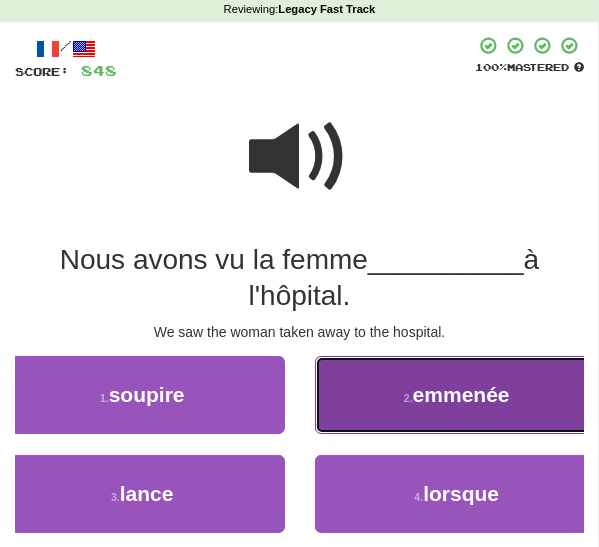 click on "2 .  emmenée" at bounding box center [457, 395] 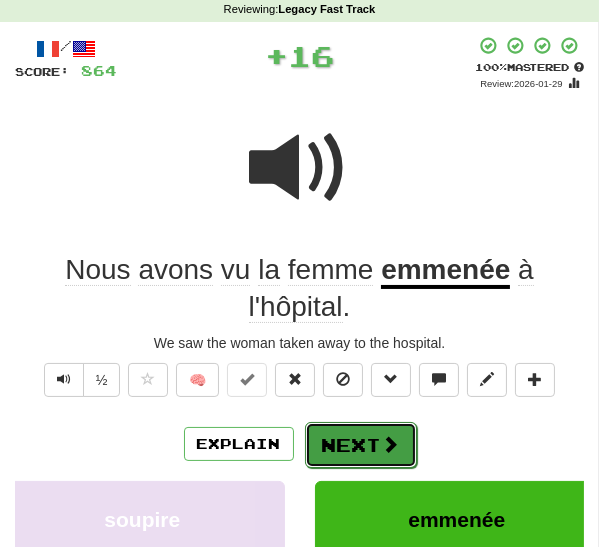 click on "Next" at bounding box center (361, 445) 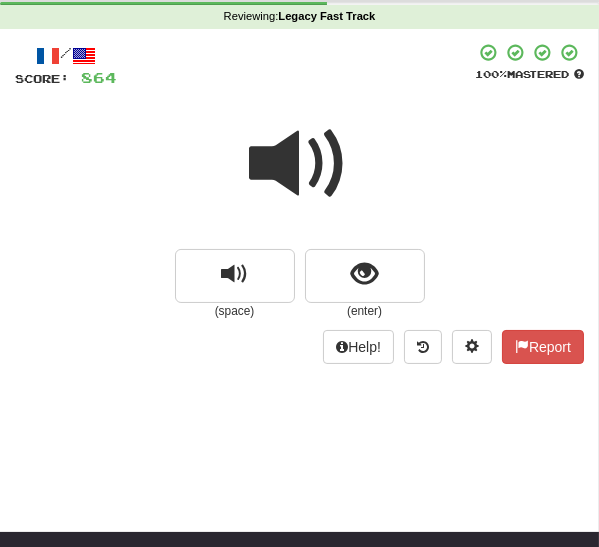scroll, scrollTop: 48, scrollLeft: 0, axis: vertical 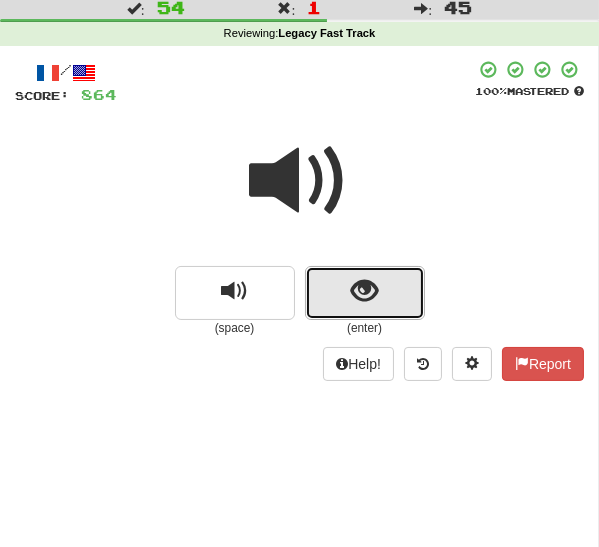 click at bounding box center (365, 293) 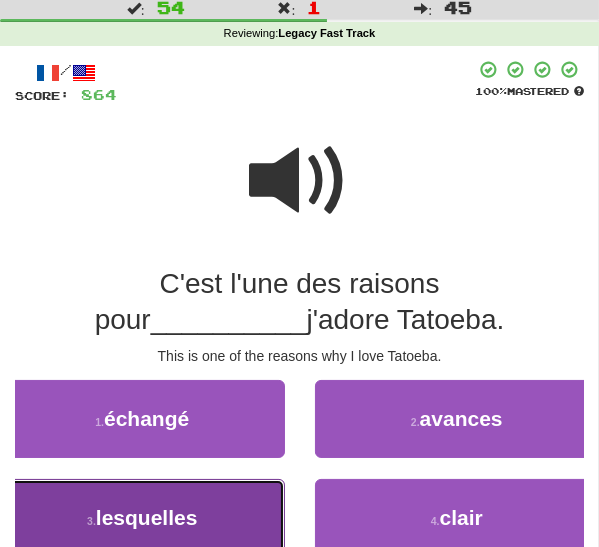 click on "lesquelles" at bounding box center [147, 517] 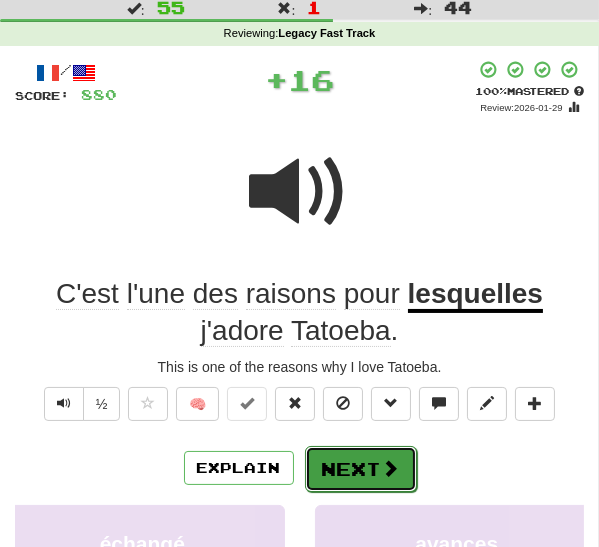 click on "Next" at bounding box center [361, 469] 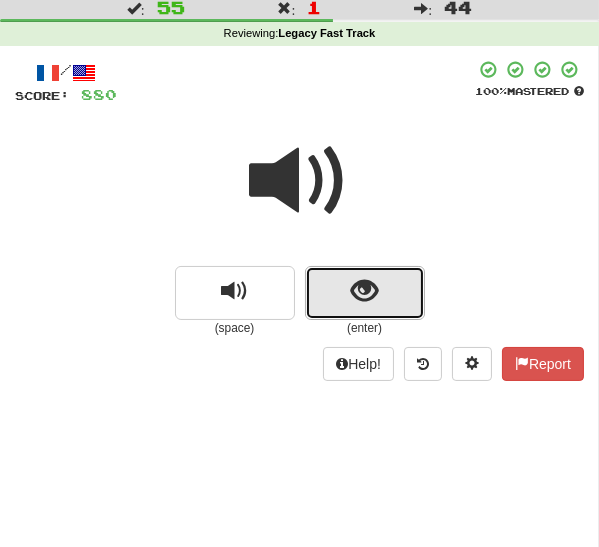 click at bounding box center [365, 293] 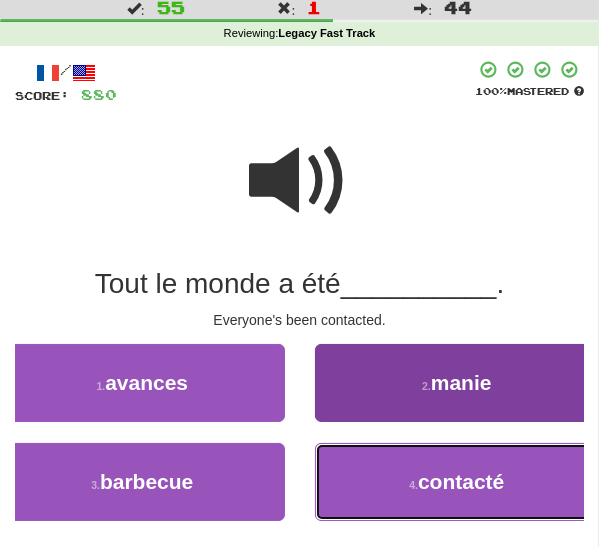 click on "4 .  contacté" at bounding box center [457, 482] 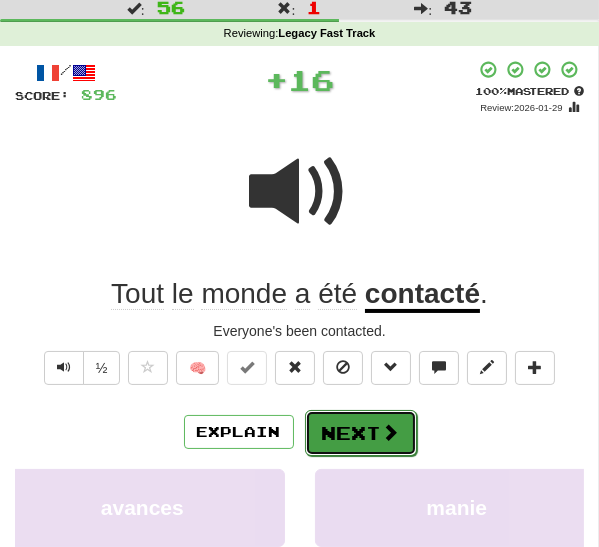 click on "Next" at bounding box center [361, 433] 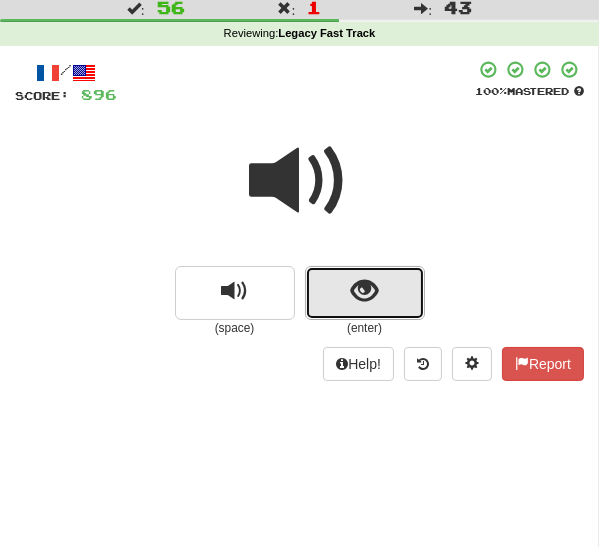 click at bounding box center (365, 293) 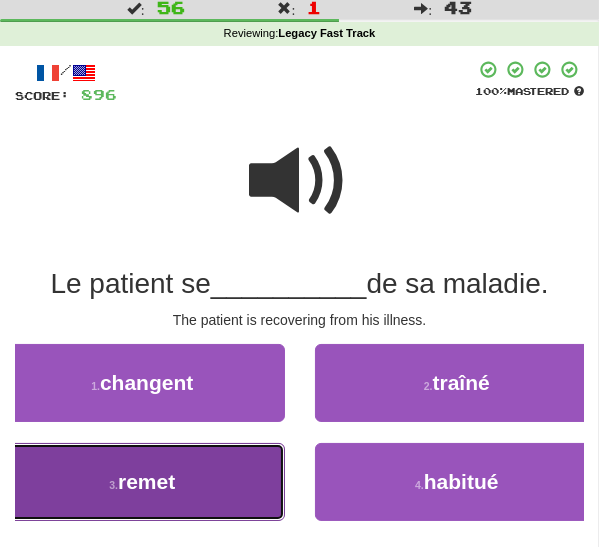 click on "3 .  remet" at bounding box center (142, 482) 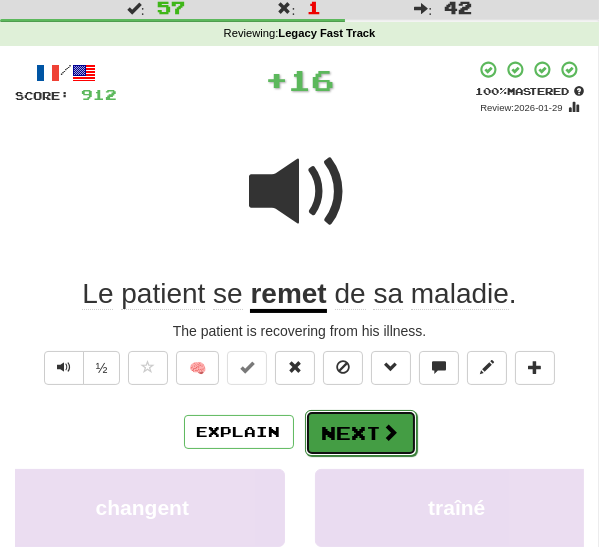 click on "Next" at bounding box center (361, 433) 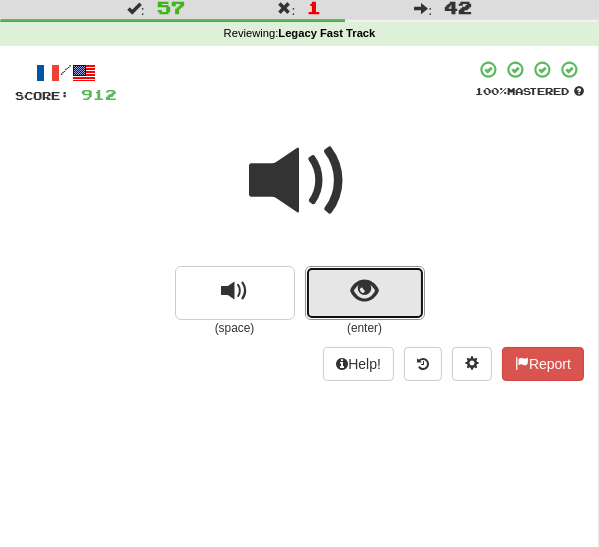 click at bounding box center [365, 293] 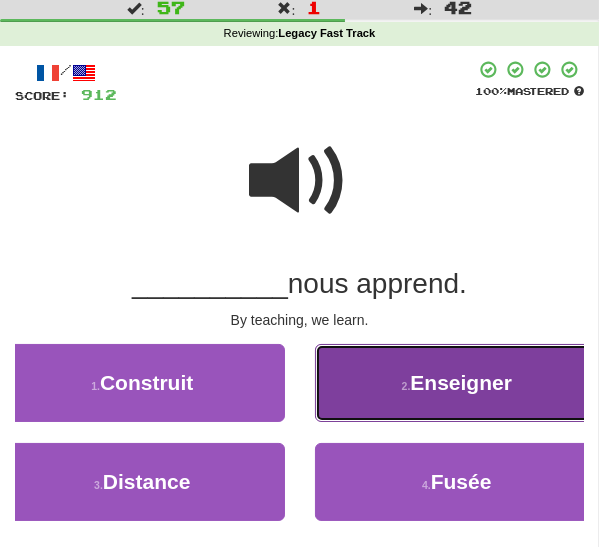 click on "2 .  Enseigner" at bounding box center [457, 383] 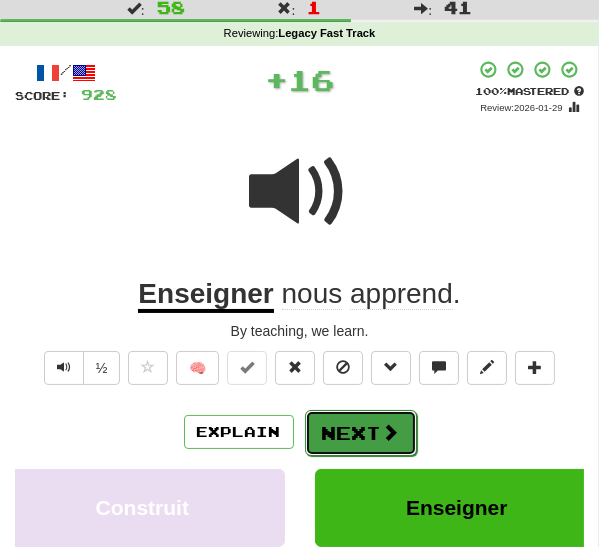 click on "Next" at bounding box center (361, 433) 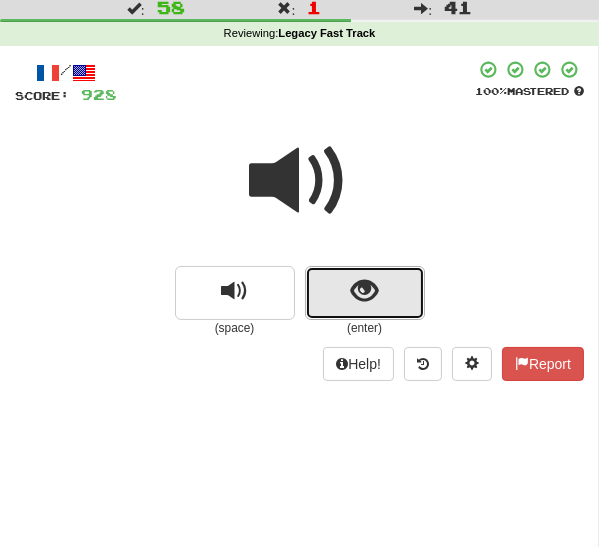 click at bounding box center (365, 293) 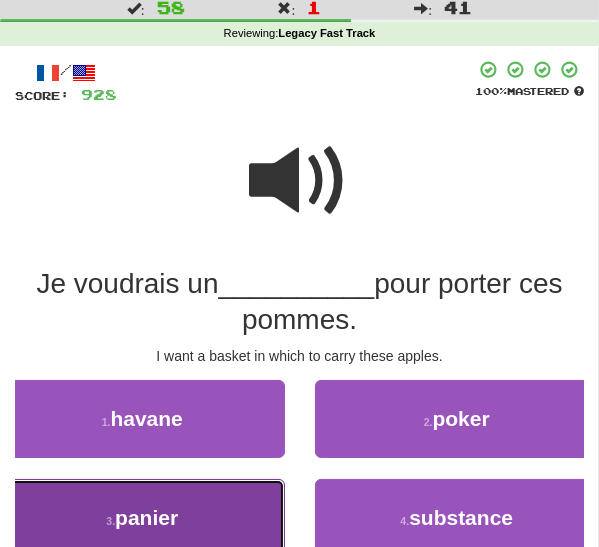 click on "3 .  panier" at bounding box center (142, 518) 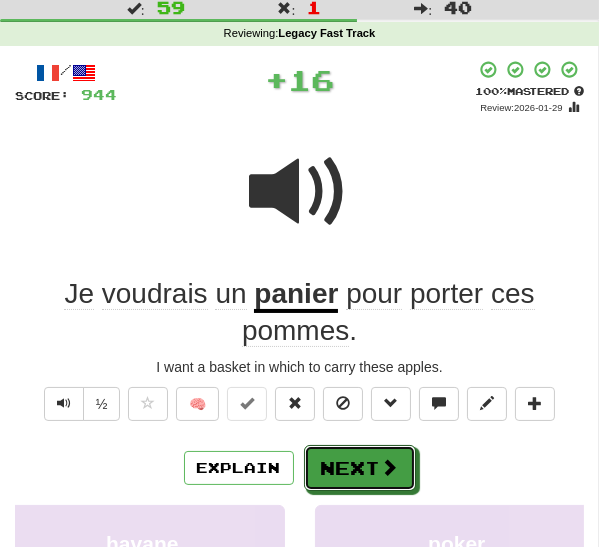 drag, startPoint x: 349, startPoint y: 467, endPoint x: 349, endPoint y: 446, distance: 21 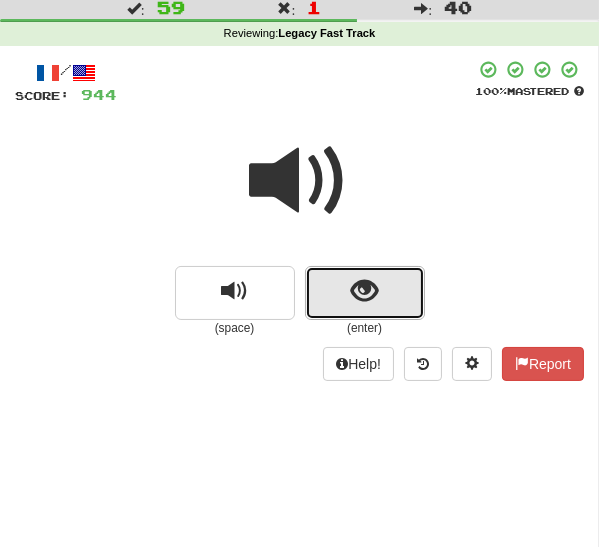 click at bounding box center (365, 293) 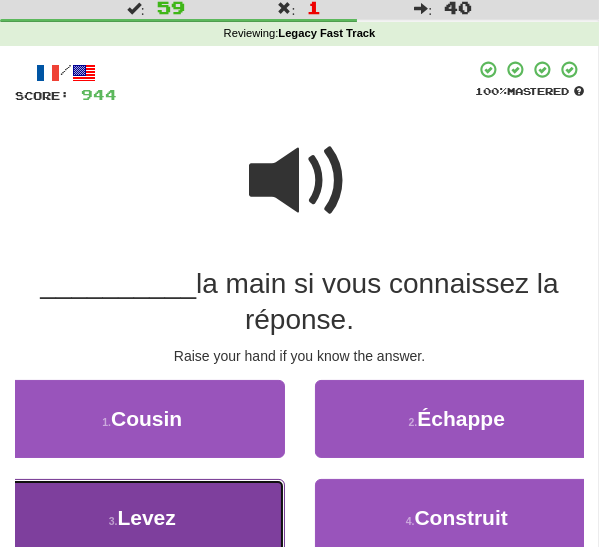 click on "Levez" at bounding box center [146, 517] 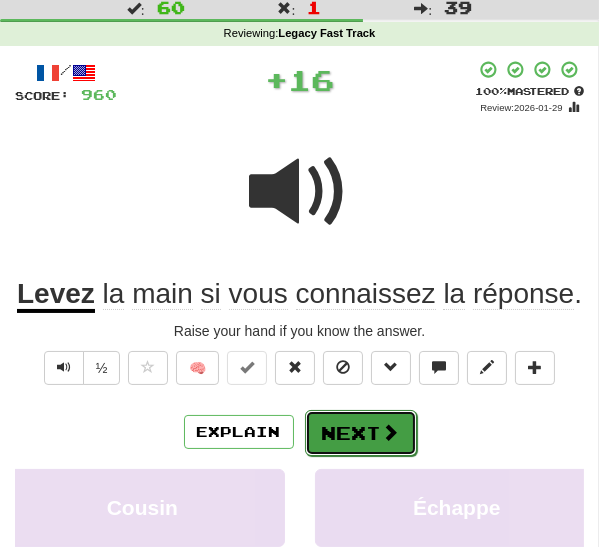 click on "Next" at bounding box center (361, 433) 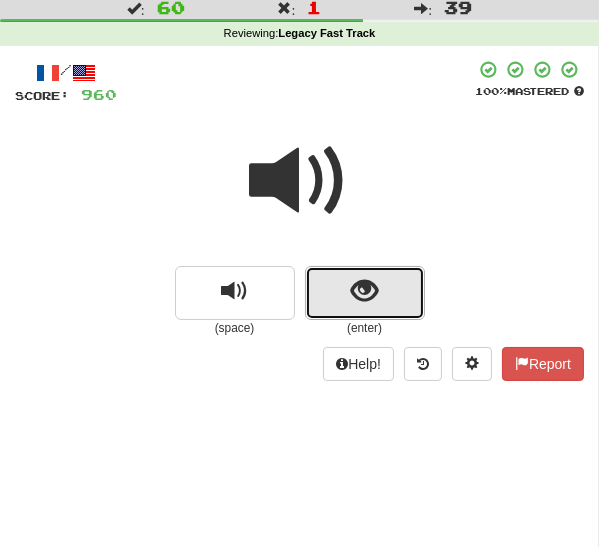click at bounding box center (365, 293) 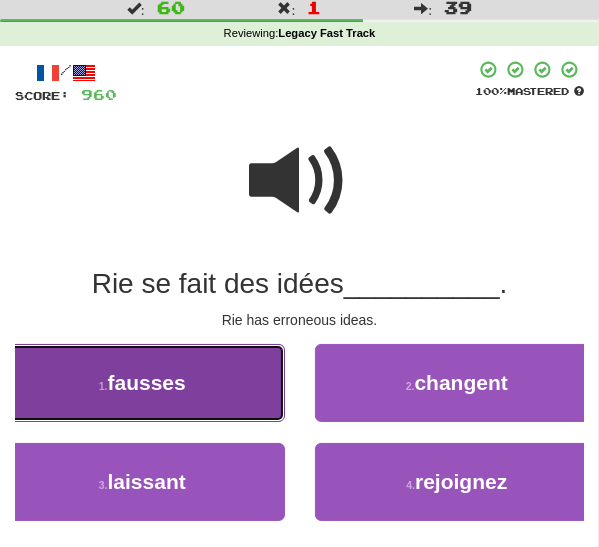 click on "1 .  fausses" at bounding box center (142, 383) 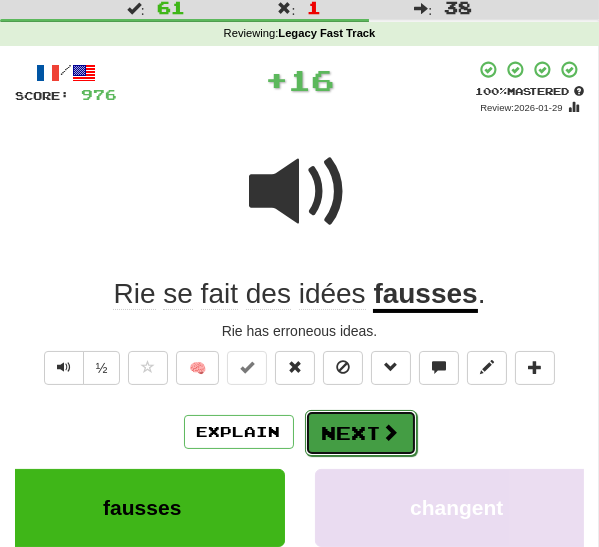 click on "Next" at bounding box center (361, 433) 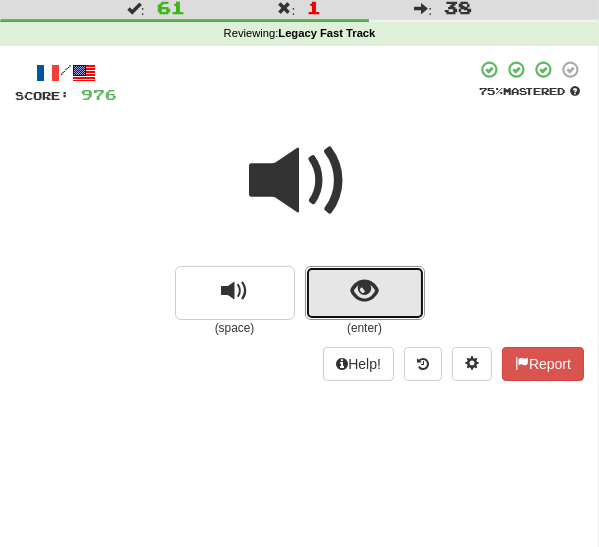 click at bounding box center [365, 293] 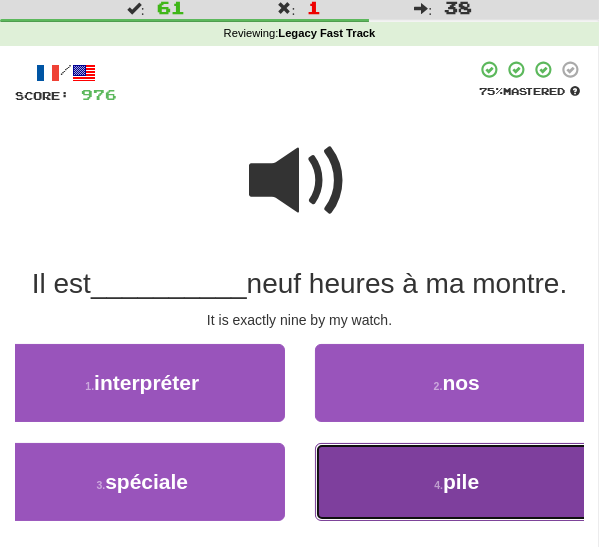 click on "4 .  pile" at bounding box center [457, 482] 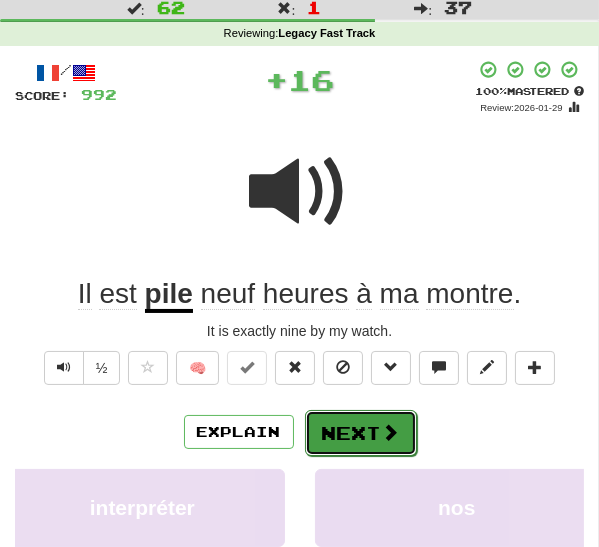 click on "Next" at bounding box center [361, 433] 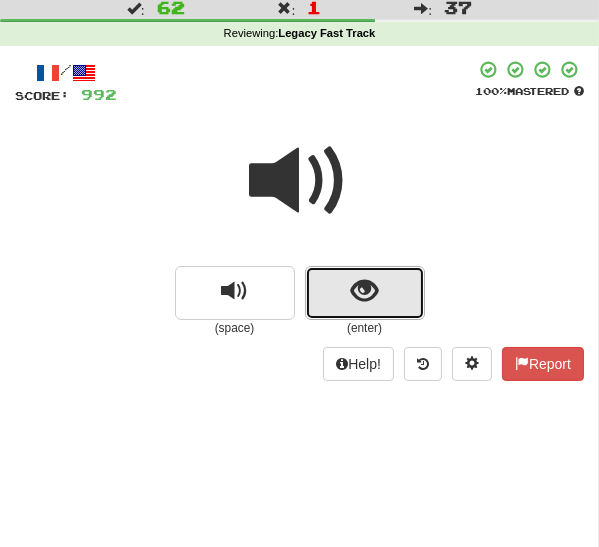 click at bounding box center [365, 293] 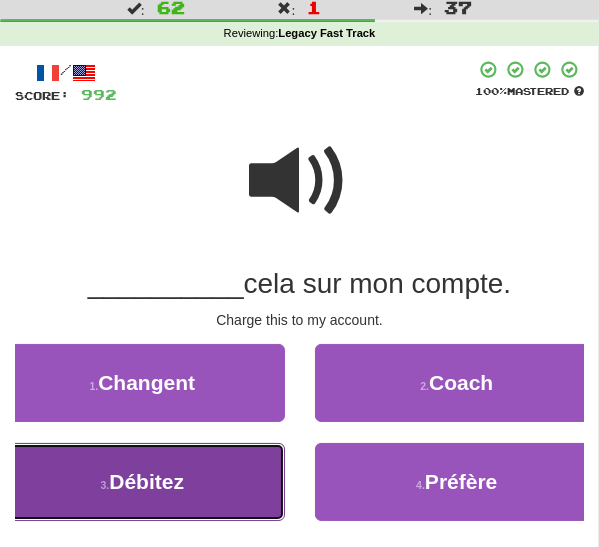 click on "3 .  Débitez" at bounding box center (142, 482) 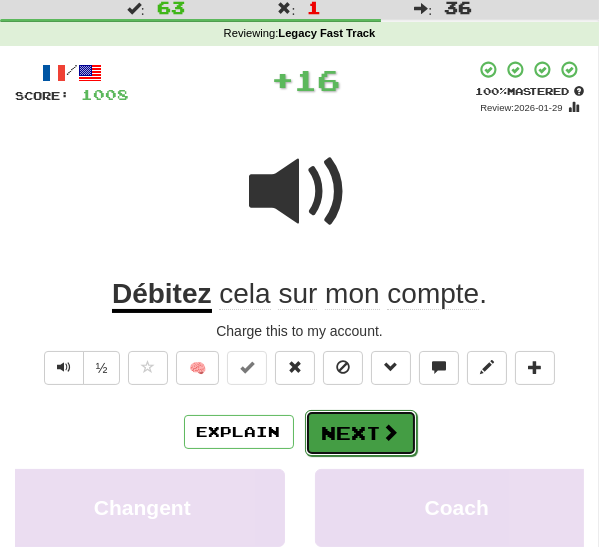 click on "Next" at bounding box center (361, 433) 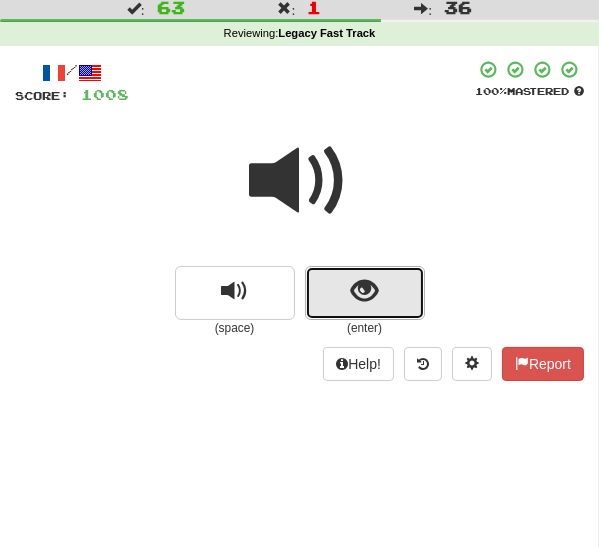 click at bounding box center [364, 291] 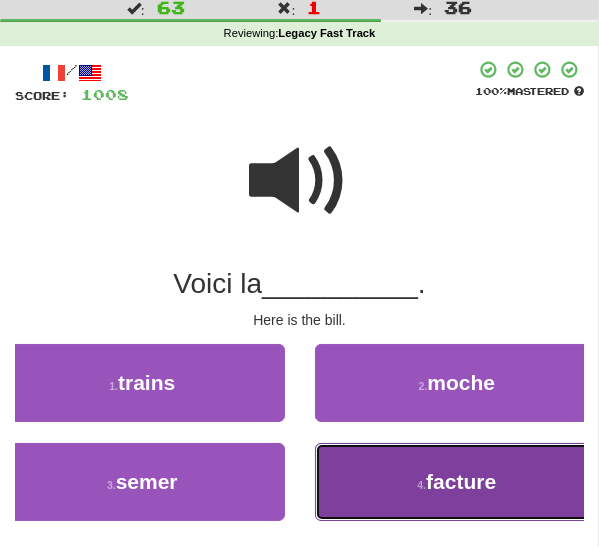 click on "4 .  facture" at bounding box center (457, 482) 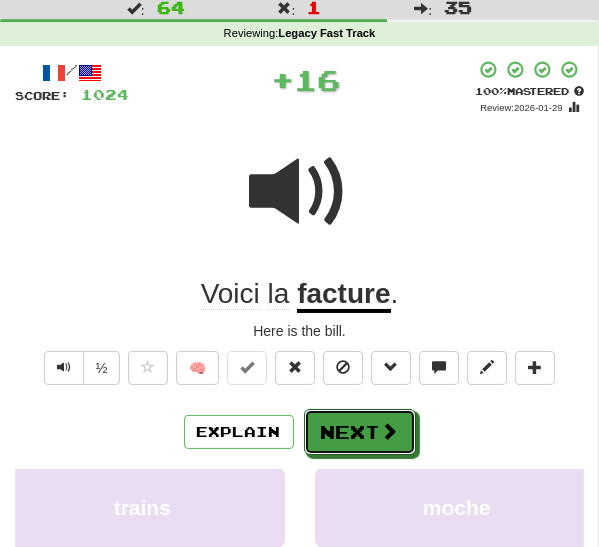 click on "Next" at bounding box center (360, 432) 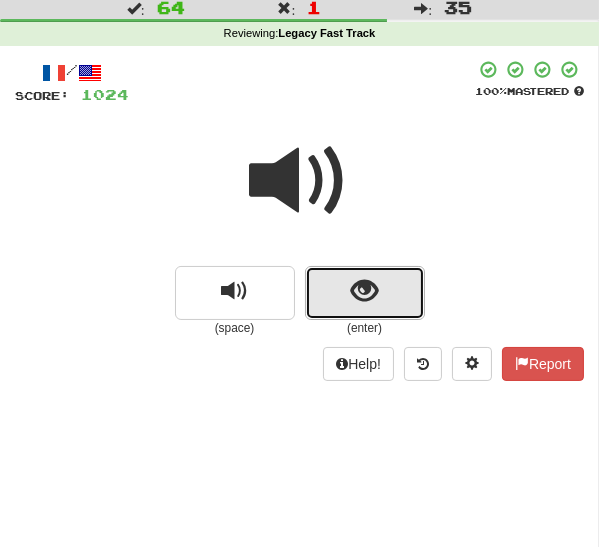 click at bounding box center (365, 293) 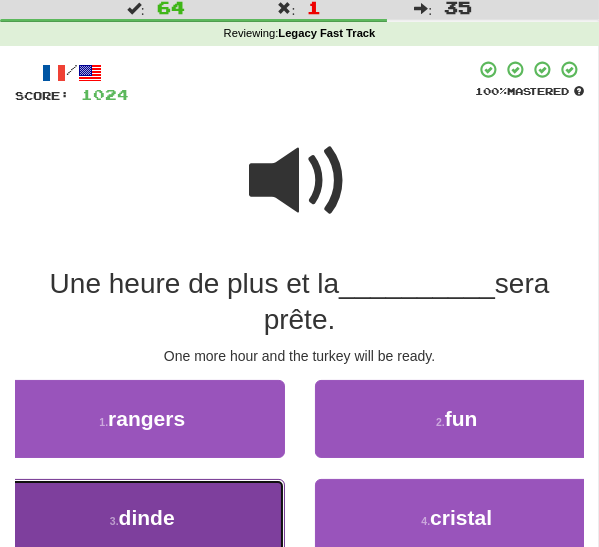 click on "3 .  dinde" at bounding box center (142, 518) 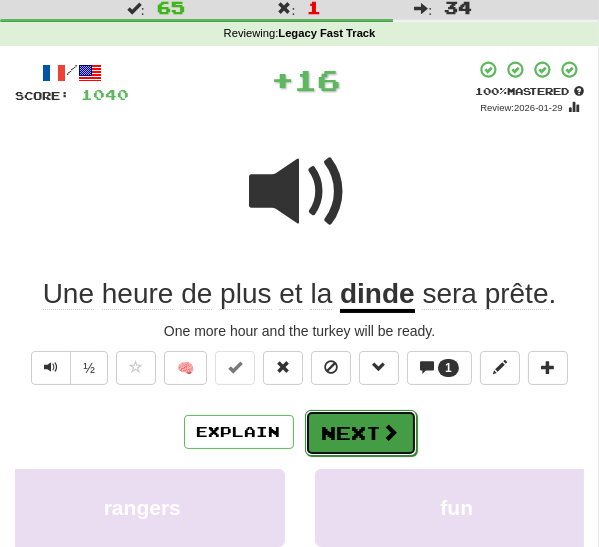 click on "Next" at bounding box center [361, 433] 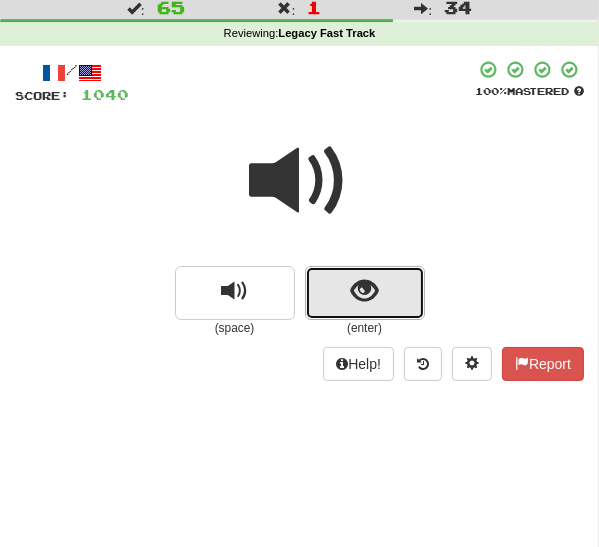 click at bounding box center [364, 291] 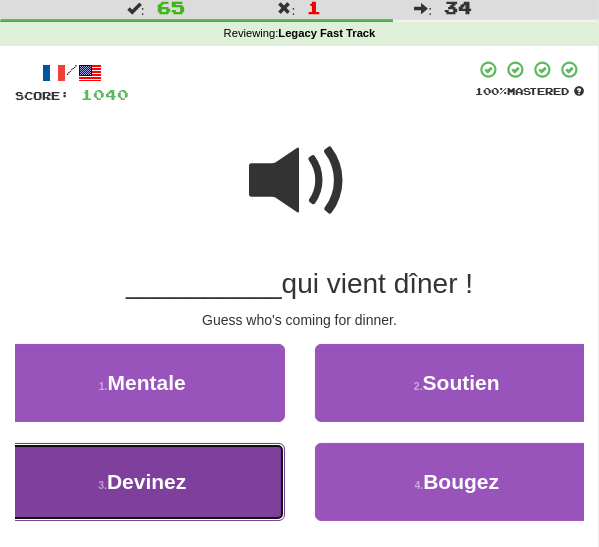 click on "3 .  Devinez" at bounding box center [142, 482] 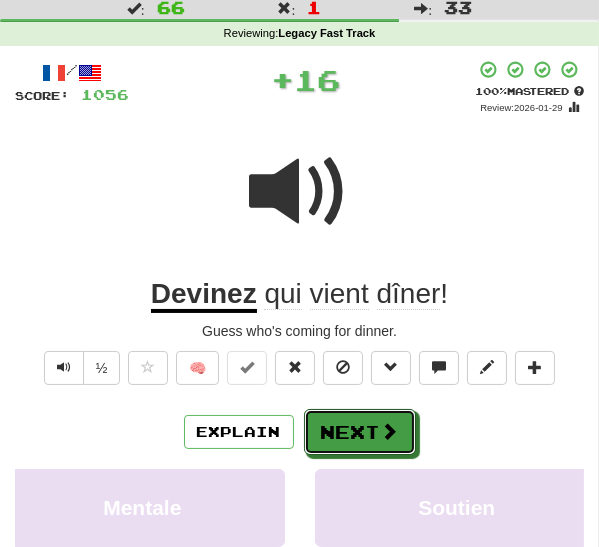 click on "Next" at bounding box center [360, 432] 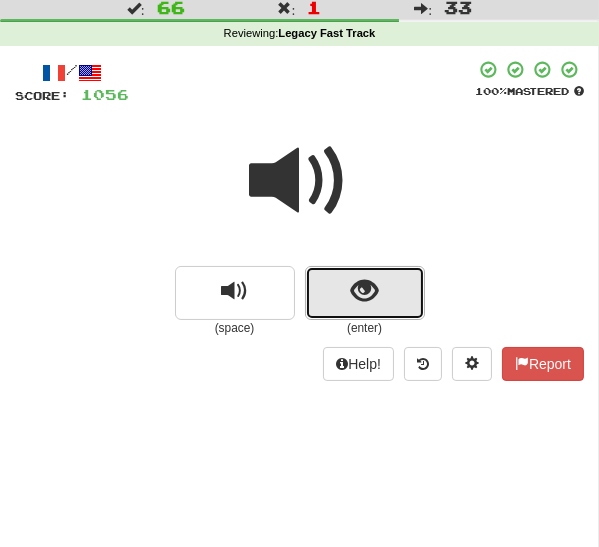 click at bounding box center (365, 293) 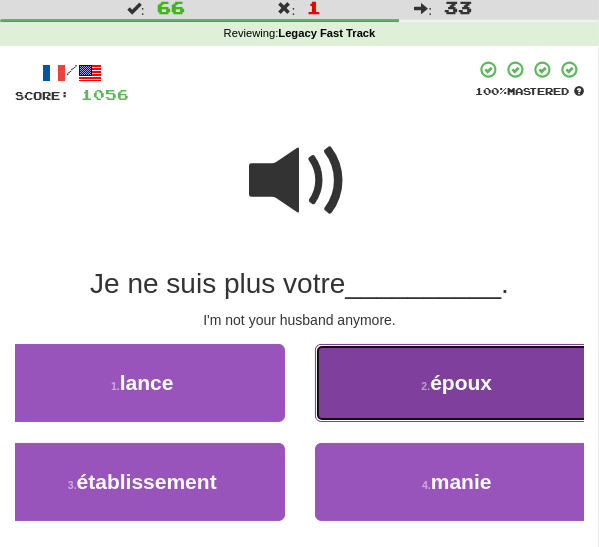 click on "2 .  époux" at bounding box center [457, 383] 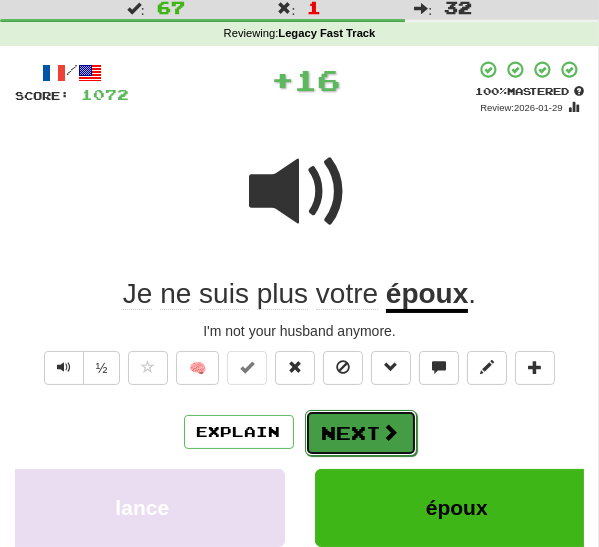 click on "Next" at bounding box center (361, 433) 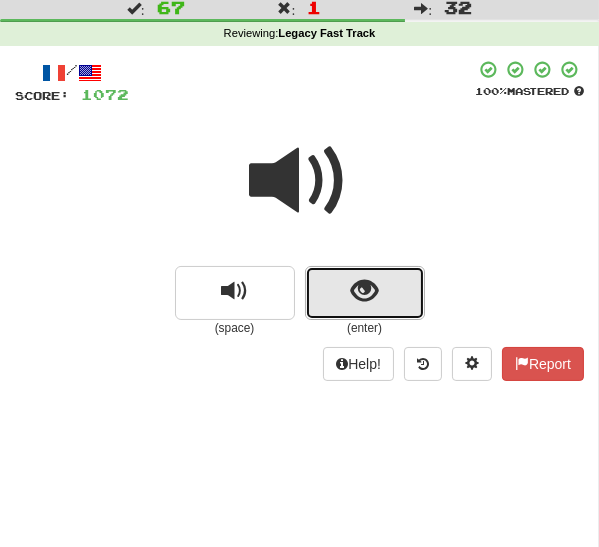 click at bounding box center [365, 293] 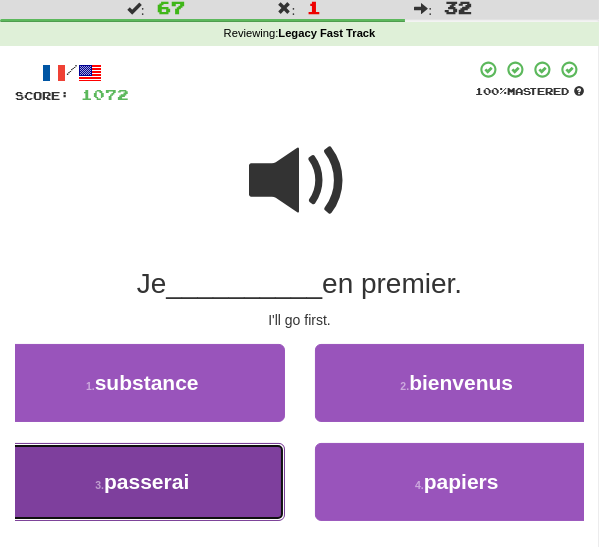 click on "3 .  passerai" at bounding box center [142, 482] 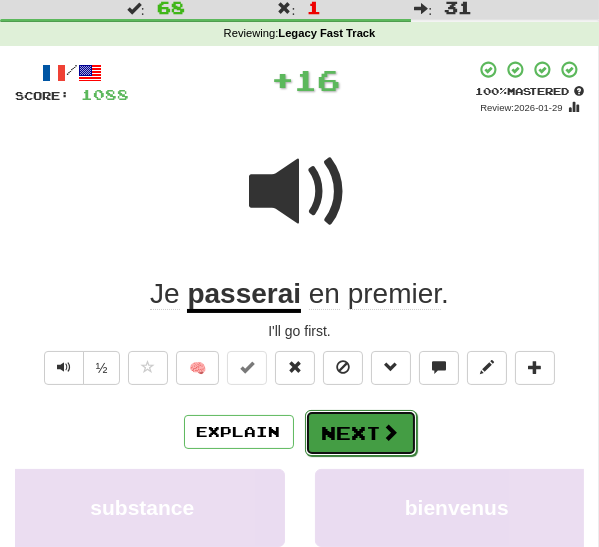 click on "Next" at bounding box center (361, 433) 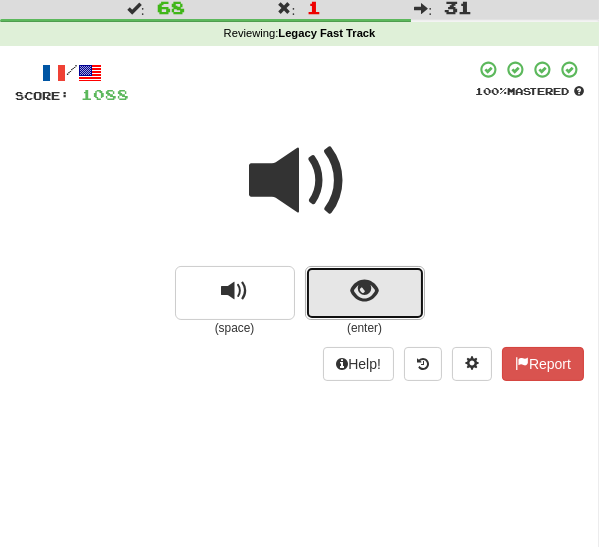 click at bounding box center [365, 293] 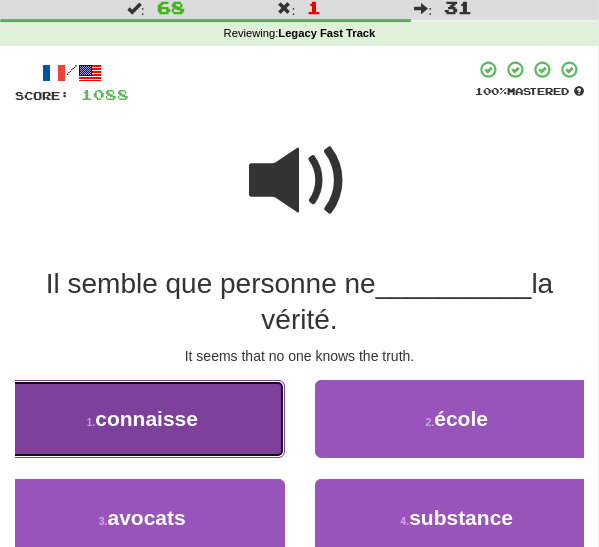 click on "1 .  connaisse" at bounding box center [142, 419] 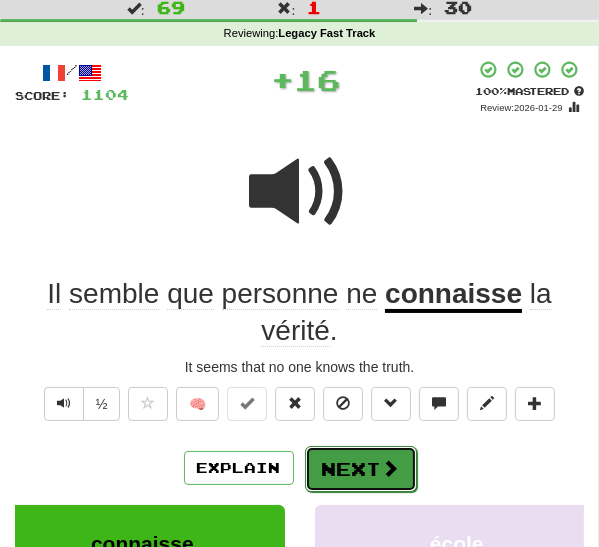 click on "Next" at bounding box center [361, 469] 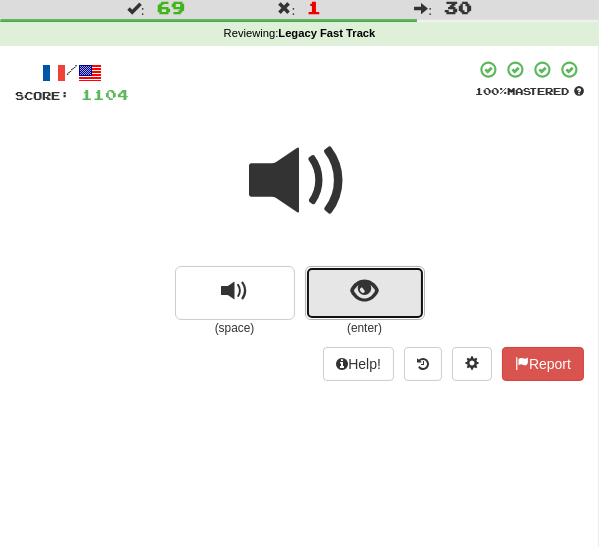 click at bounding box center [365, 293] 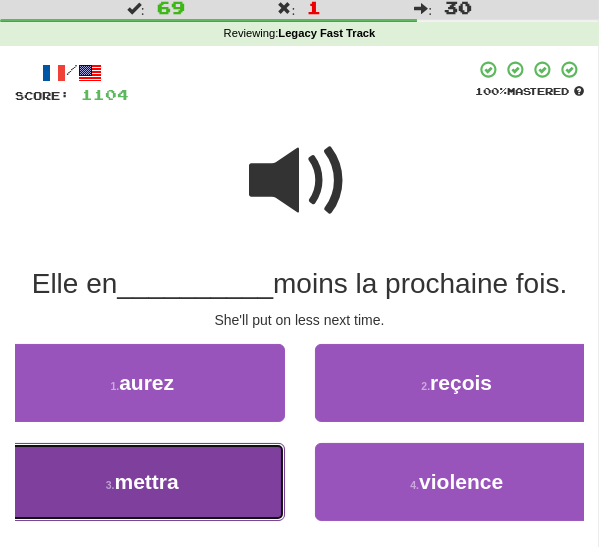 click on "3 .  mettra" at bounding box center (142, 482) 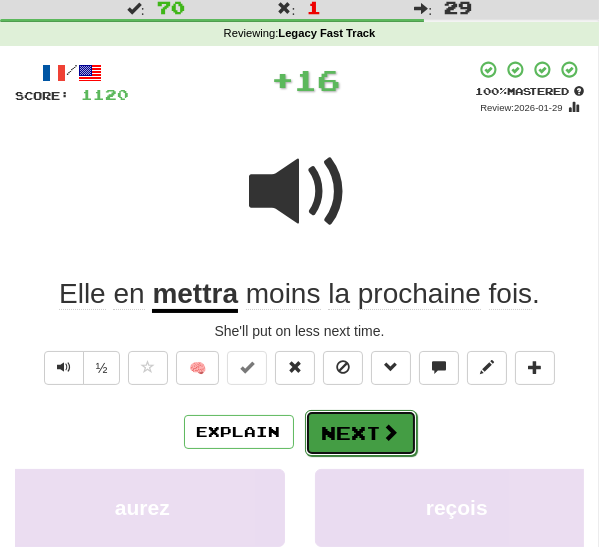 click on "Next" at bounding box center (361, 433) 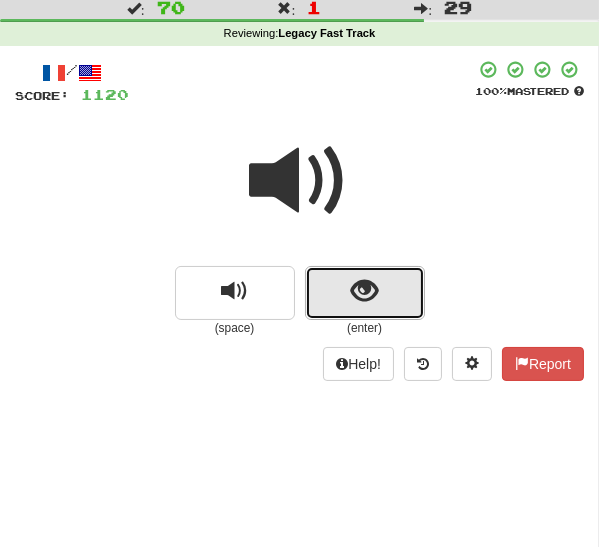 click at bounding box center [365, 293] 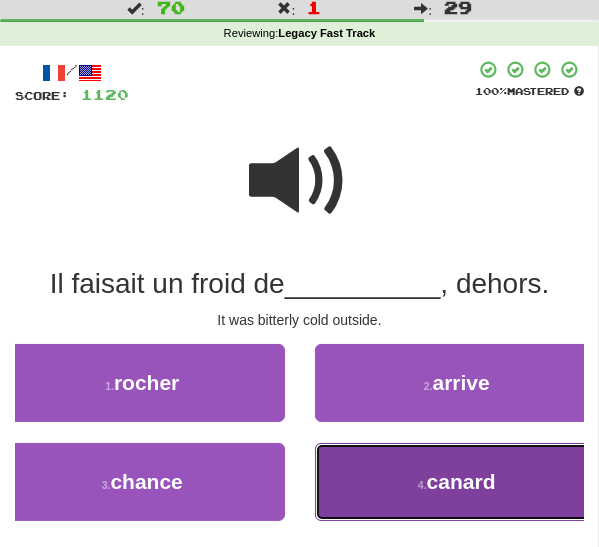 click on "4 .  canard" at bounding box center [457, 482] 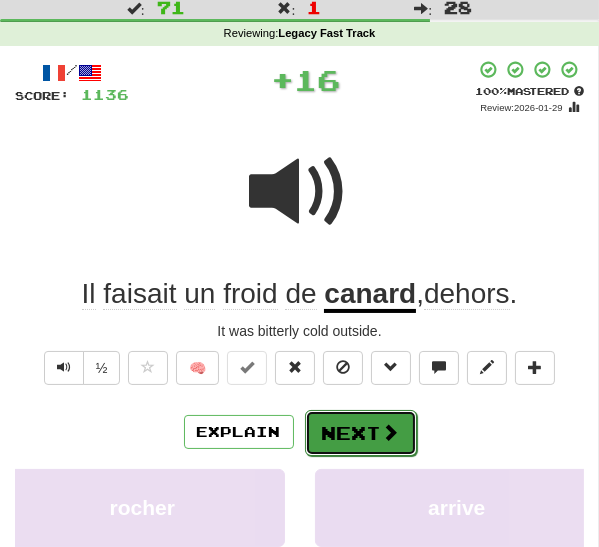 click on "Next" at bounding box center (361, 433) 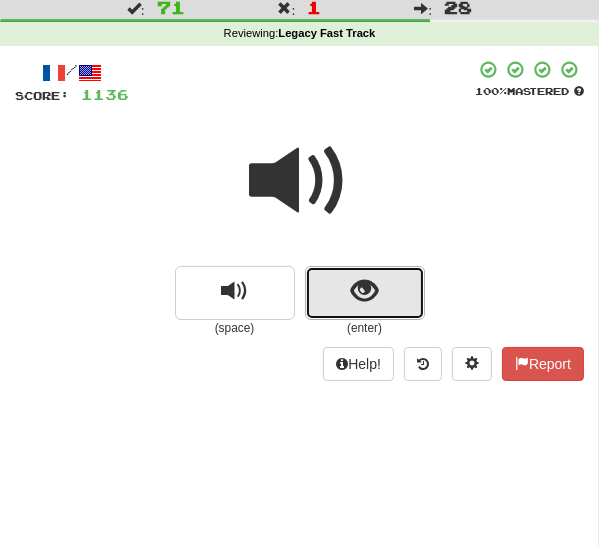 click at bounding box center (365, 293) 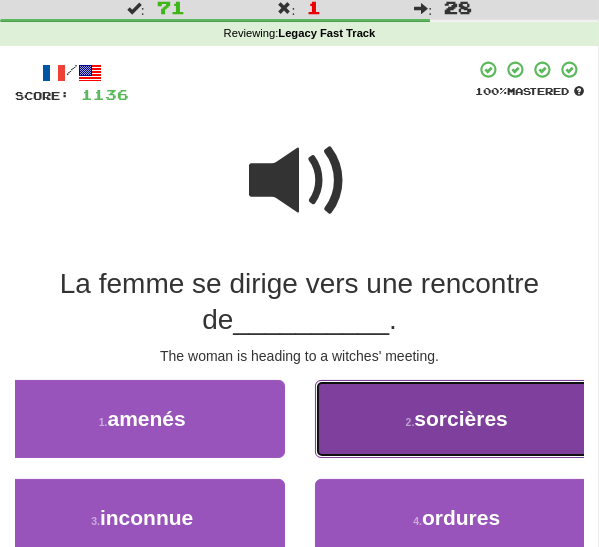 click on "2 .  sorcières" at bounding box center [457, 419] 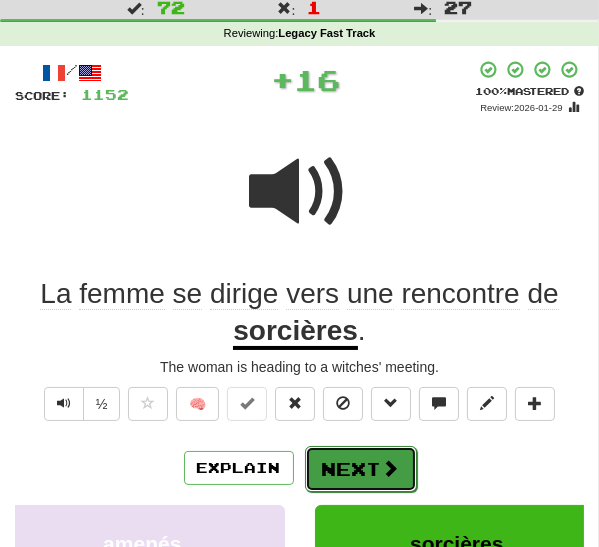 click on "Next" at bounding box center [361, 469] 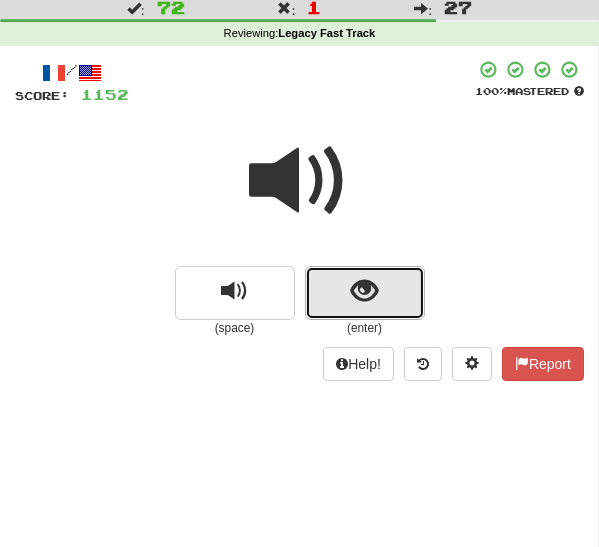 click at bounding box center [365, 293] 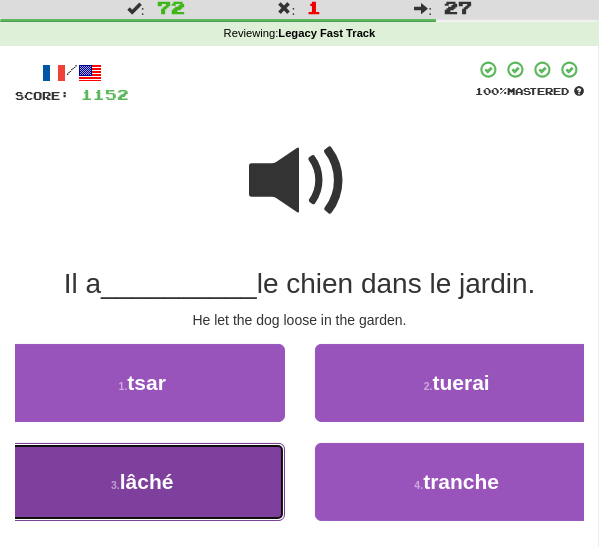 click on "3 .  lâché" at bounding box center [142, 482] 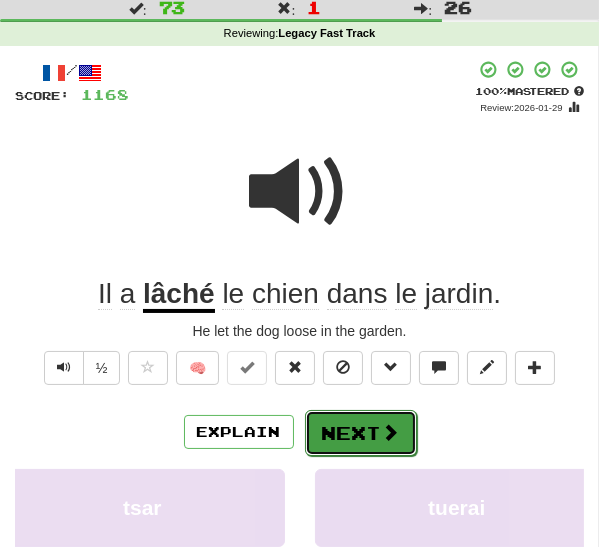 click on "Next" at bounding box center (361, 433) 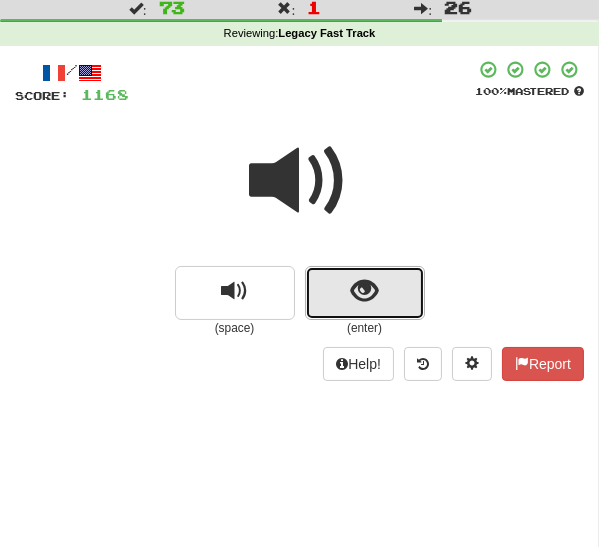 click at bounding box center [365, 293] 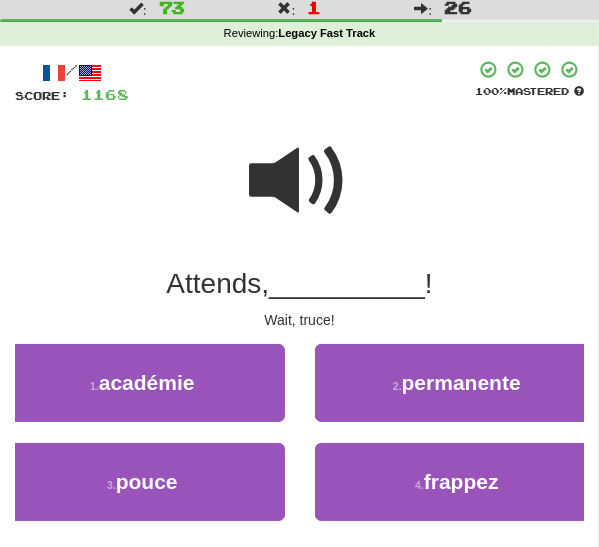 click at bounding box center (300, 181) 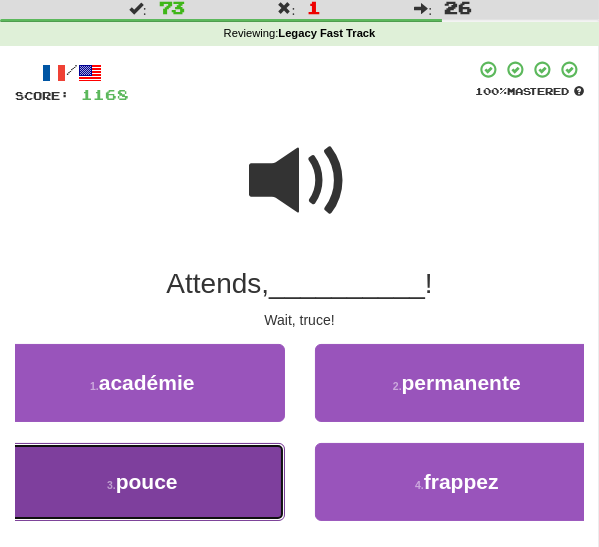 click on "3 .  pouce" at bounding box center [142, 482] 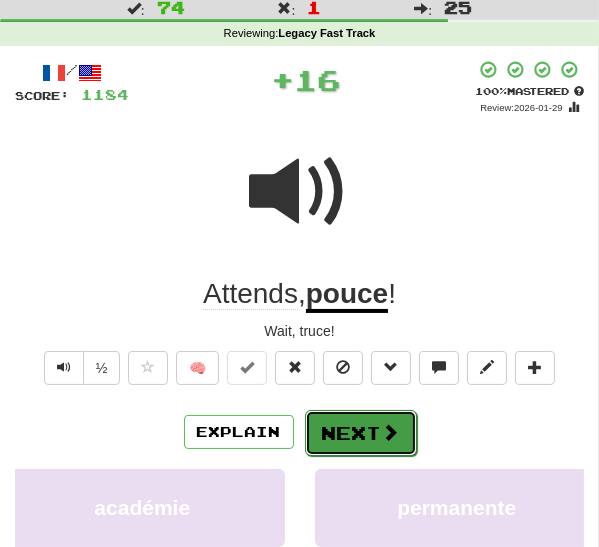 click at bounding box center (391, 432) 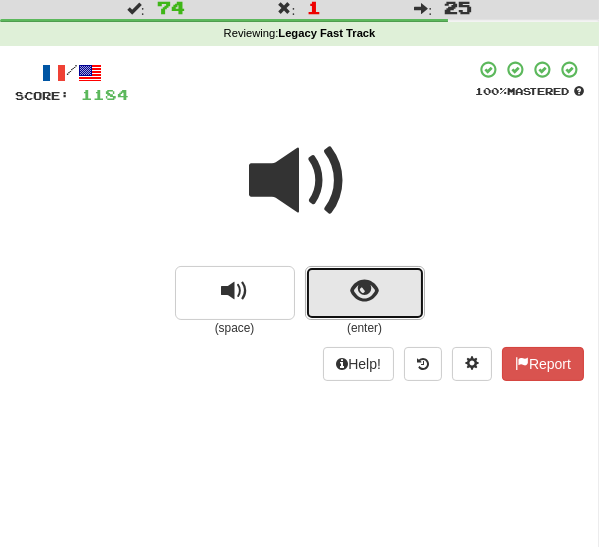 click at bounding box center (365, 293) 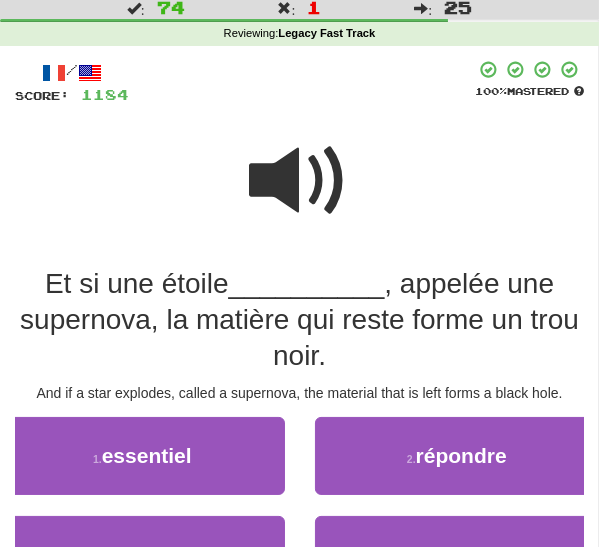 scroll, scrollTop: 84, scrollLeft: 0, axis: vertical 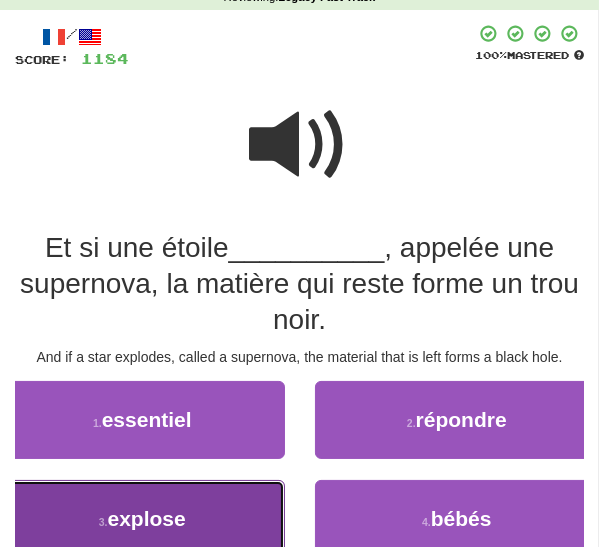 click on "3 .  explose" at bounding box center [142, 519] 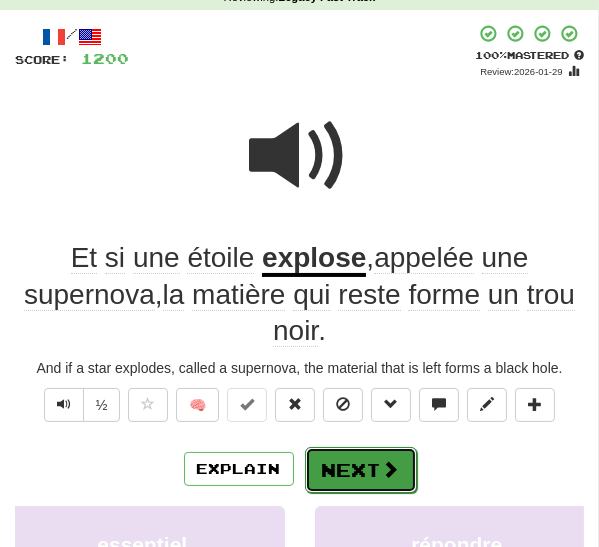 click on "Next" at bounding box center [361, 470] 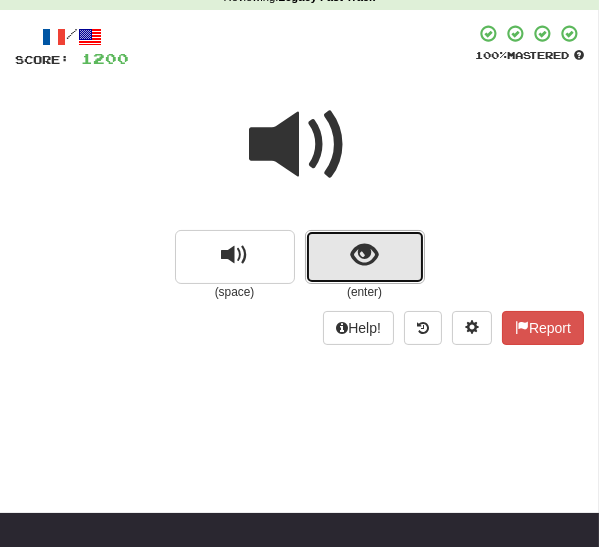 click at bounding box center [365, 257] 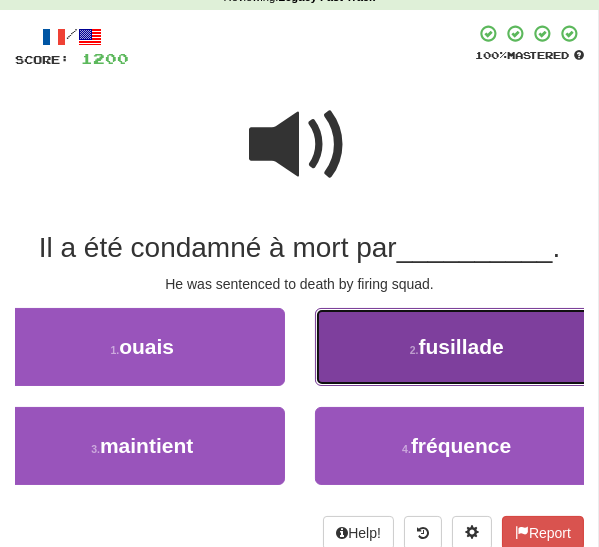 click on "2 .  fusillade" at bounding box center [457, 347] 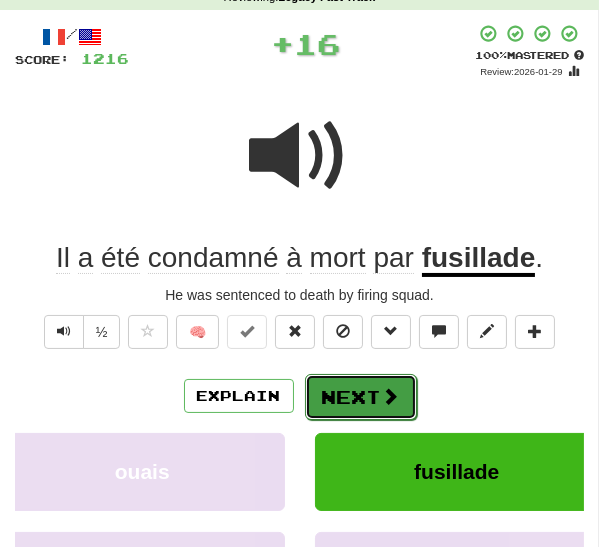 click on "Next" at bounding box center (361, 397) 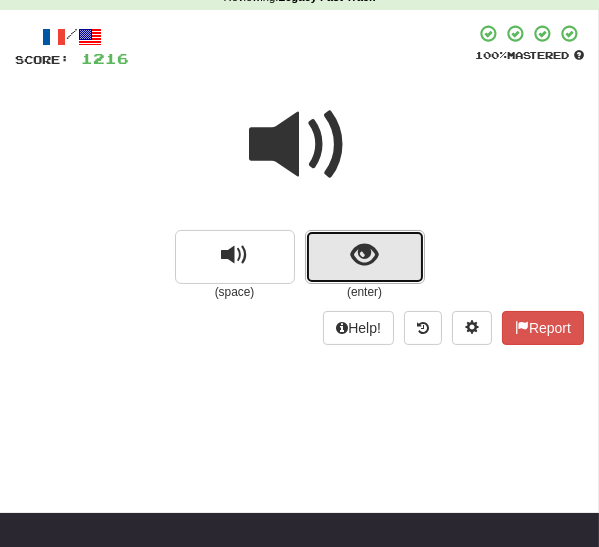 click at bounding box center (364, 255) 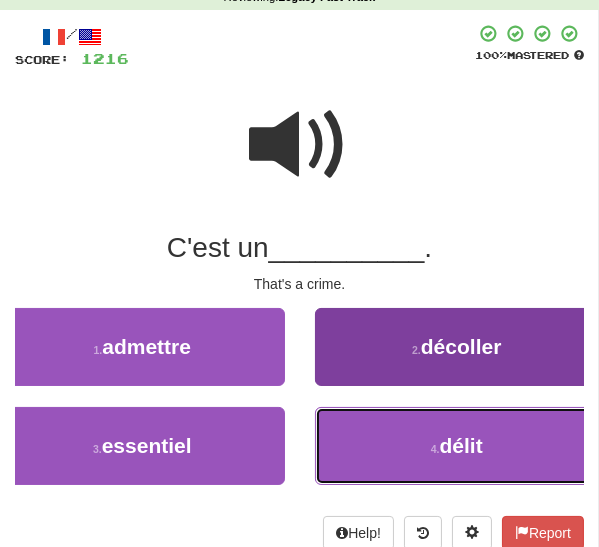 click on "4 .  délit" at bounding box center [457, 446] 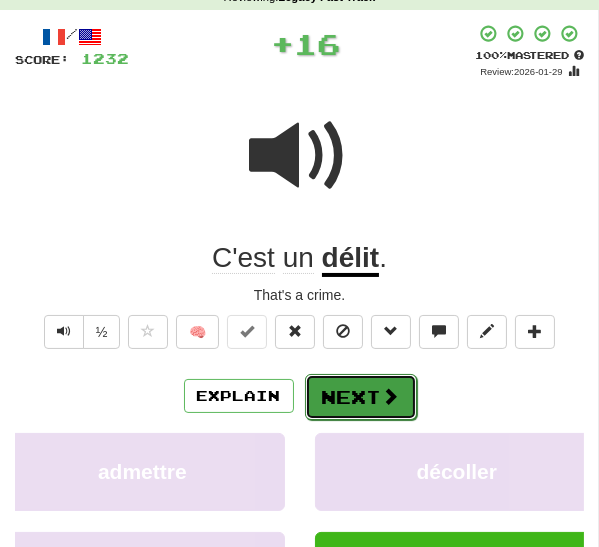 click on "Next" at bounding box center (361, 397) 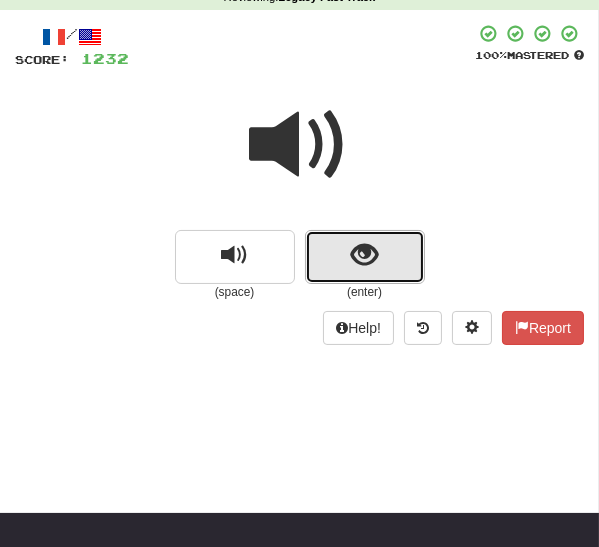 click at bounding box center [365, 257] 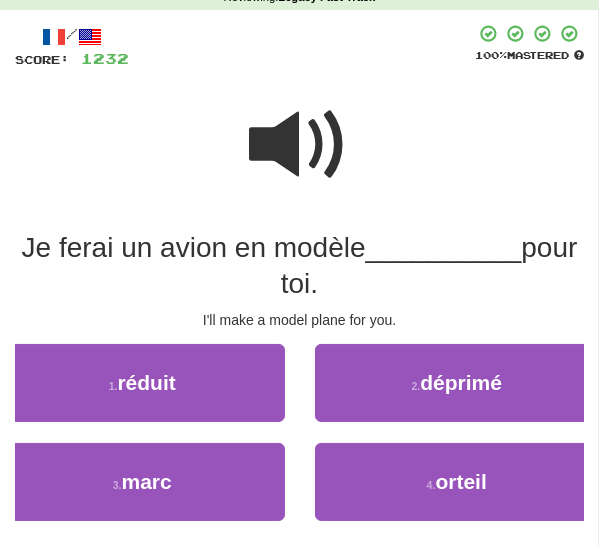 click at bounding box center (300, 145) 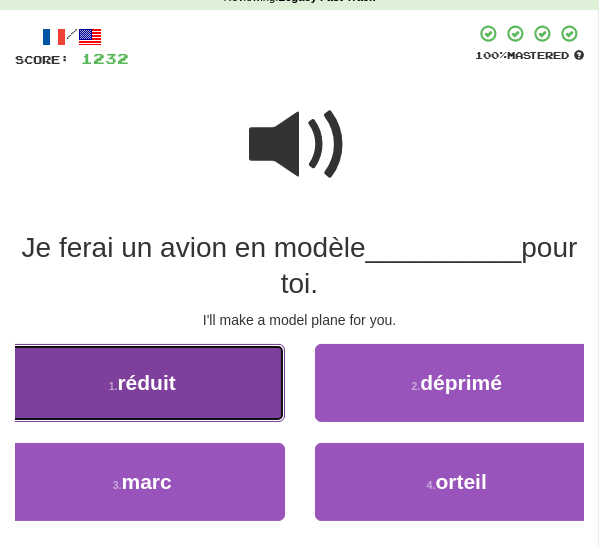 click on "1 .  réduit" at bounding box center [142, 383] 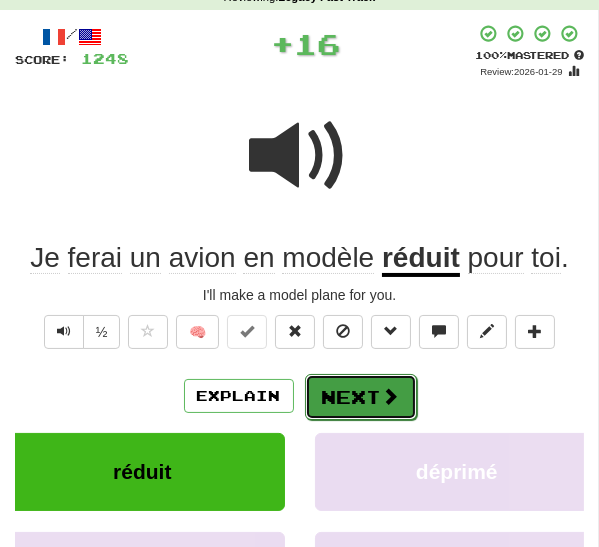 click on "Next" at bounding box center [361, 397] 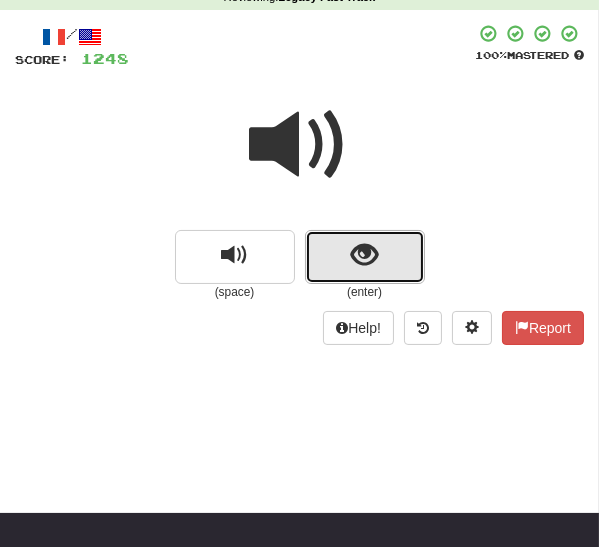 click at bounding box center [364, 255] 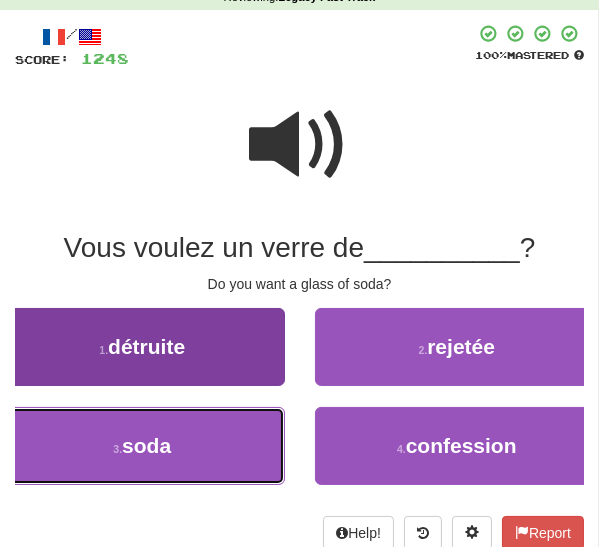 drag, startPoint x: 221, startPoint y: 448, endPoint x: 261, endPoint y: 441, distance: 40.60788 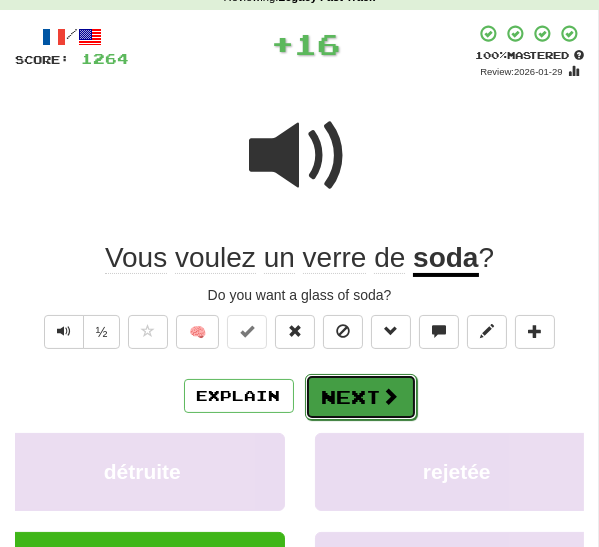 click on "Next" at bounding box center (361, 397) 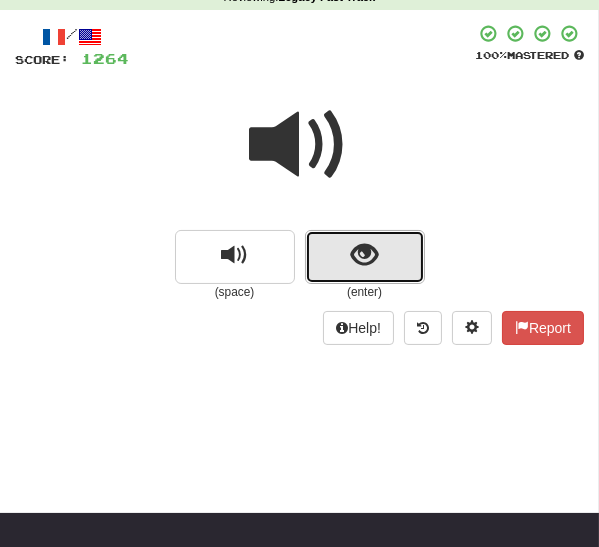 click at bounding box center (365, 257) 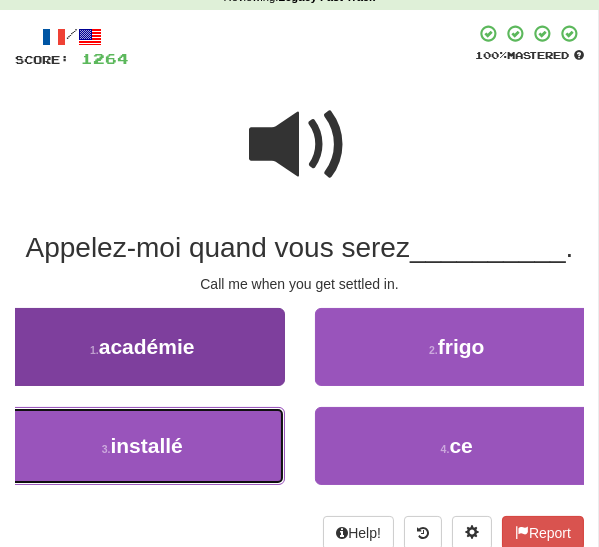 click on "installé" at bounding box center [146, 445] 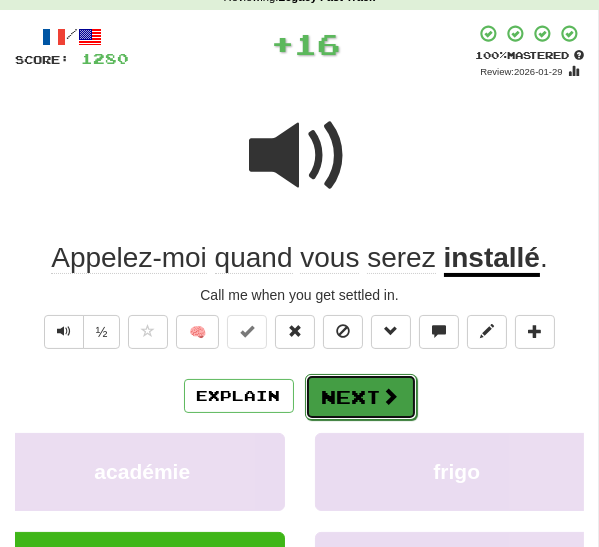 click on "Next" at bounding box center (361, 397) 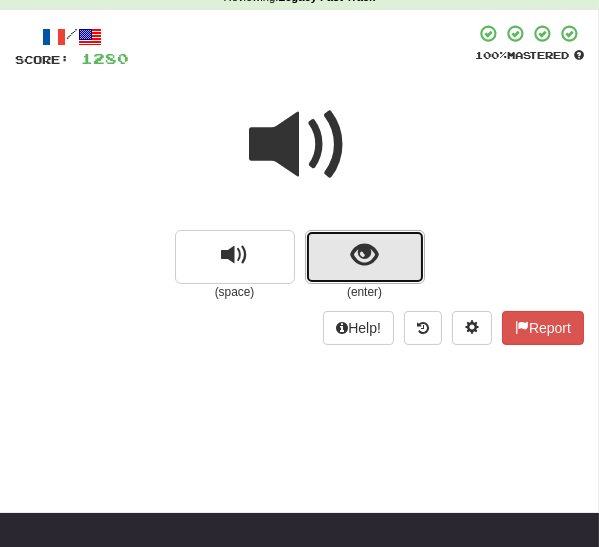 click at bounding box center [365, 257] 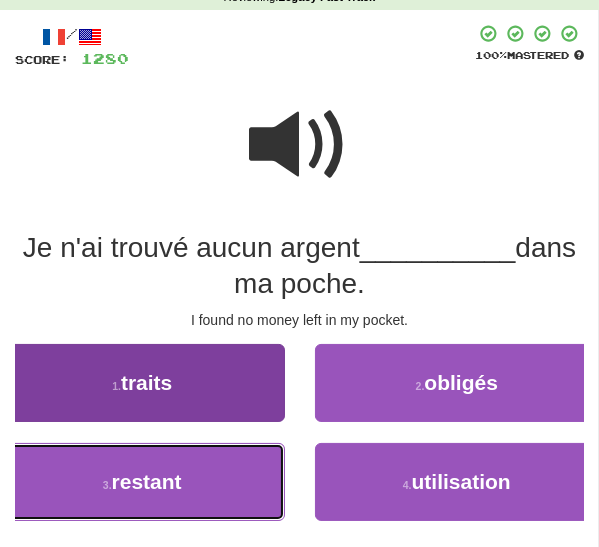 click on "restant" at bounding box center (147, 481) 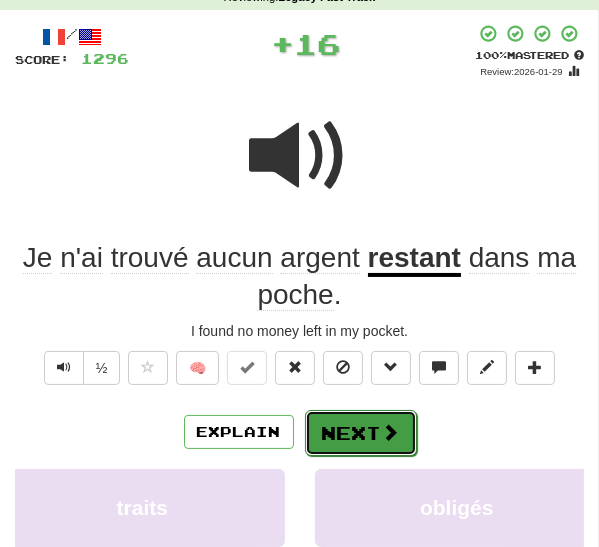 click on "Next" at bounding box center (361, 433) 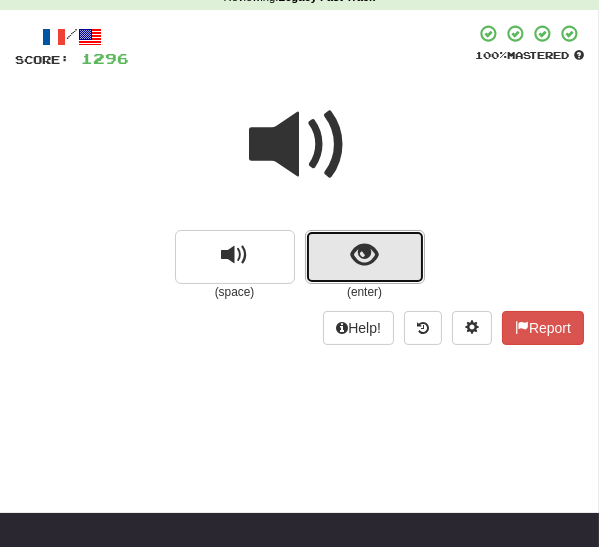 click at bounding box center (364, 255) 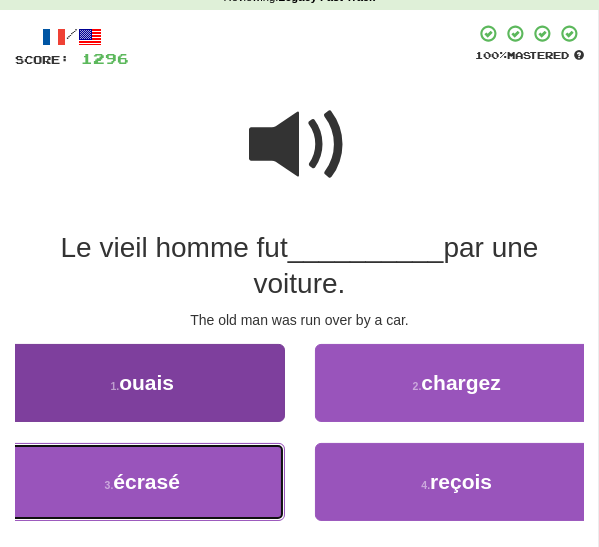 drag, startPoint x: 150, startPoint y: 489, endPoint x: 231, endPoint y: 480, distance: 81.49847 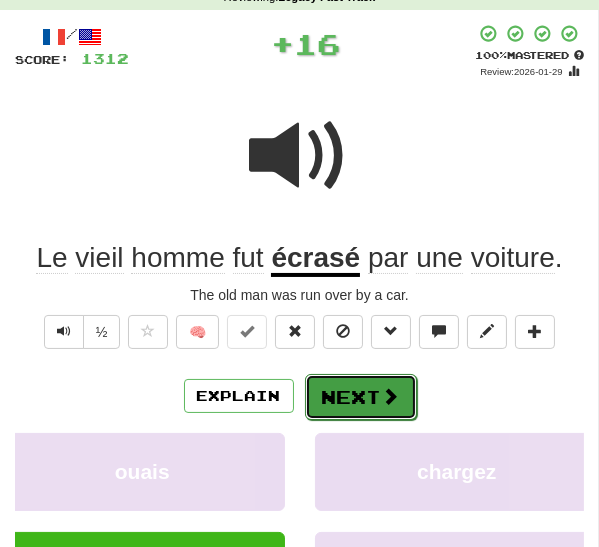 click on "Next" at bounding box center [361, 397] 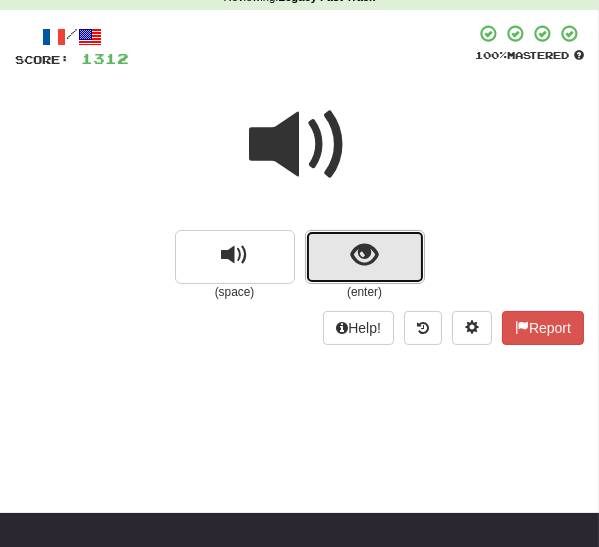 click at bounding box center (365, 257) 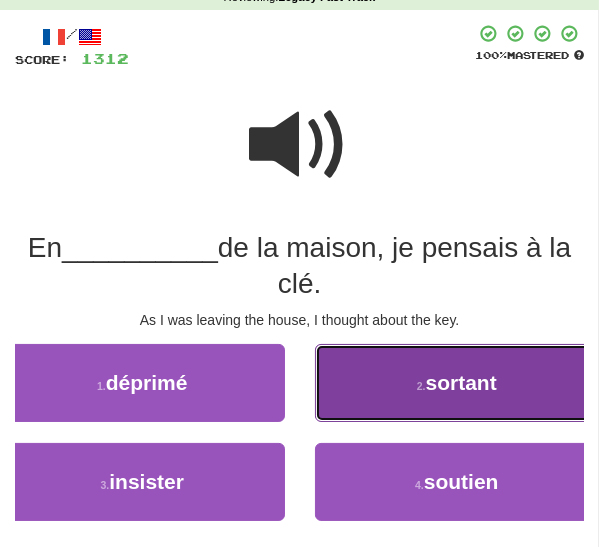 click on "2 .  sortant" at bounding box center [457, 383] 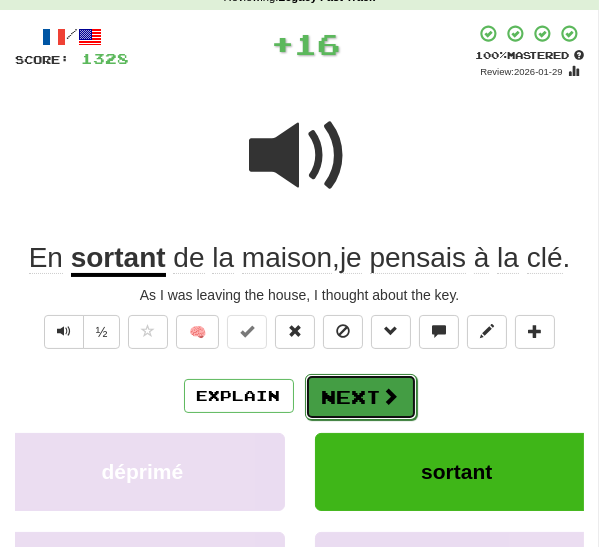 click on "Next" at bounding box center (361, 397) 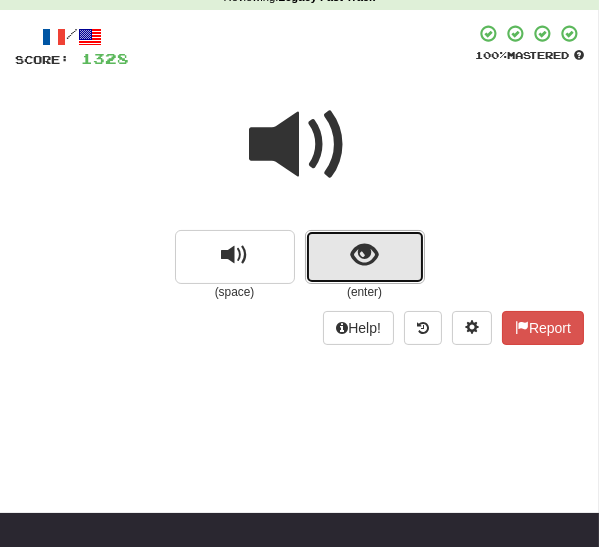 click at bounding box center [365, 257] 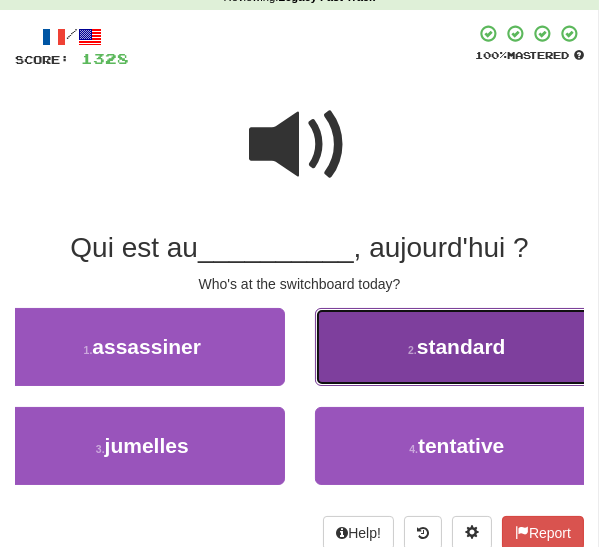 click on "2 .  standard" at bounding box center (457, 347) 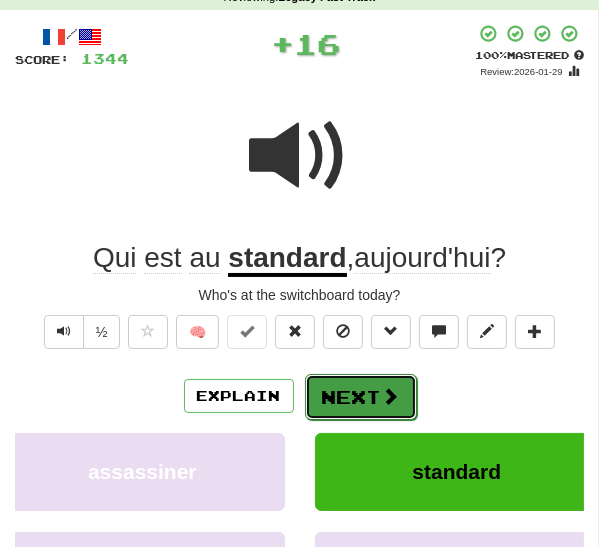 click on "Next" at bounding box center [361, 397] 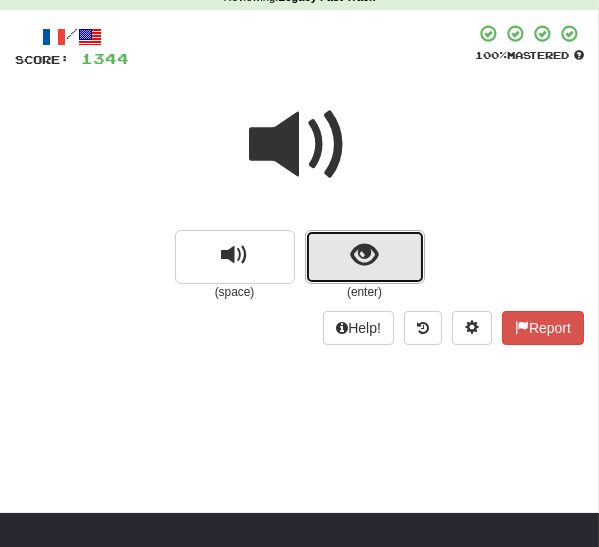 click at bounding box center (365, 257) 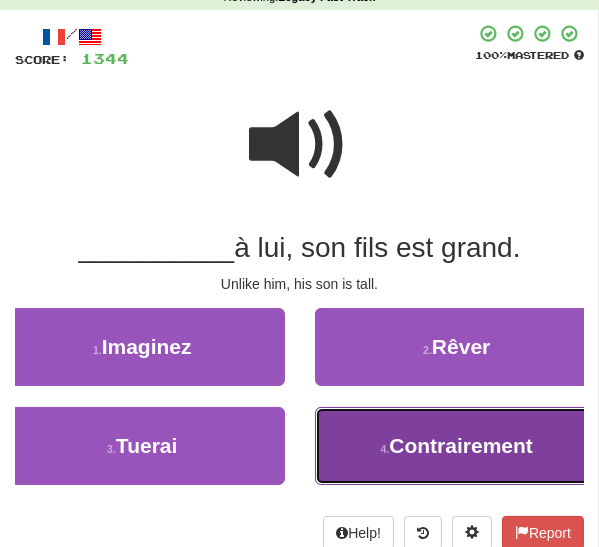 click on "Contrairement" at bounding box center [461, 445] 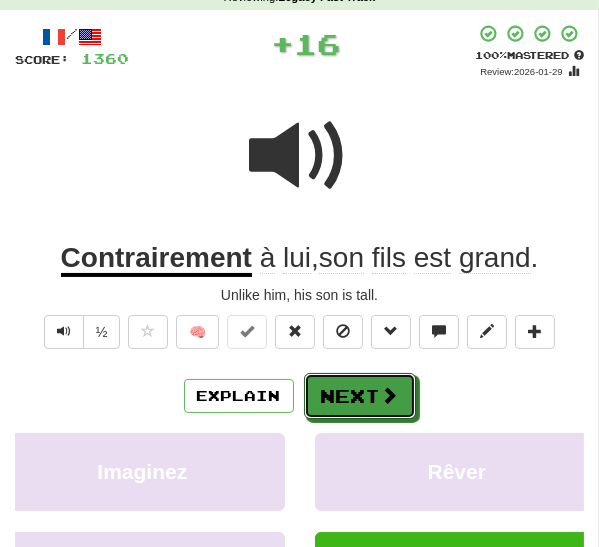 drag, startPoint x: 340, startPoint y: 395, endPoint x: 356, endPoint y: 380, distance: 21.931713 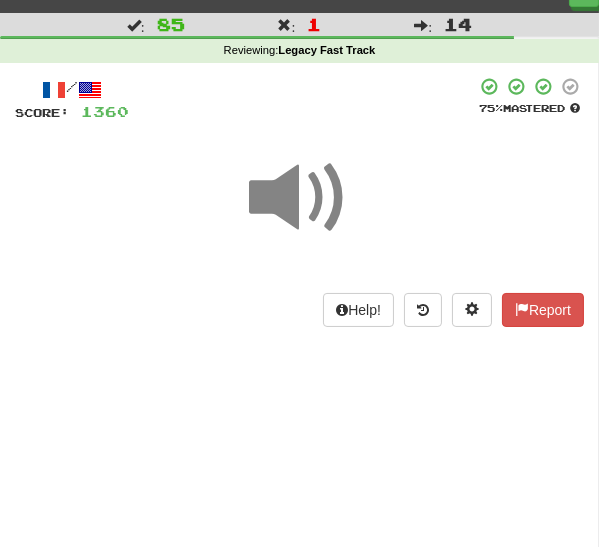 scroll, scrollTop: 0, scrollLeft: 0, axis: both 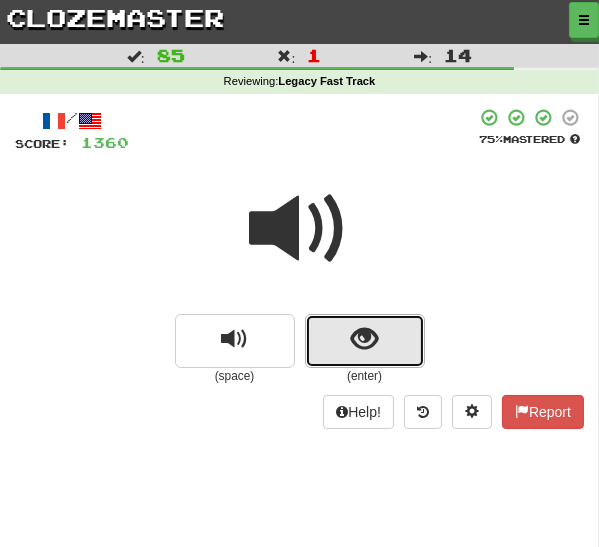 click at bounding box center (364, 339) 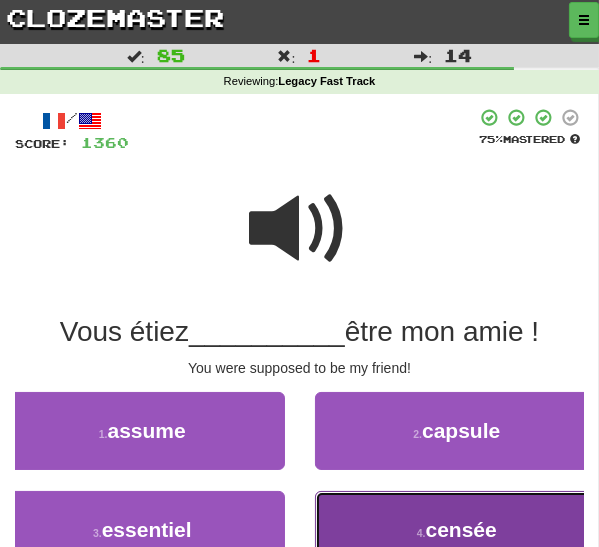 click on "4 .  censée" at bounding box center [457, 530] 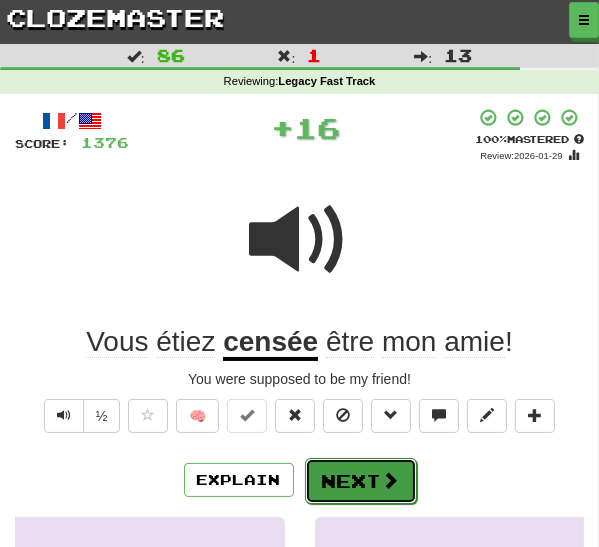 click on "Next" at bounding box center (361, 481) 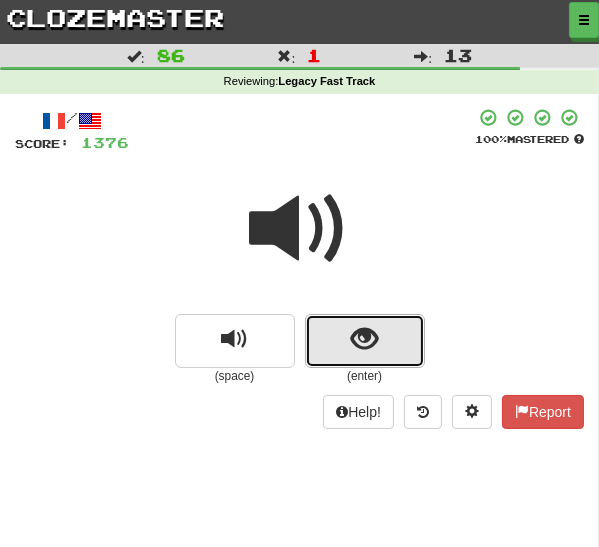 click at bounding box center [365, 341] 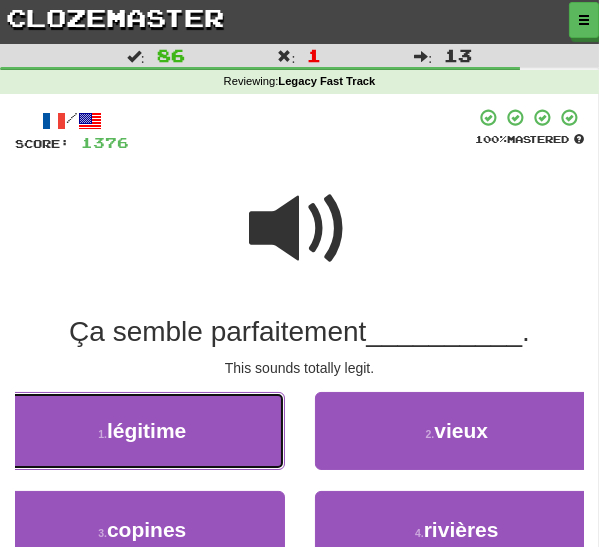 click on "1 .  légitime" at bounding box center [142, 431] 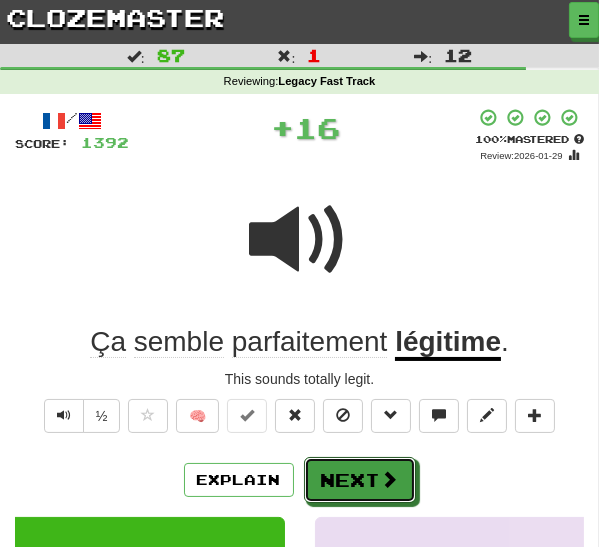 drag, startPoint x: 347, startPoint y: 477, endPoint x: 357, endPoint y: 428, distance: 50.01 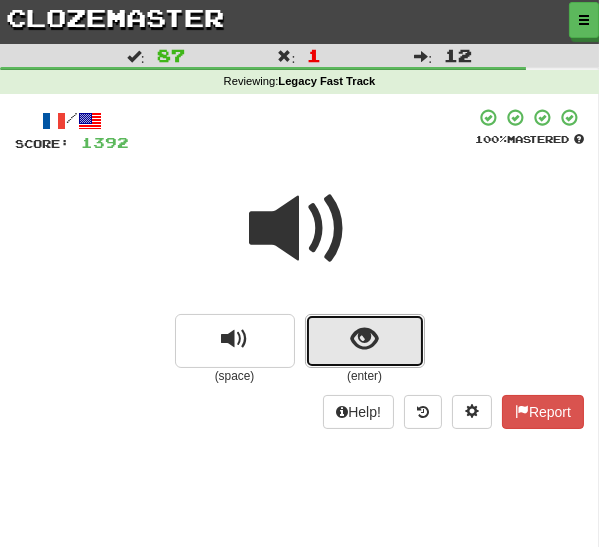 click at bounding box center (365, 341) 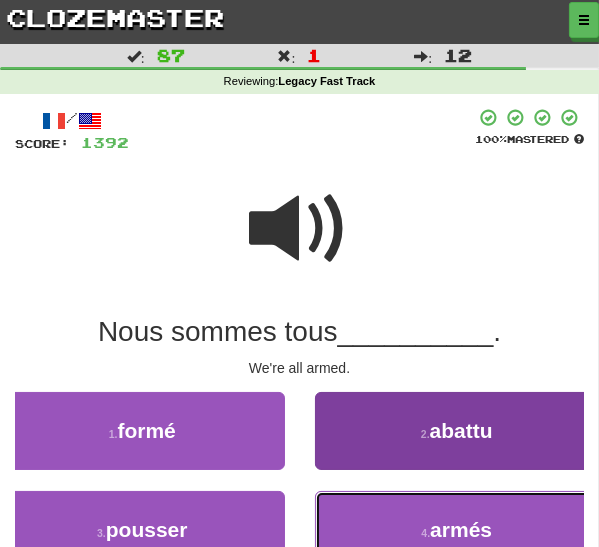 drag, startPoint x: 371, startPoint y: 528, endPoint x: 359, endPoint y: 520, distance: 14.422205 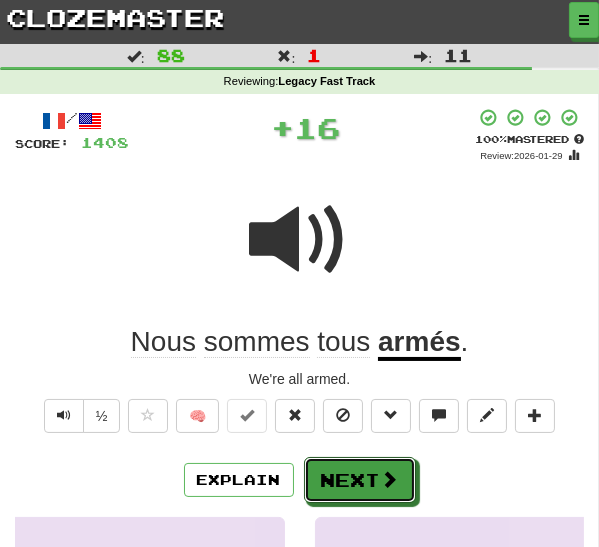 drag, startPoint x: 328, startPoint y: 485, endPoint x: 372, endPoint y: 449, distance: 56.85068 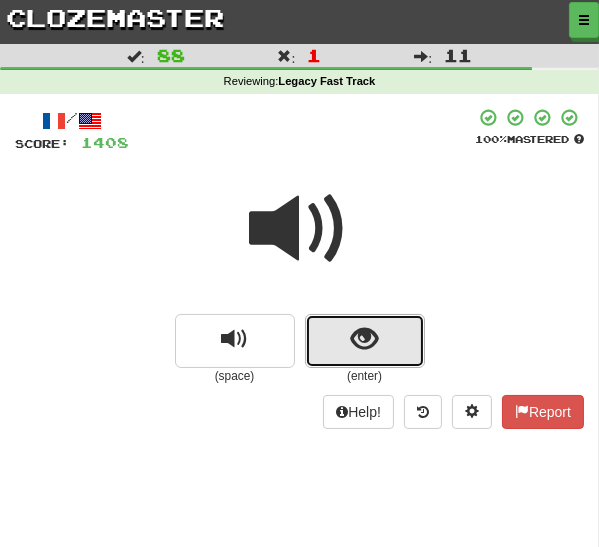 click at bounding box center (365, 341) 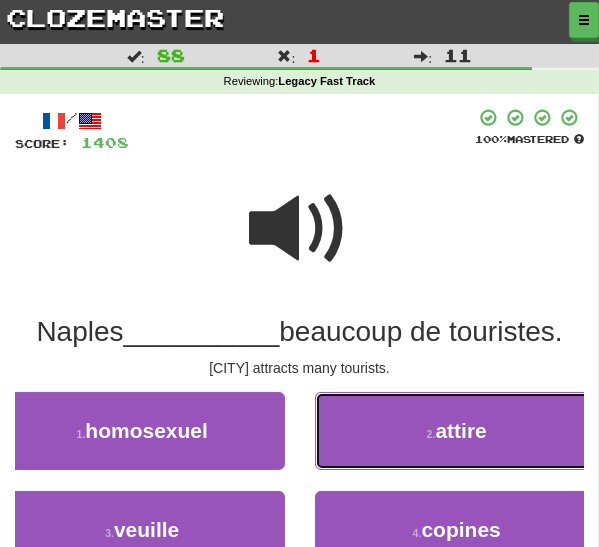 click on "2 .  attire" at bounding box center [457, 431] 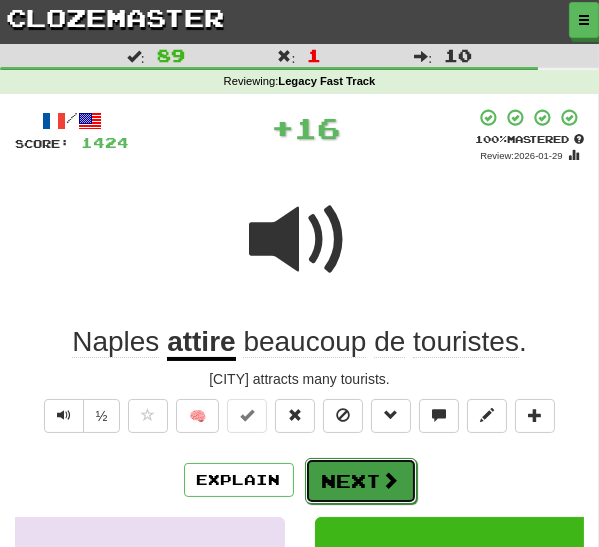 click on "Next" at bounding box center (361, 481) 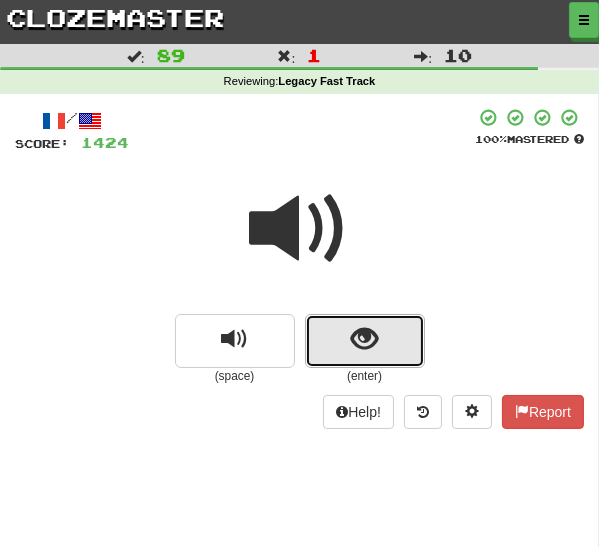 click at bounding box center [365, 341] 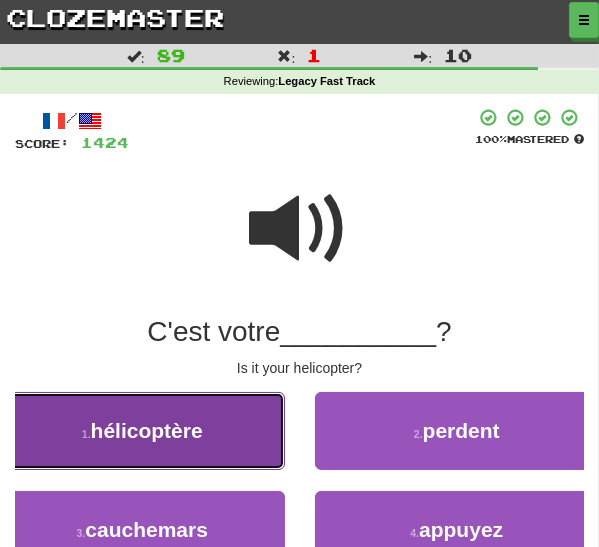 click on "1 .  hélicoptère" at bounding box center [142, 431] 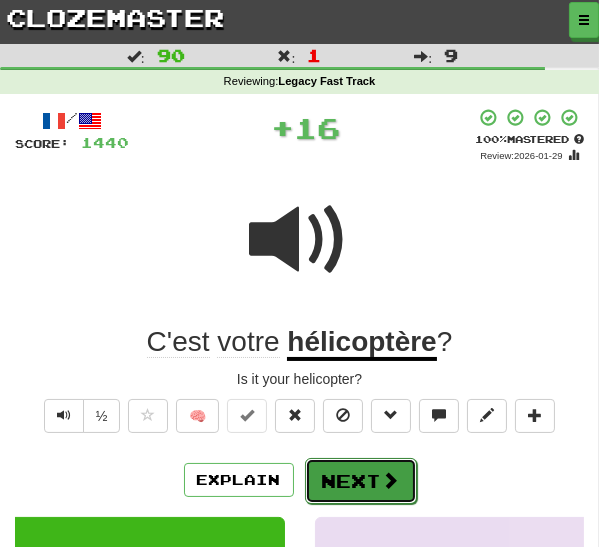 click on "Next" at bounding box center [361, 481] 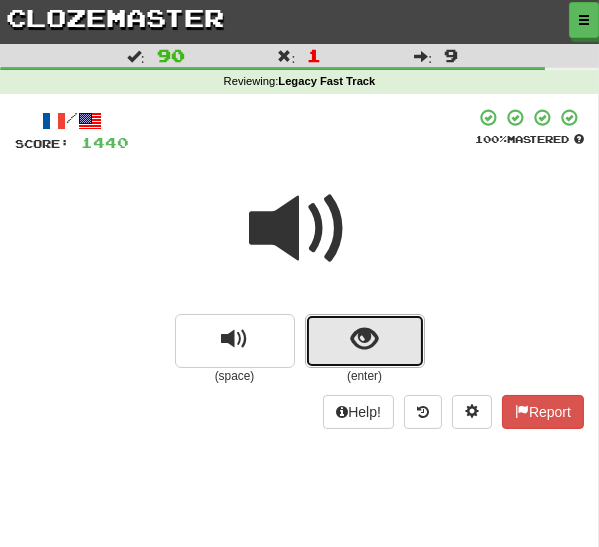 click at bounding box center [365, 341] 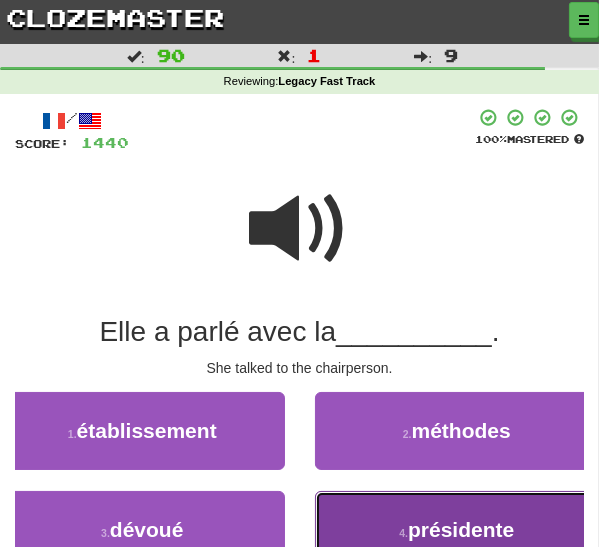 click on "4 .  présidente" at bounding box center (457, 530) 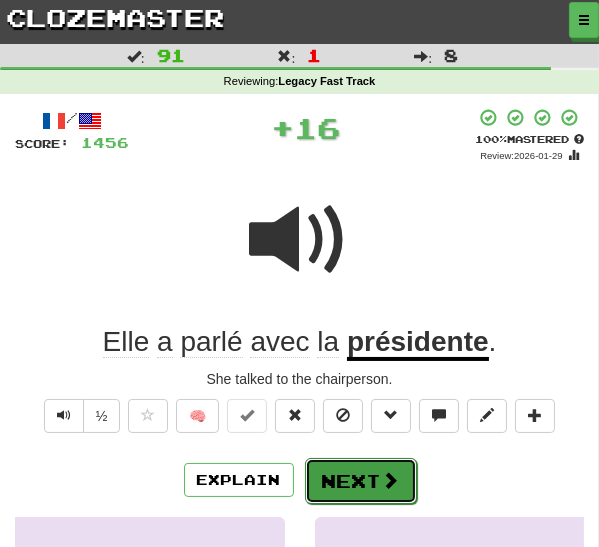 click on "Next" at bounding box center (361, 481) 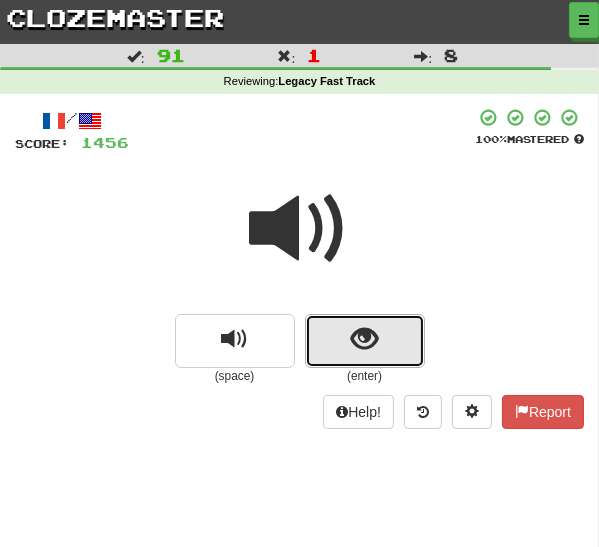click at bounding box center (364, 339) 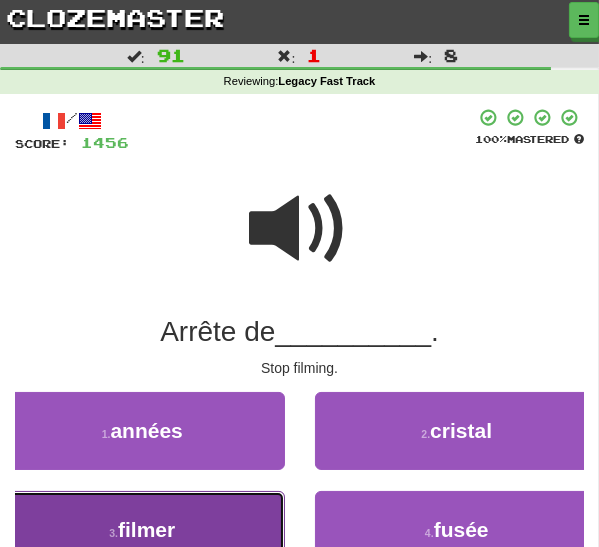 click on "3 .  filmer" at bounding box center [142, 530] 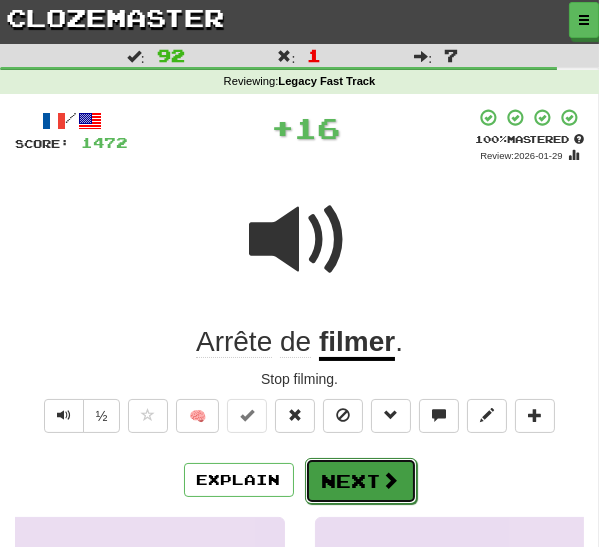 click on "Next" at bounding box center (361, 481) 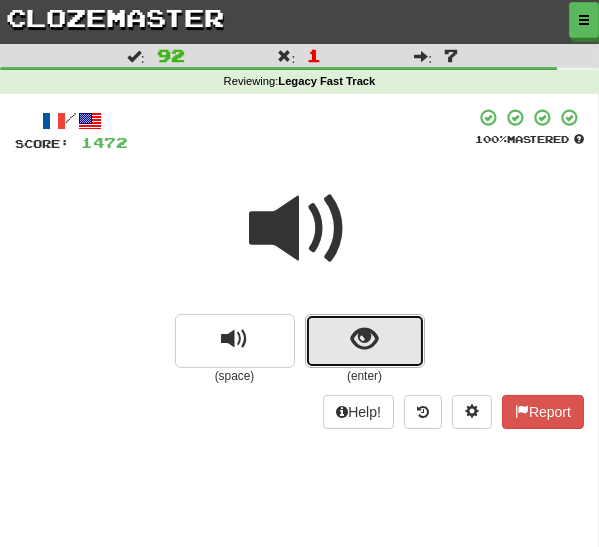 click at bounding box center [365, 341] 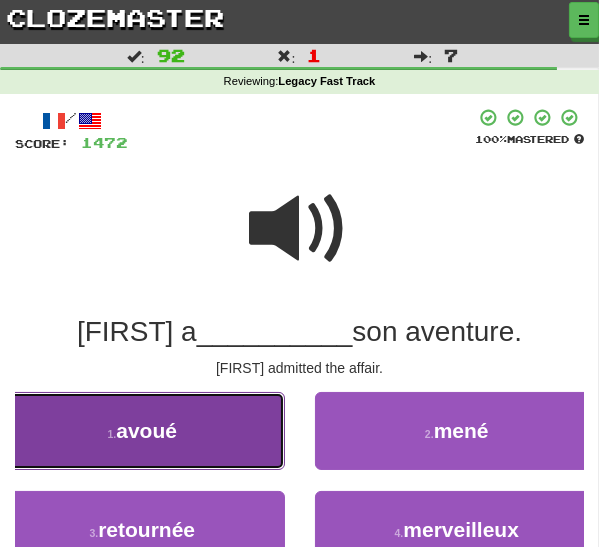 click on "1 .  avoué" at bounding box center (142, 431) 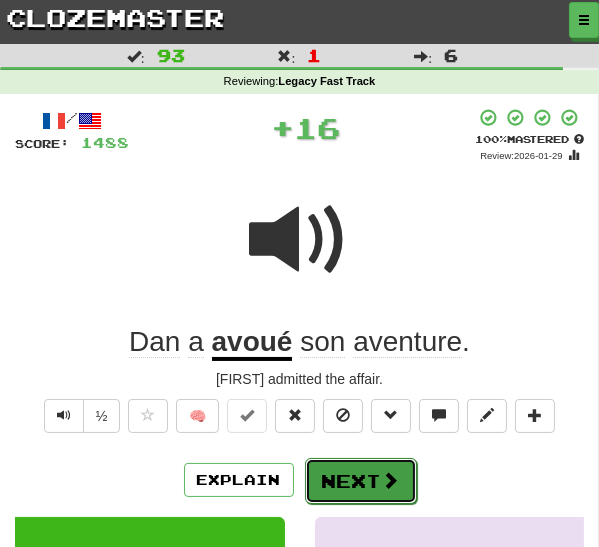 click on "Next" at bounding box center (361, 481) 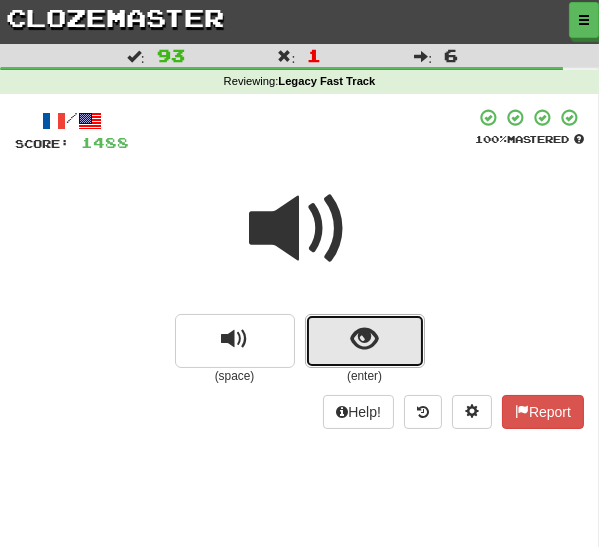 click at bounding box center [365, 341] 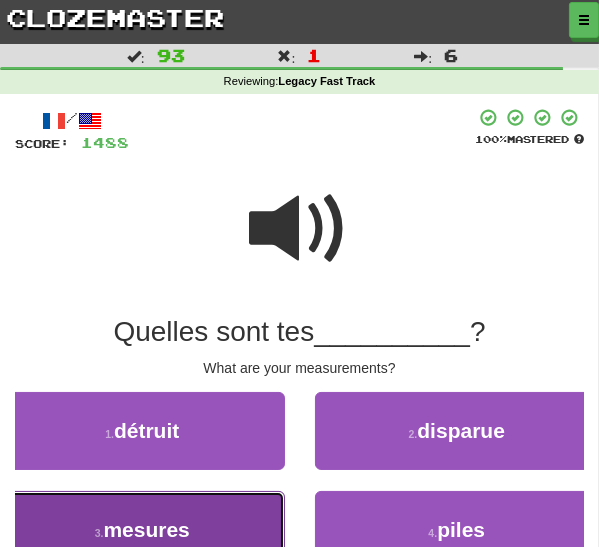click on "3 .  mesures" at bounding box center [142, 530] 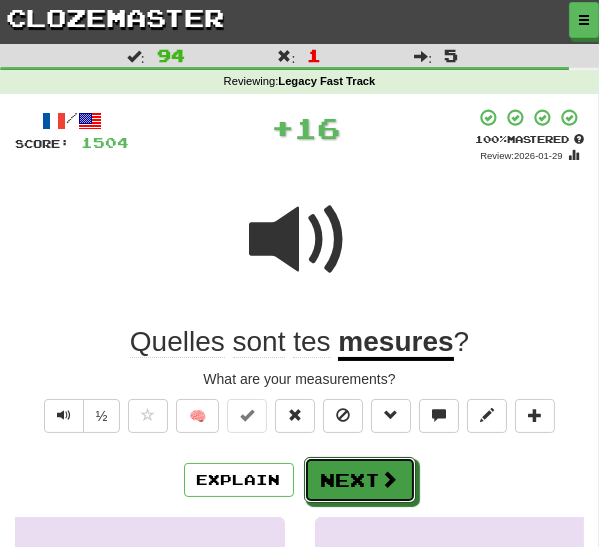 click on "Next" at bounding box center (360, 480) 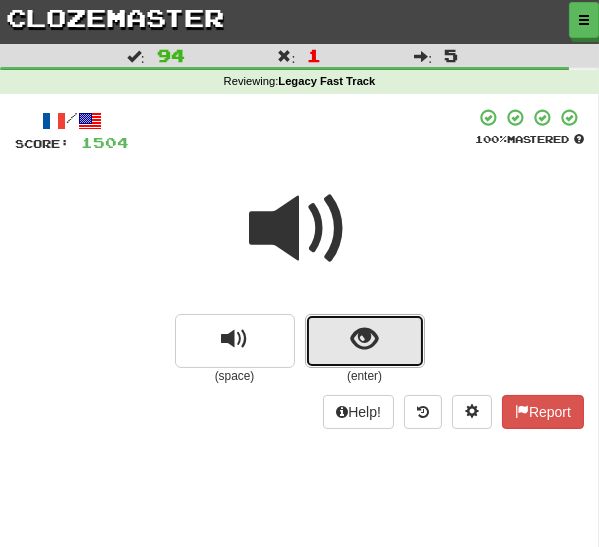click at bounding box center (365, 341) 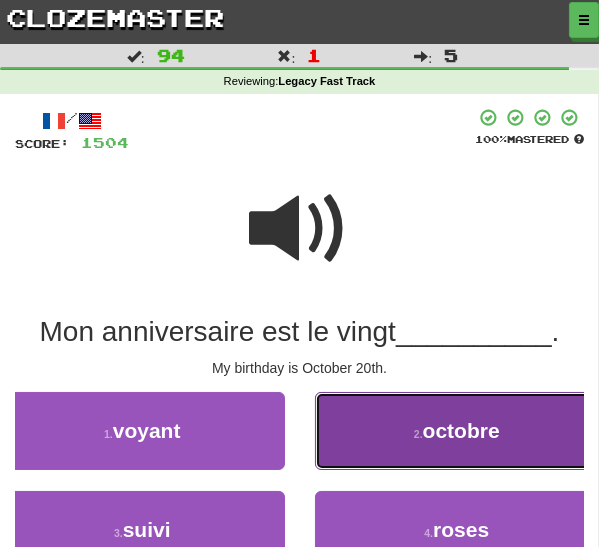 click on "2 .  octobre" at bounding box center [457, 431] 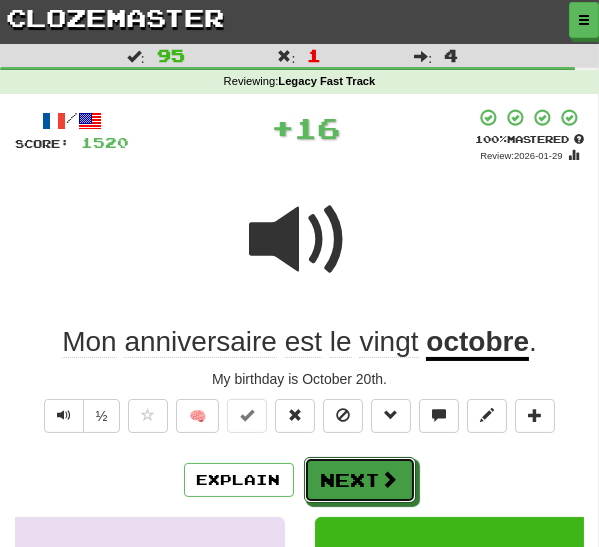 click on "Next" at bounding box center (360, 480) 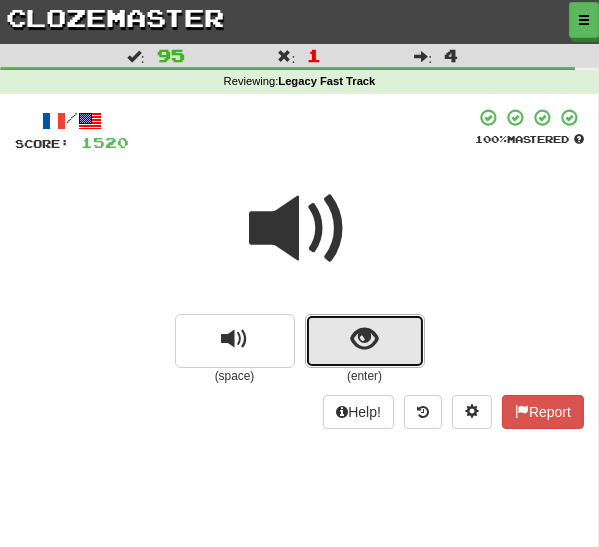 click at bounding box center [365, 341] 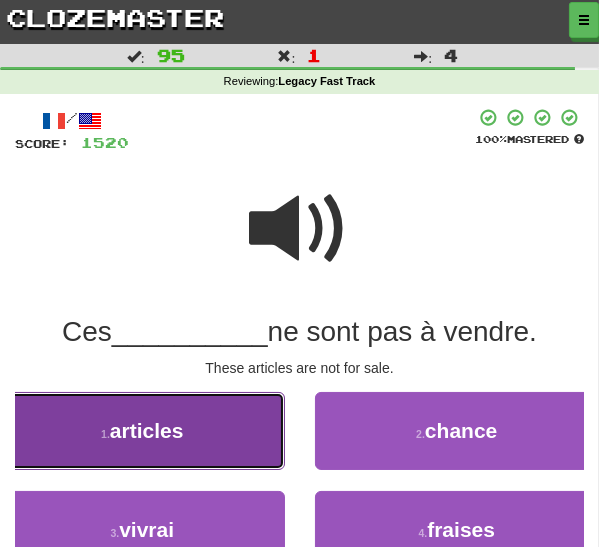 click on "1 .  articles" at bounding box center (142, 431) 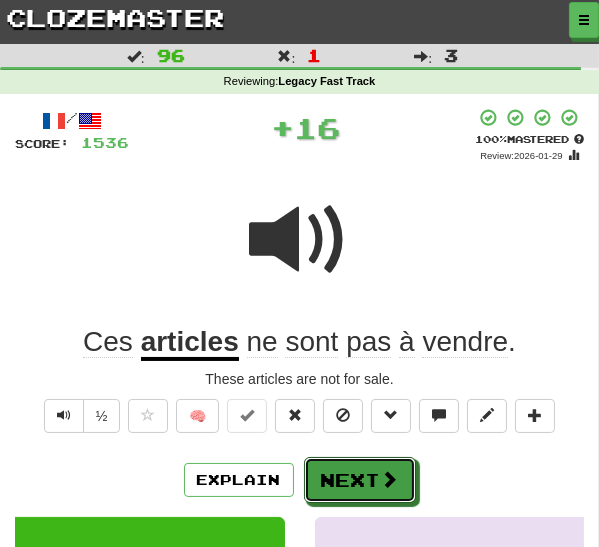 drag, startPoint x: 340, startPoint y: 476, endPoint x: 364, endPoint y: 450, distance: 35.383614 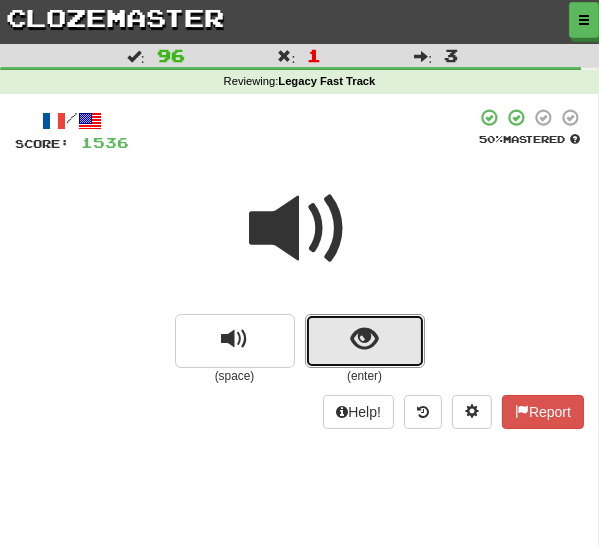 drag, startPoint x: 348, startPoint y: 340, endPoint x: 334, endPoint y: 350, distance: 17.20465 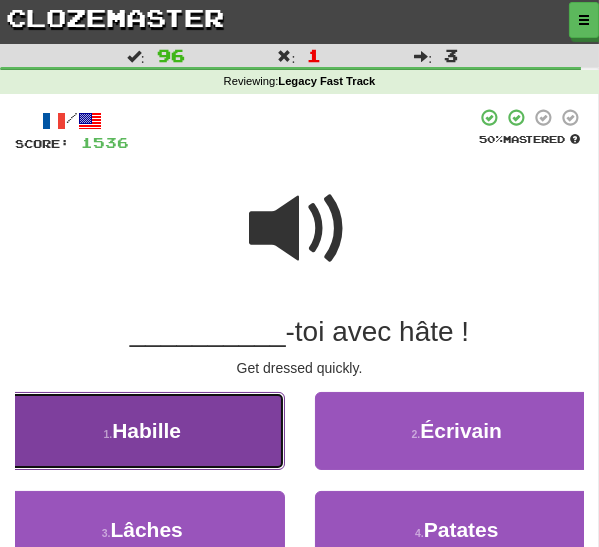 click on "1 .  Habille" at bounding box center (142, 431) 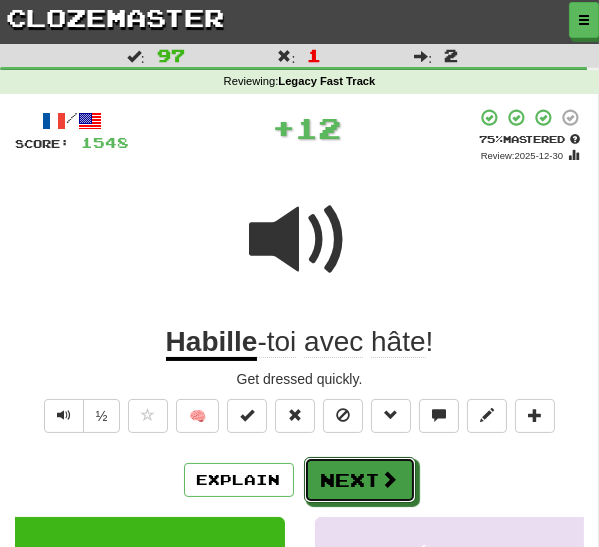 click on "Next" at bounding box center (360, 480) 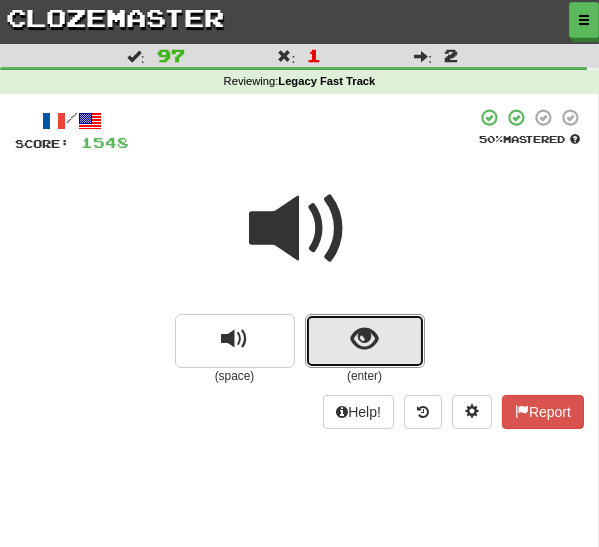 drag, startPoint x: 337, startPoint y: 347, endPoint x: 325, endPoint y: 355, distance: 14.422205 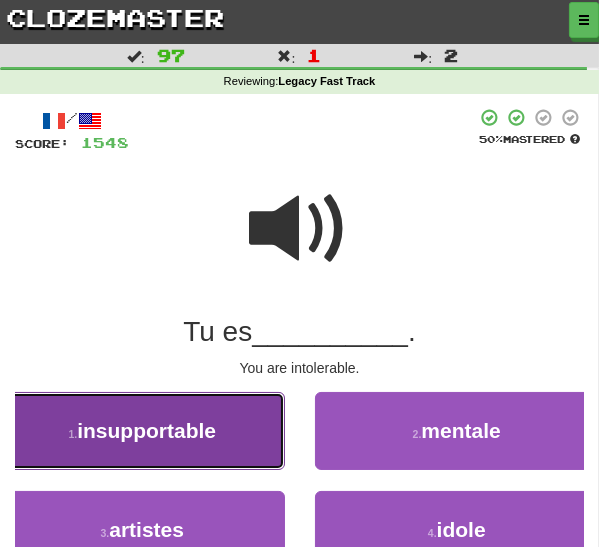 click on "insupportable" at bounding box center [146, 430] 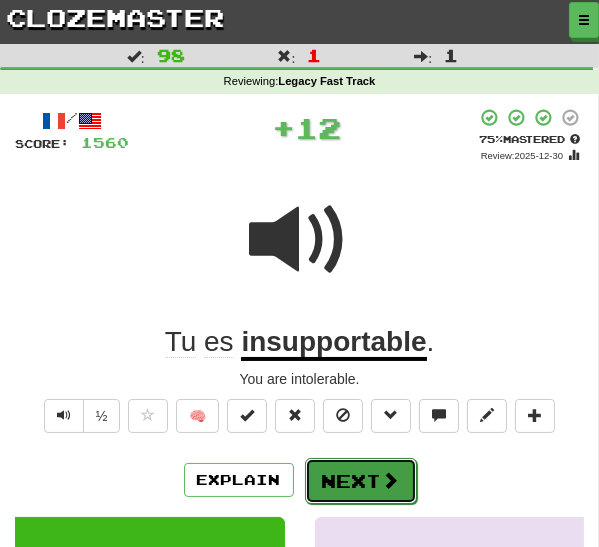 click on "Next" at bounding box center (361, 481) 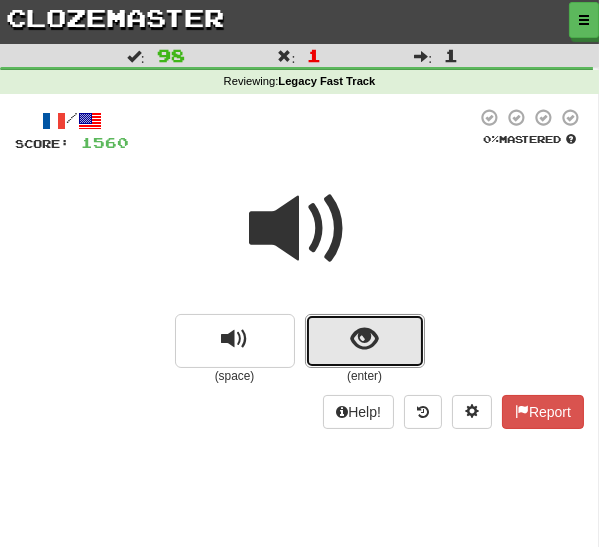 drag, startPoint x: 337, startPoint y: 344, endPoint x: 324, endPoint y: 352, distance: 15.264338 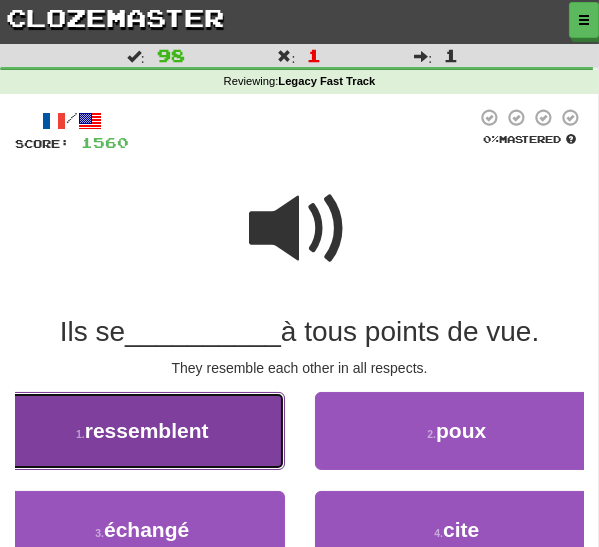 click on "1 .  ressemblent" at bounding box center [142, 431] 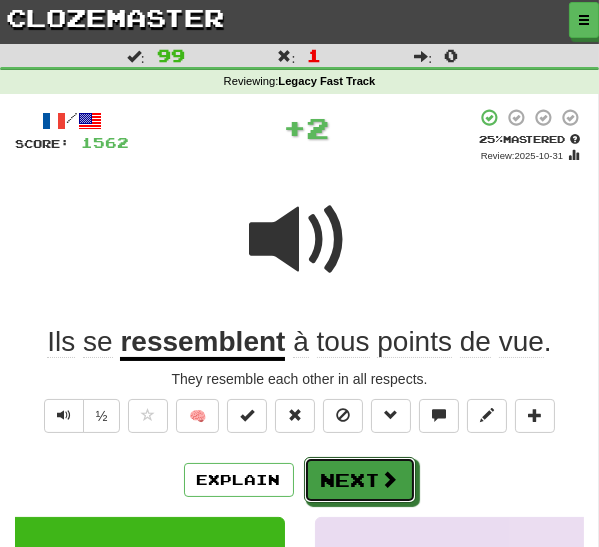 drag, startPoint x: 330, startPoint y: 480, endPoint x: 379, endPoint y: 455, distance: 55.00909 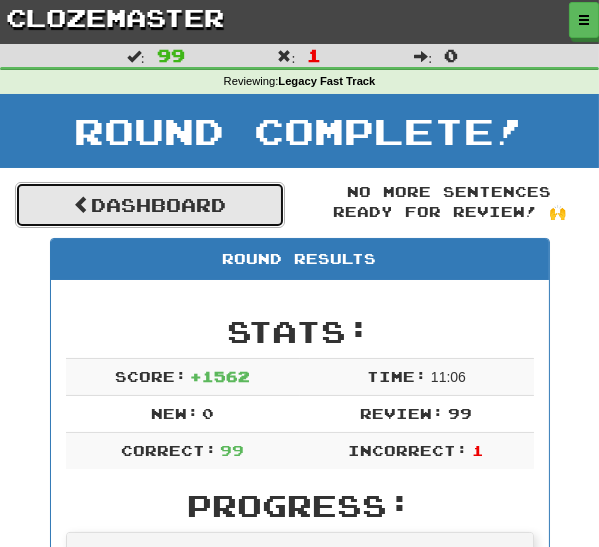 click on "Dashboard" at bounding box center [150, 205] 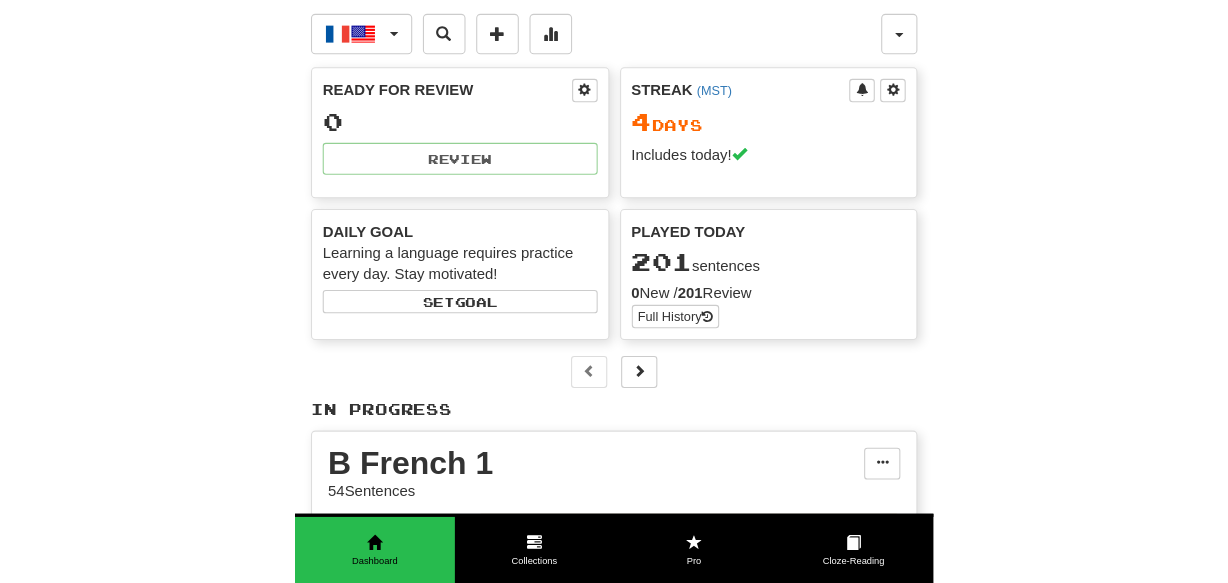 scroll, scrollTop: 0, scrollLeft: 0, axis: both 